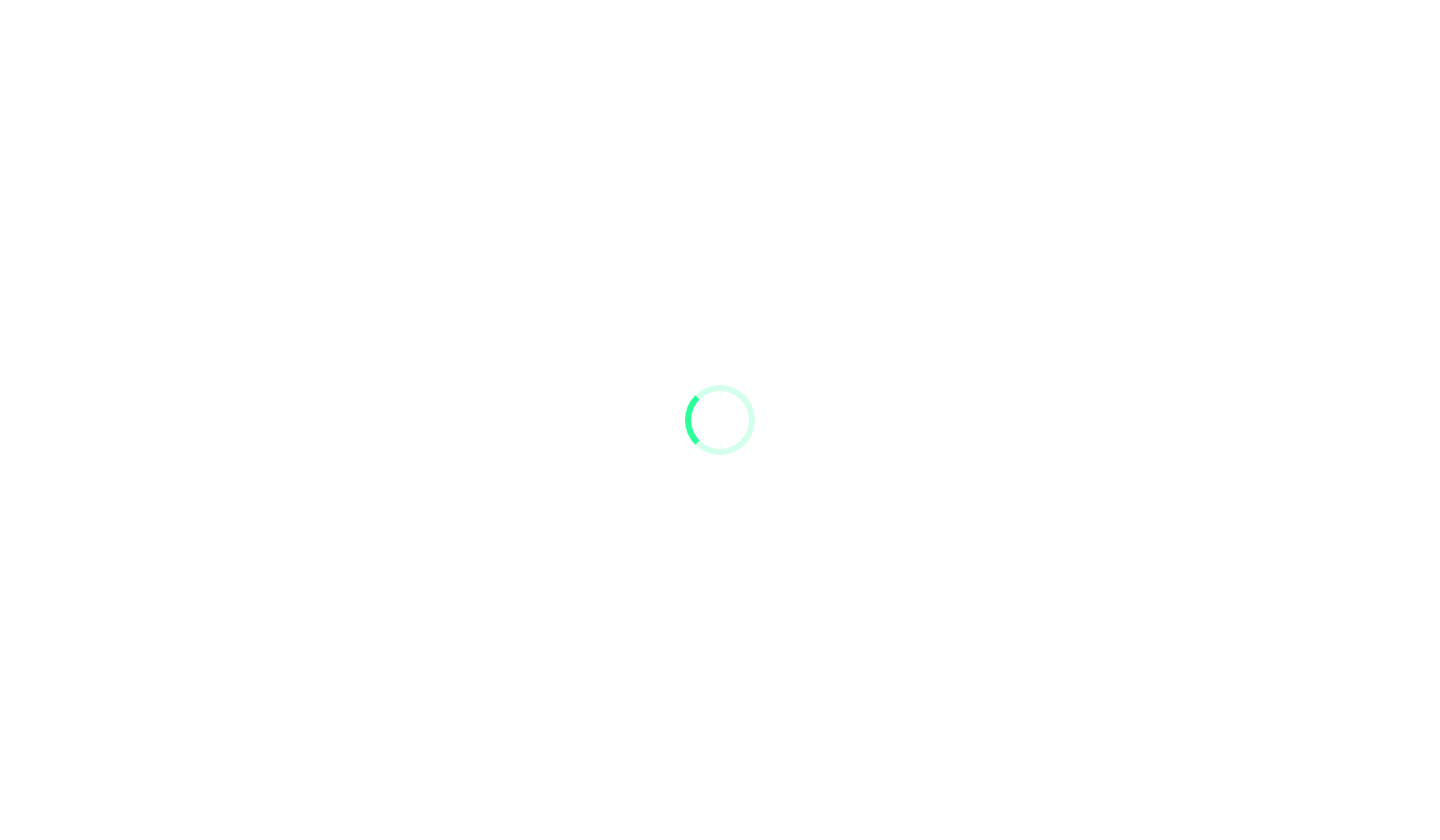 scroll, scrollTop: 0, scrollLeft: 0, axis: both 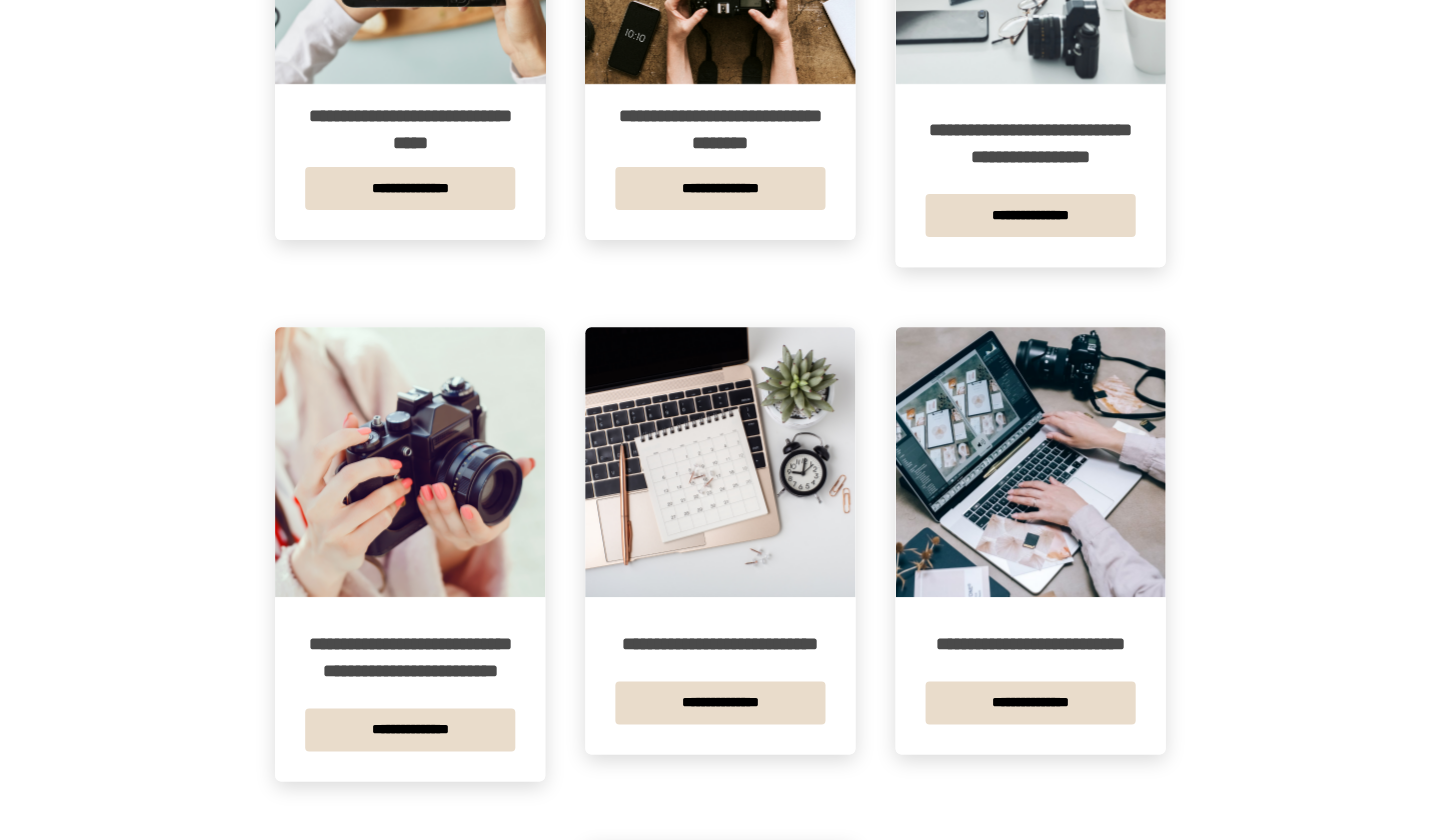 click on "**********" at bounding box center (410, 657) 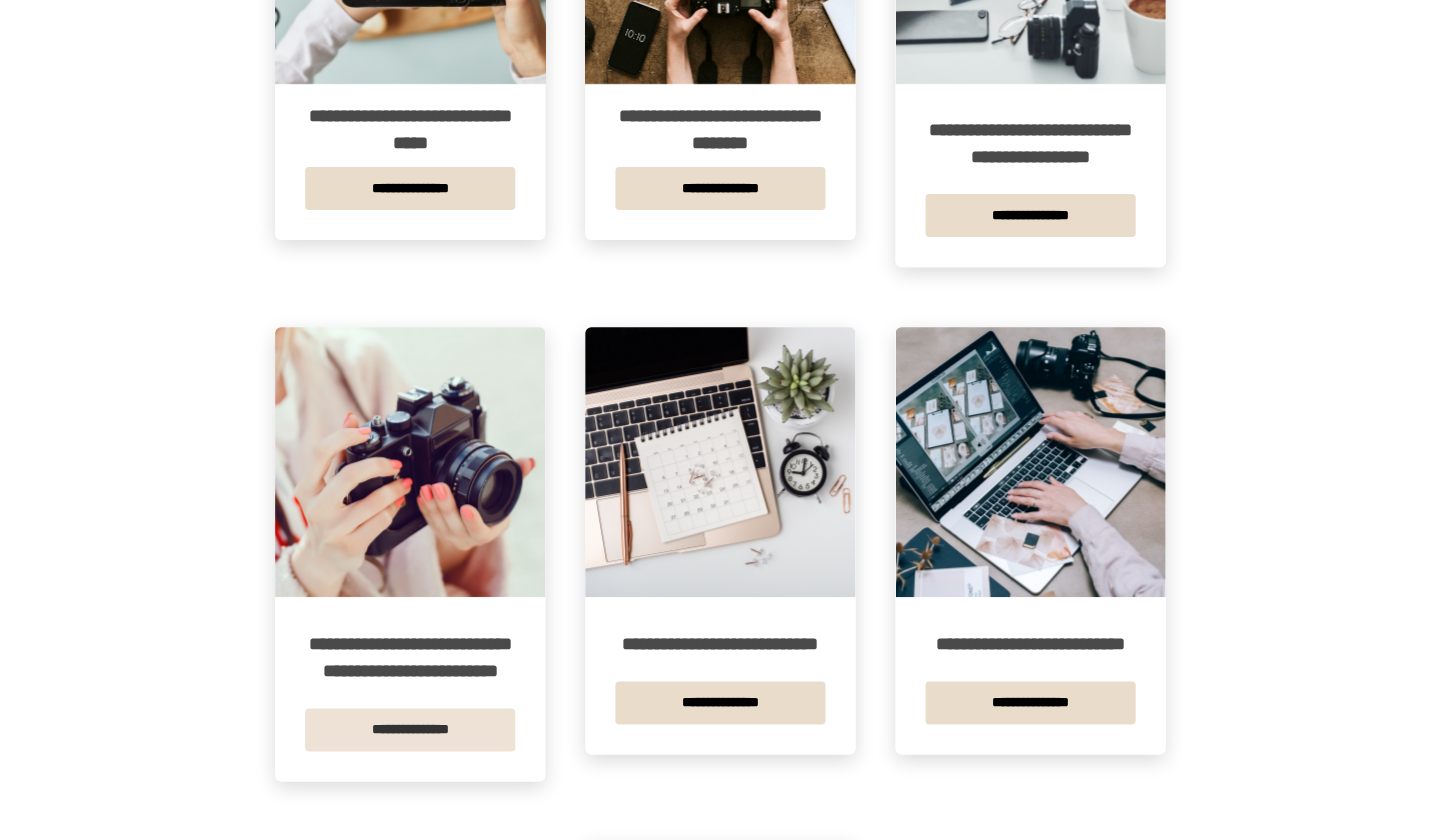 click on "**********" at bounding box center (410, 729) 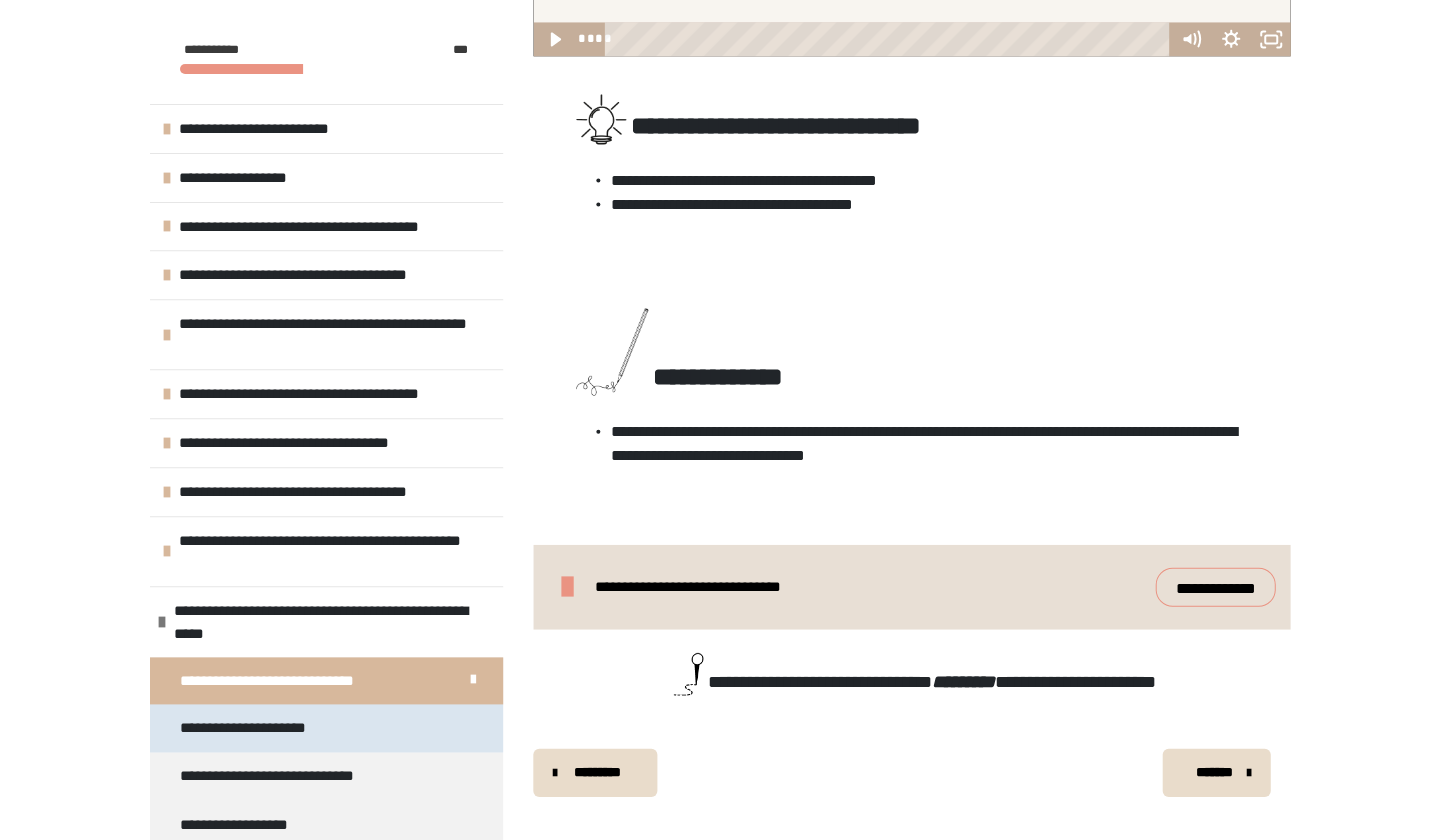 scroll, scrollTop: 679, scrollLeft: 0, axis: vertical 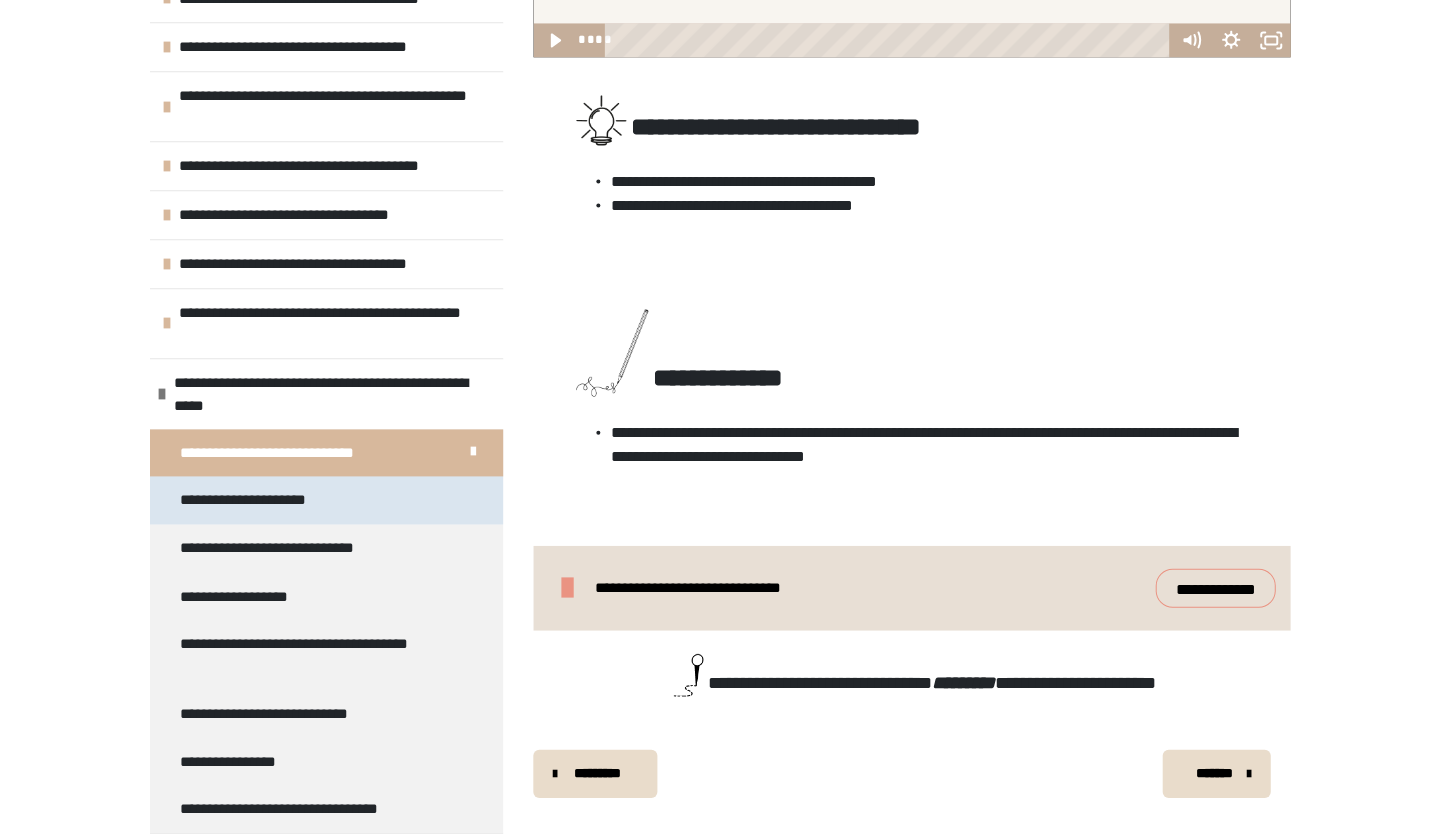 click on "**********" at bounding box center (326, 500) 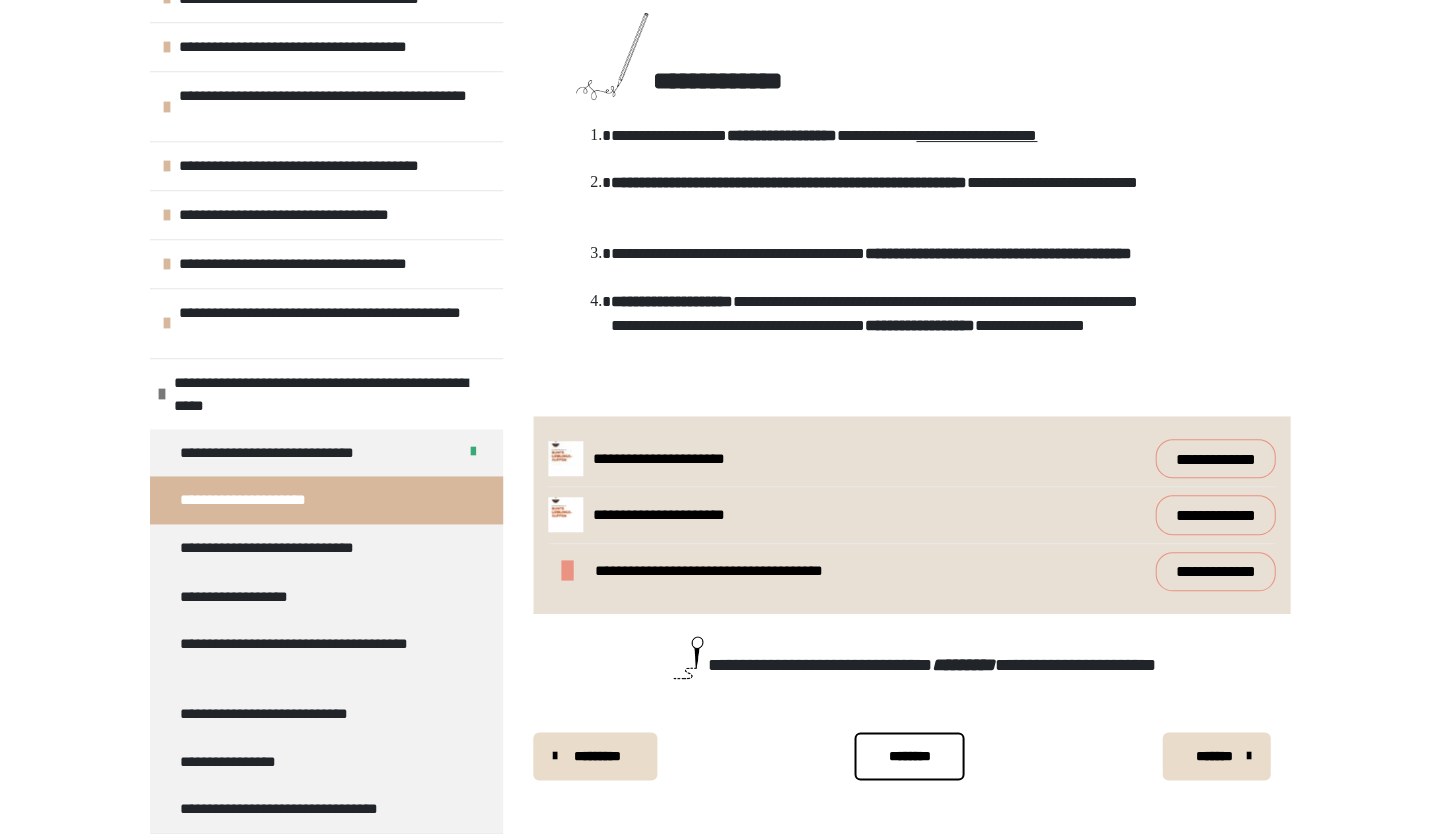scroll, scrollTop: 3306, scrollLeft: 0, axis: vertical 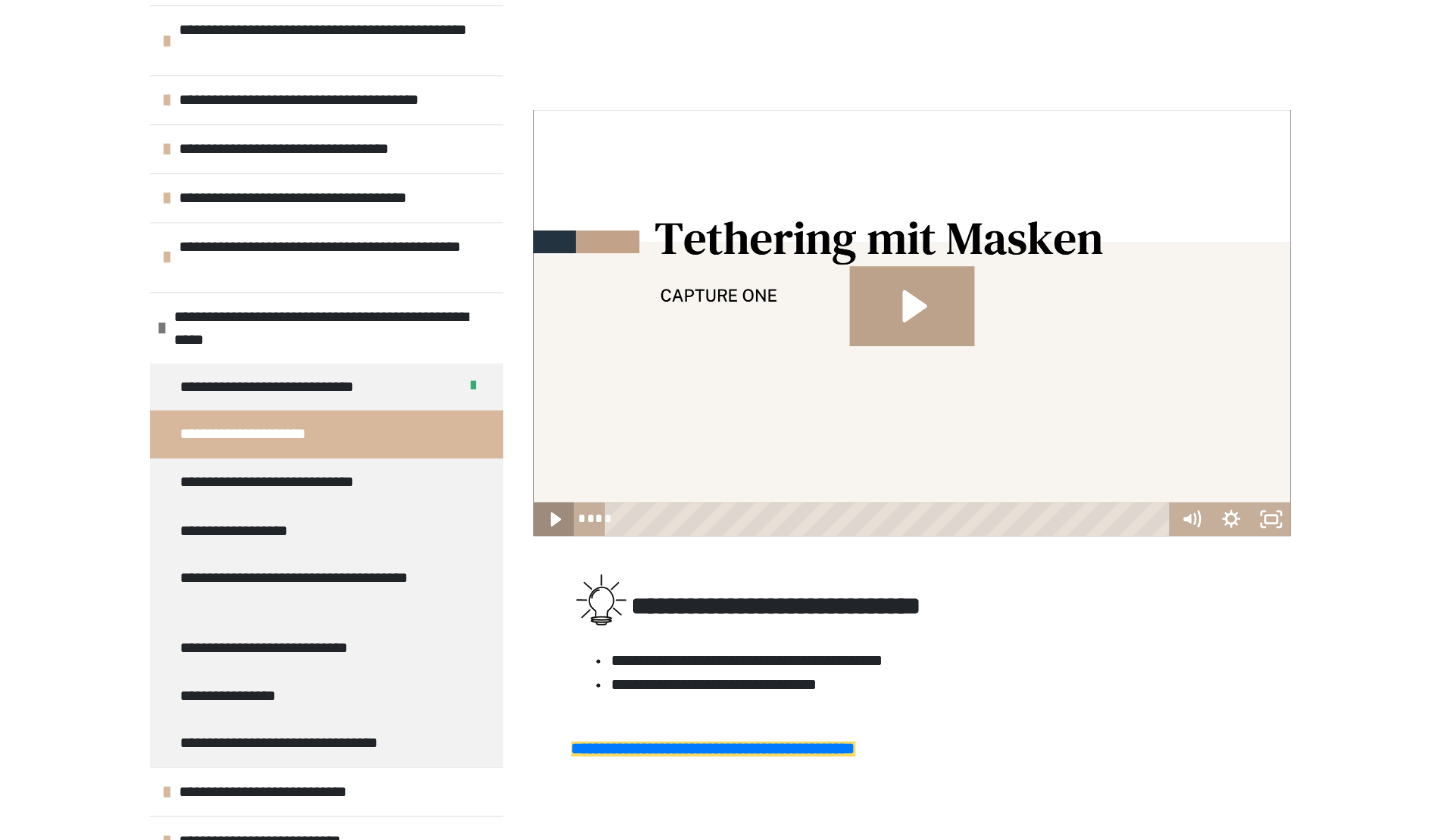 click 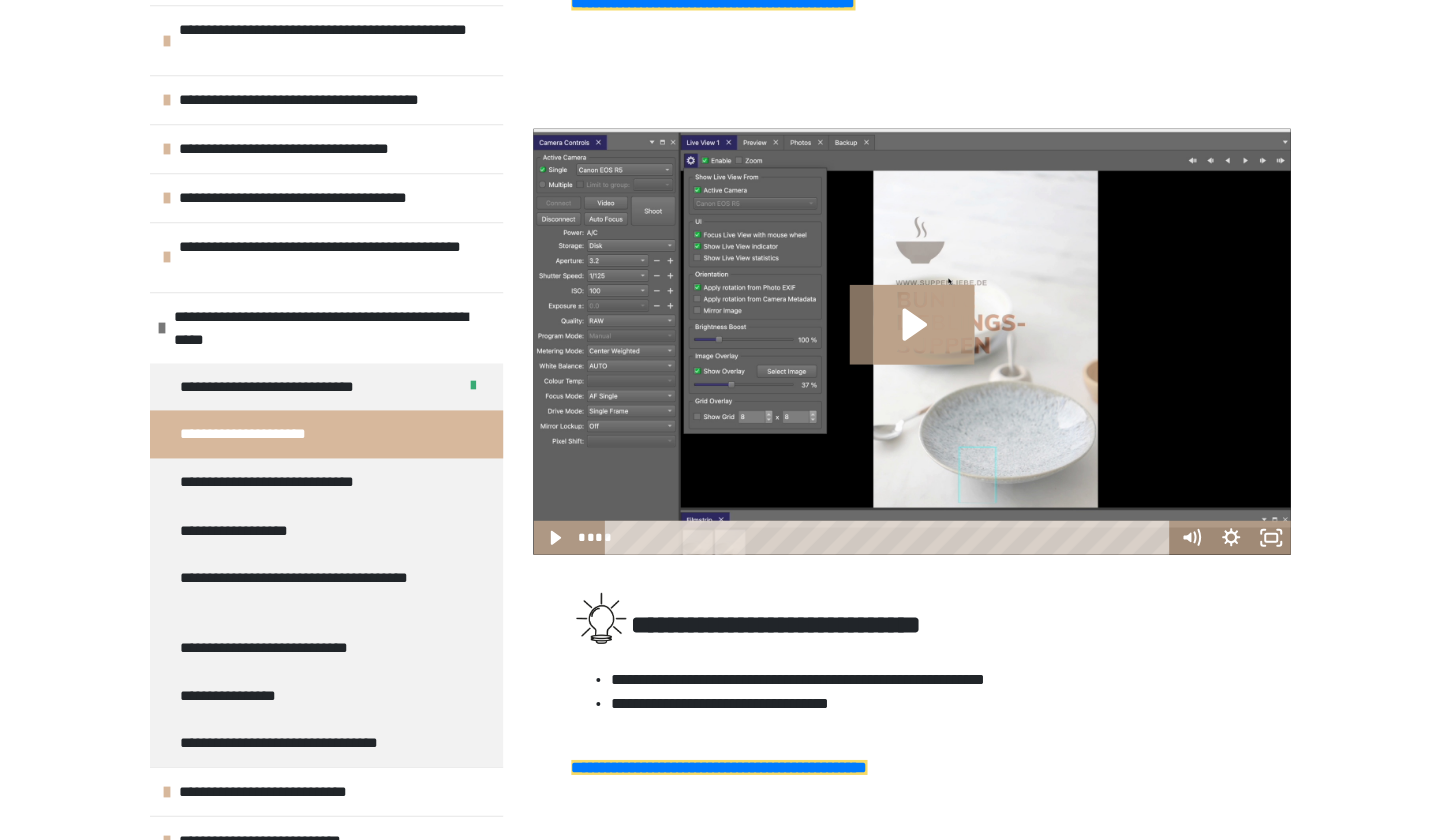 scroll, scrollTop: 2464, scrollLeft: 0, axis: vertical 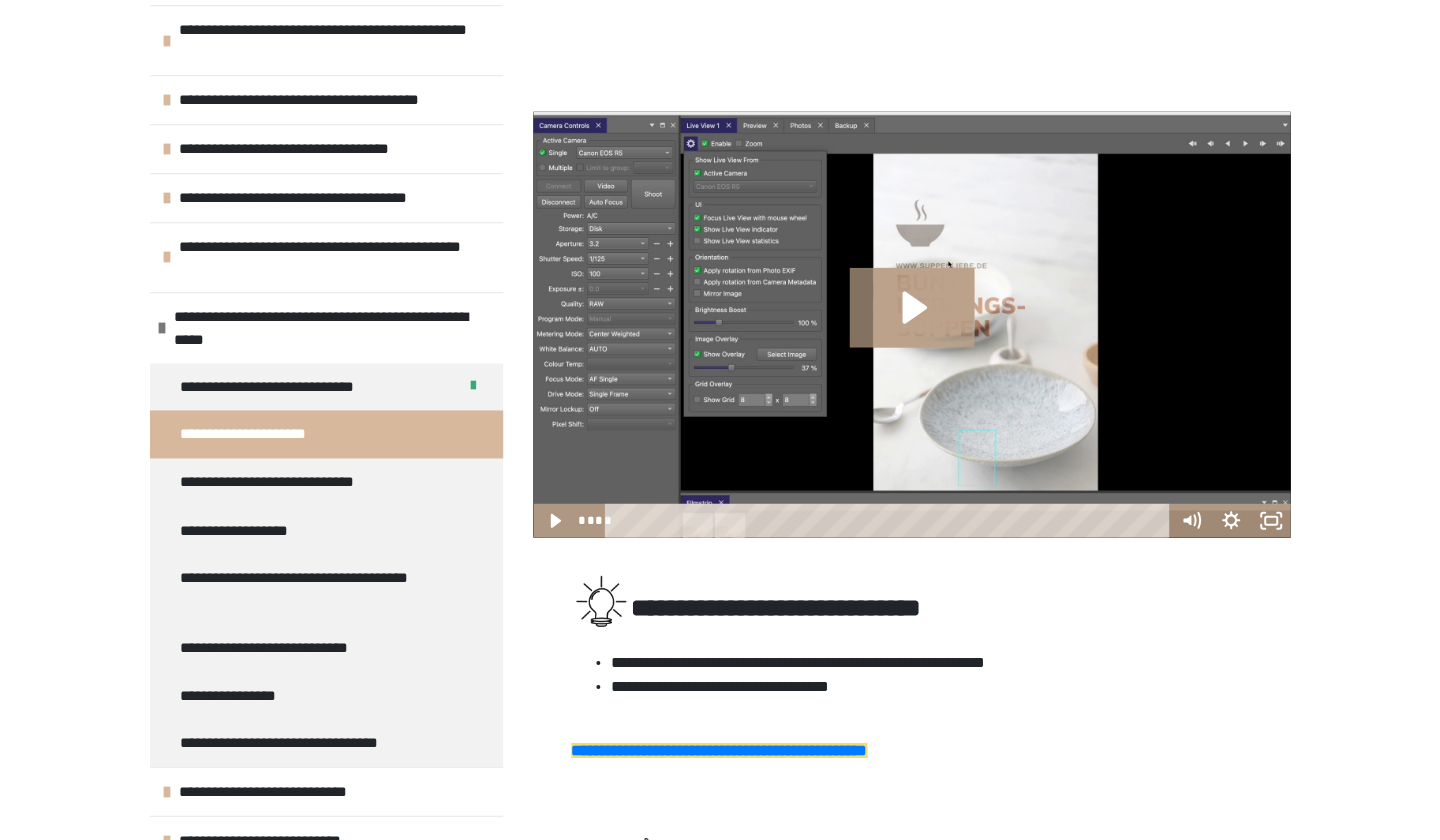click on "**********" at bounding box center (713, -15) 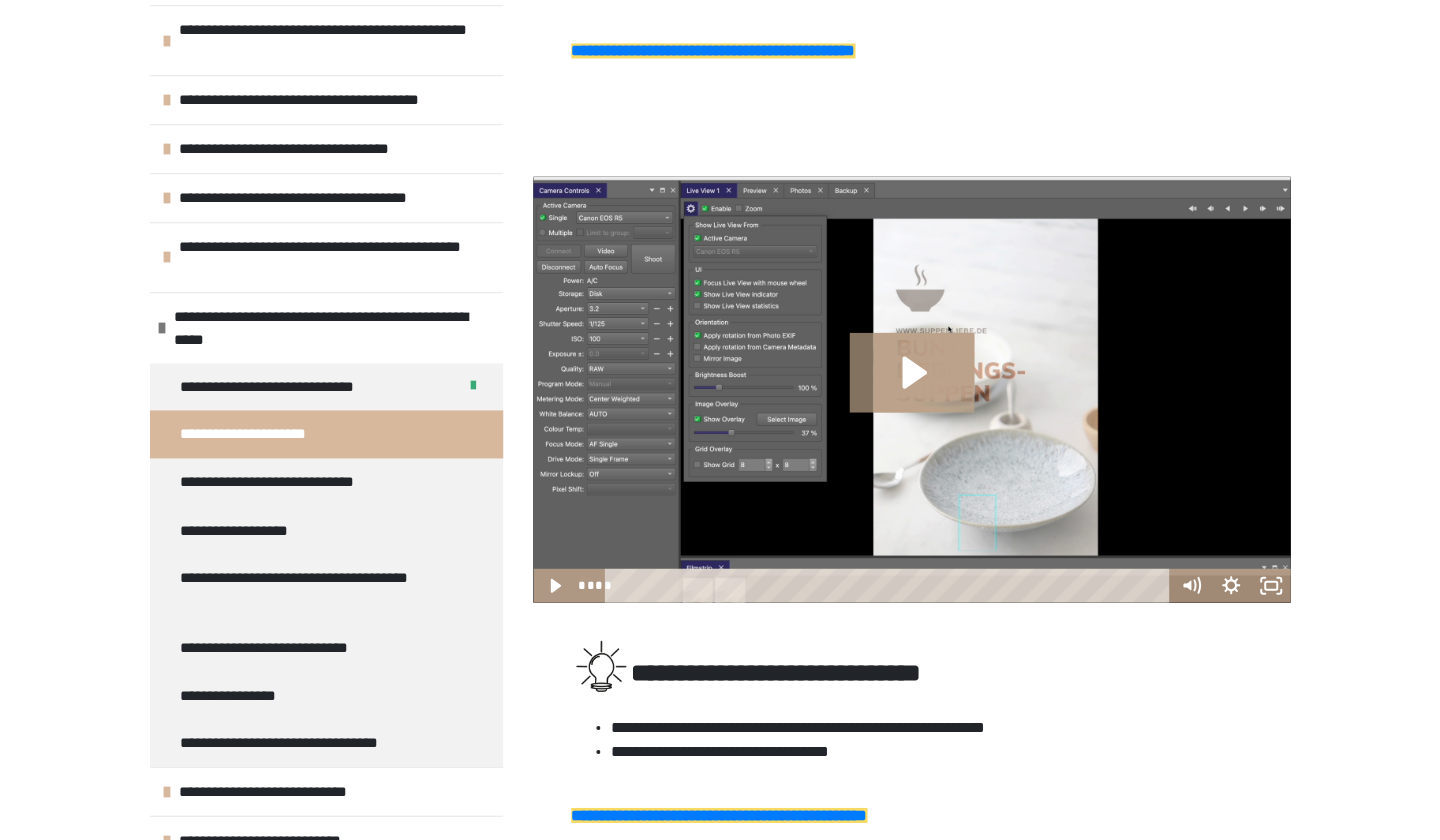 scroll, scrollTop: 2407, scrollLeft: 0, axis: vertical 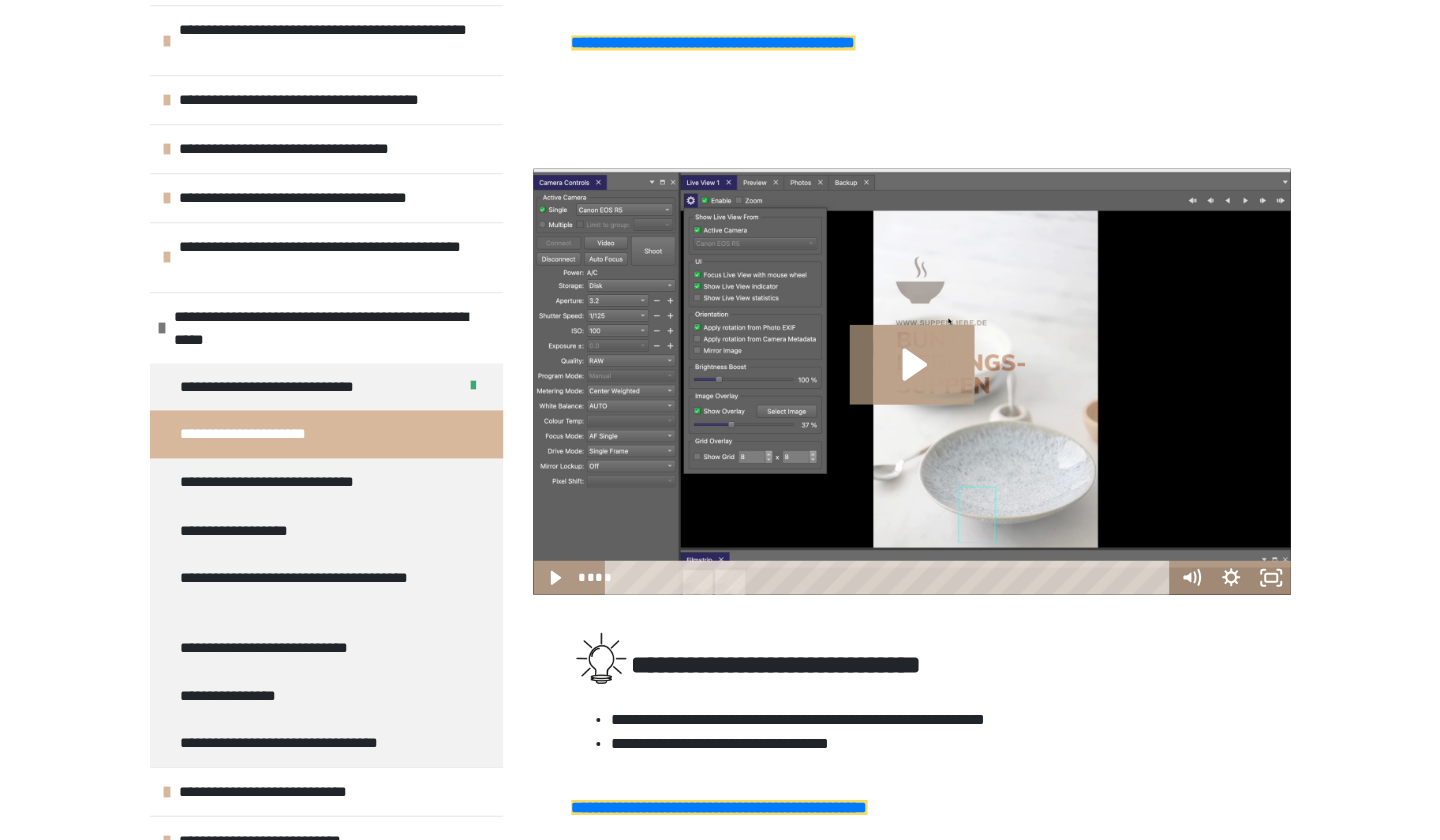 drag, startPoint x: 618, startPoint y: 592, endPoint x: 593, endPoint y: 592, distance: 25 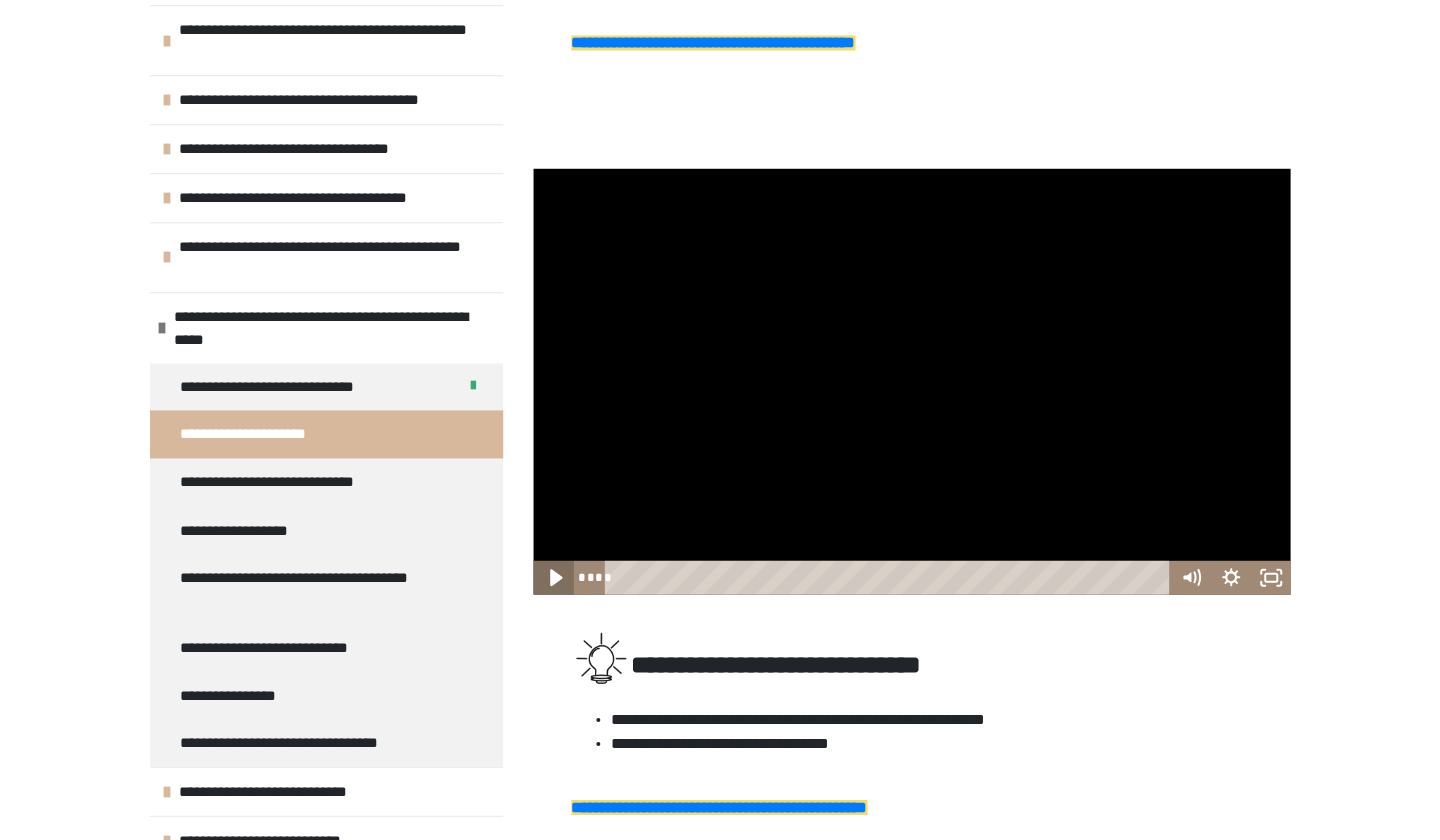 click 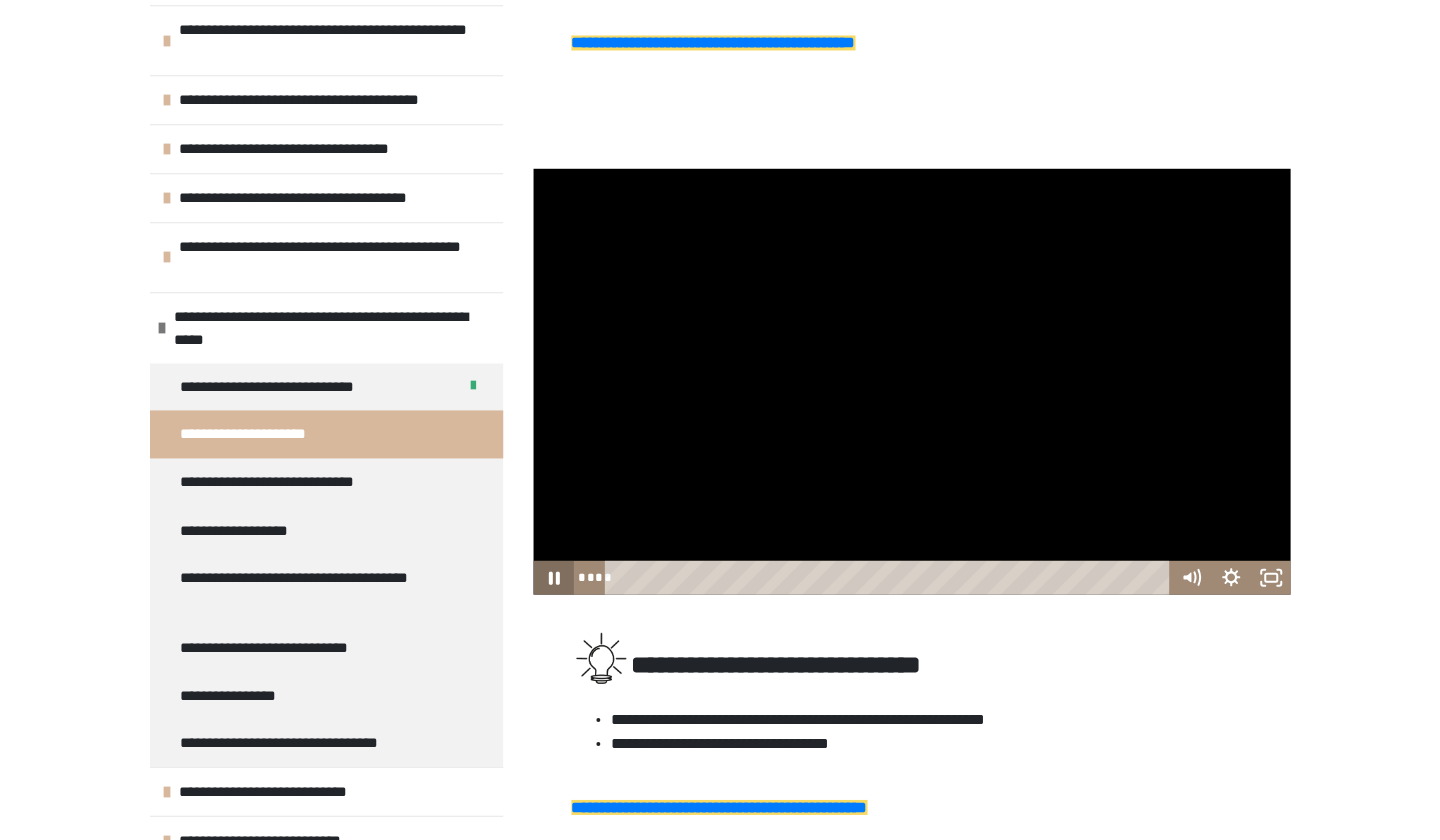 click 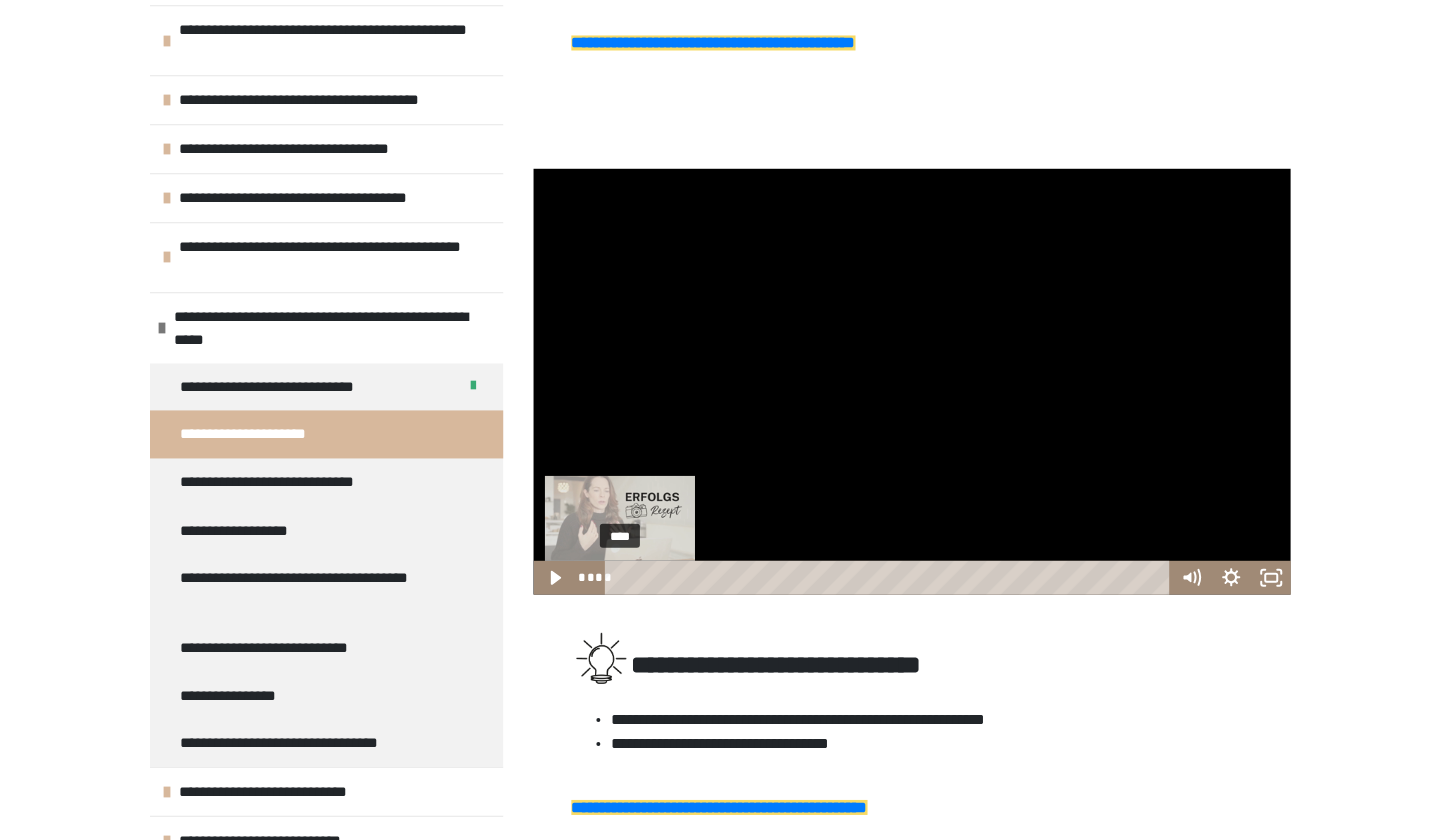 drag, startPoint x: 626, startPoint y: 594, endPoint x: 594, endPoint y: 594, distance: 32 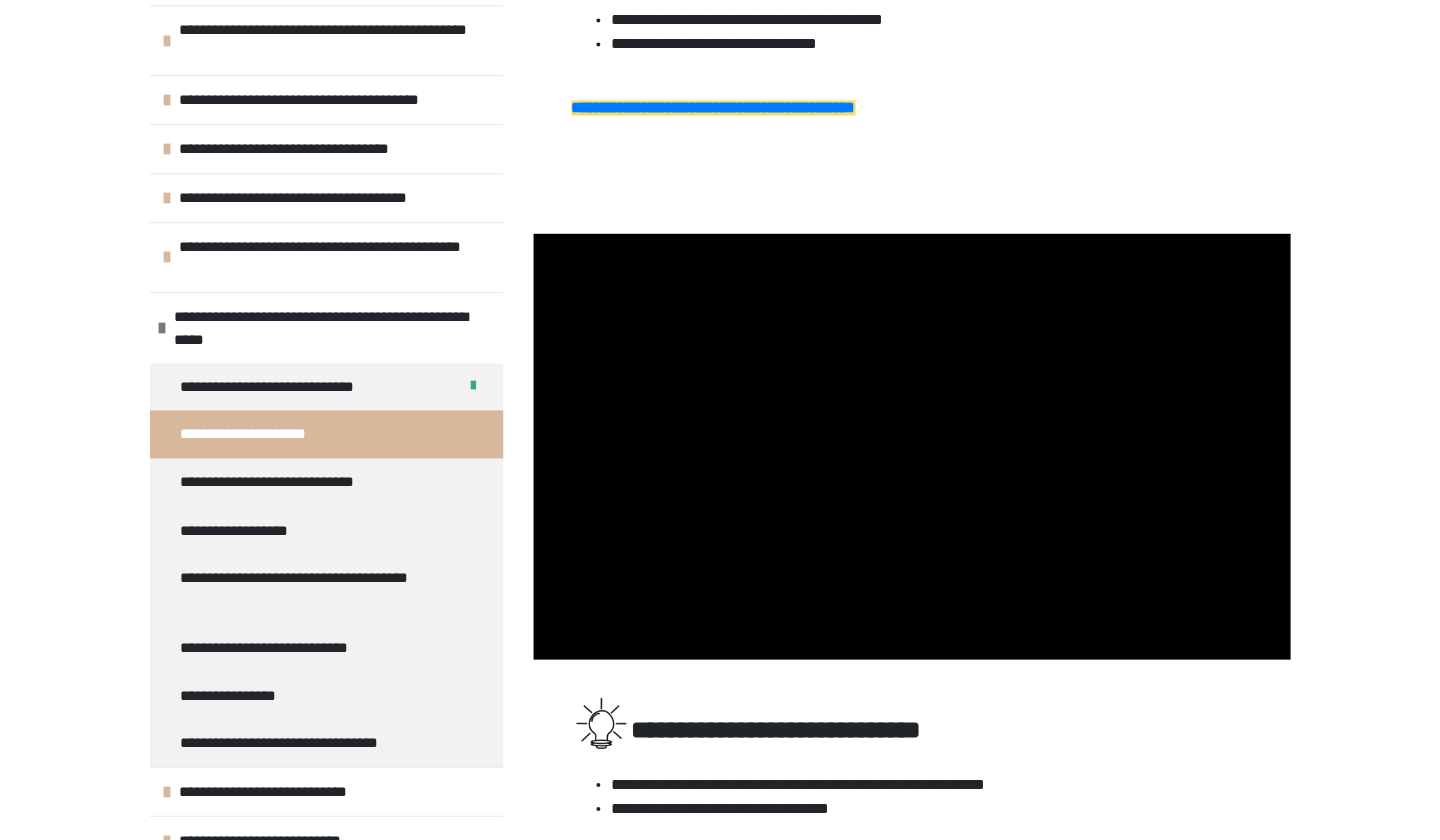 scroll, scrollTop: 2341, scrollLeft: 0, axis: vertical 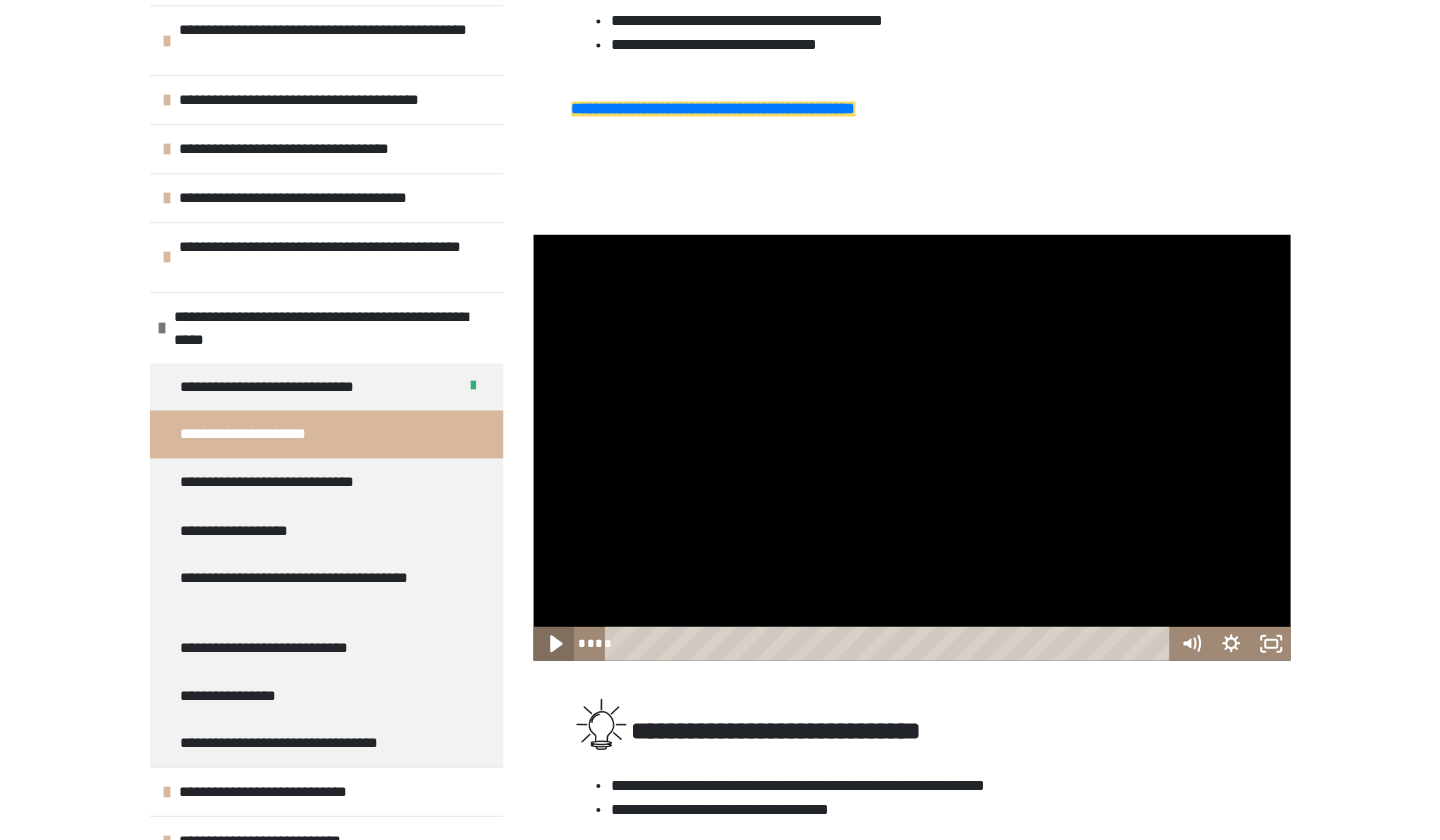 click 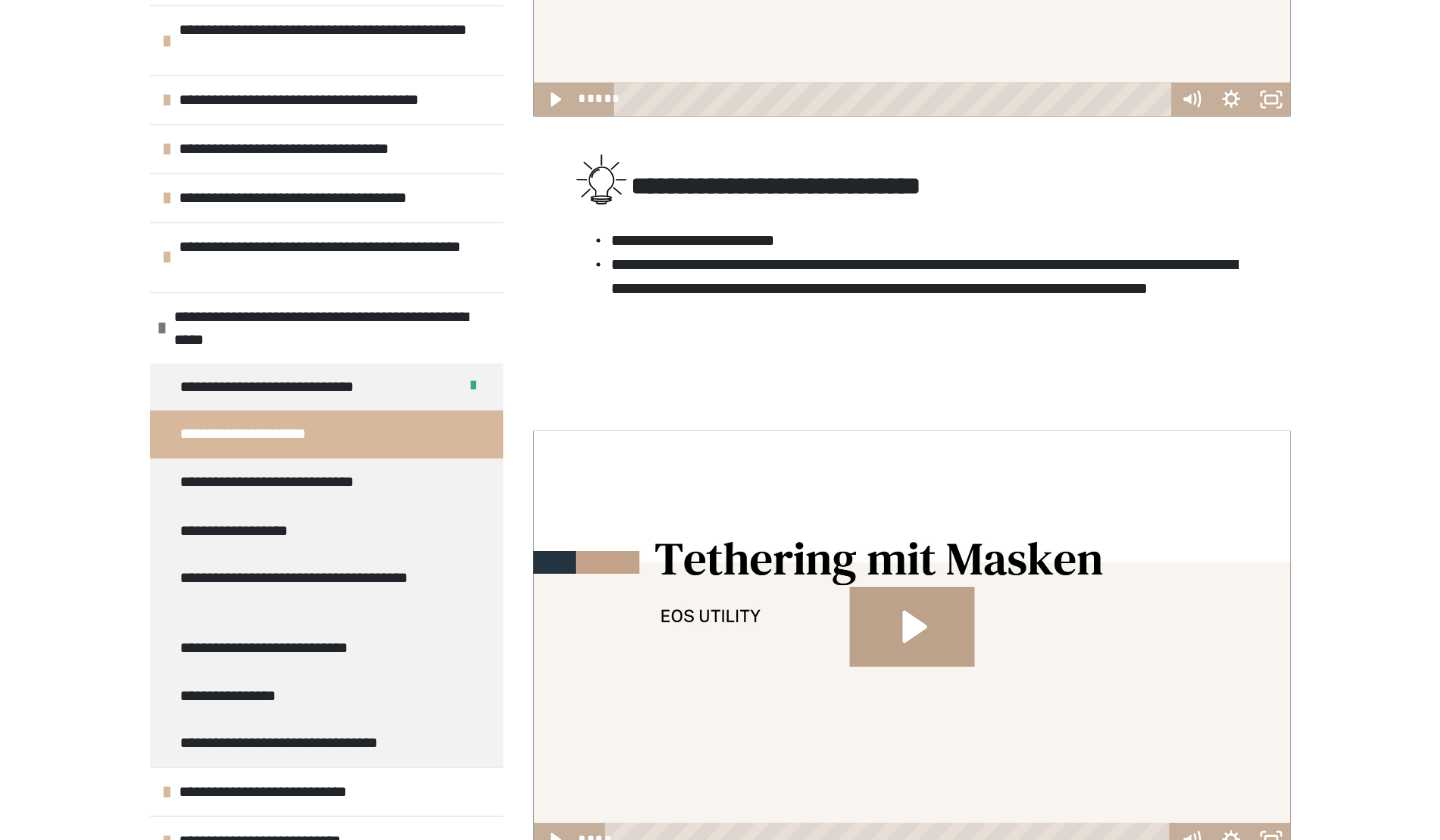 scroll, scrollTop: 24, scrollLeft: 0, axis: vertical 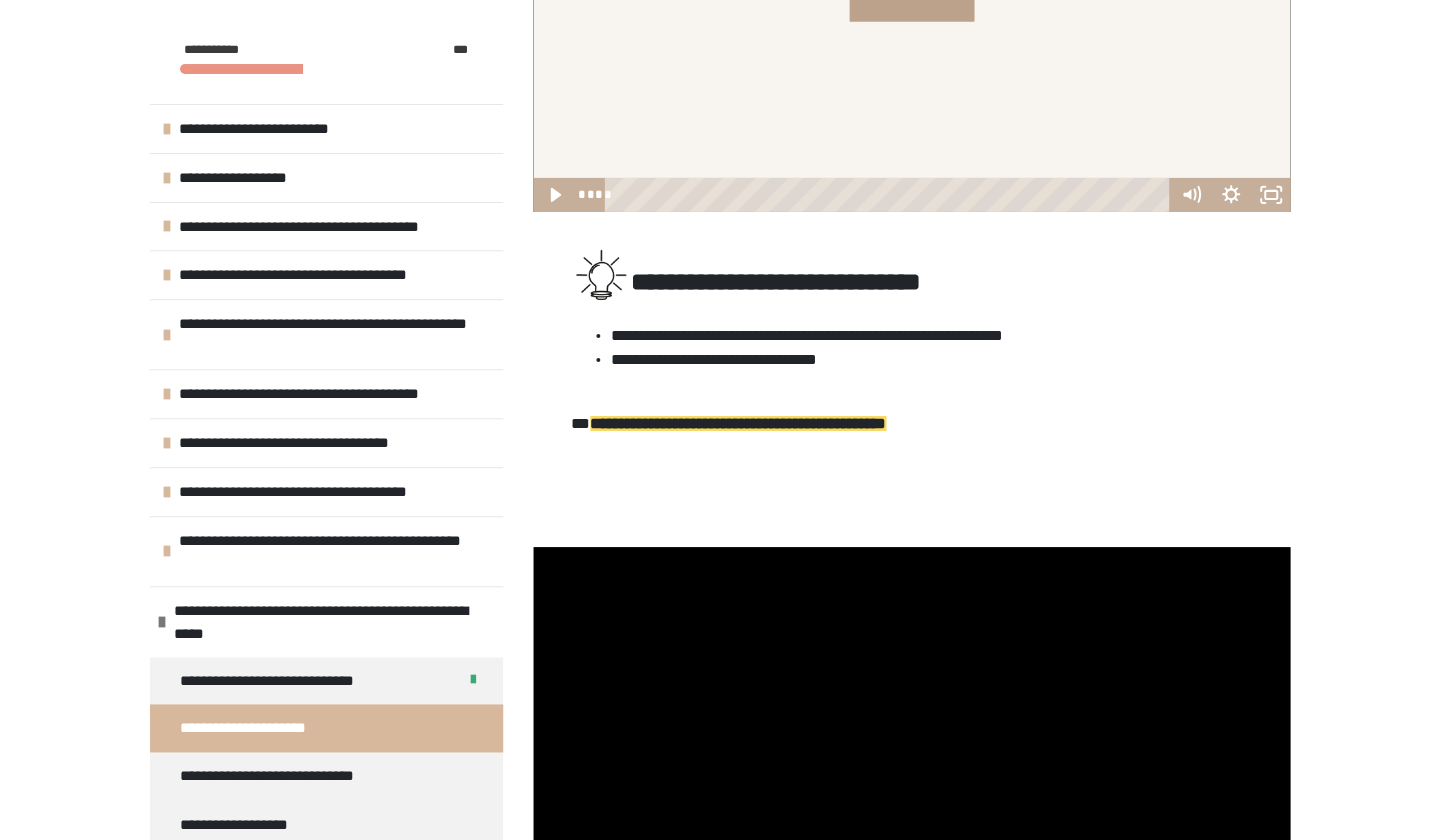click on "**********" at bounding box center (738, 423) 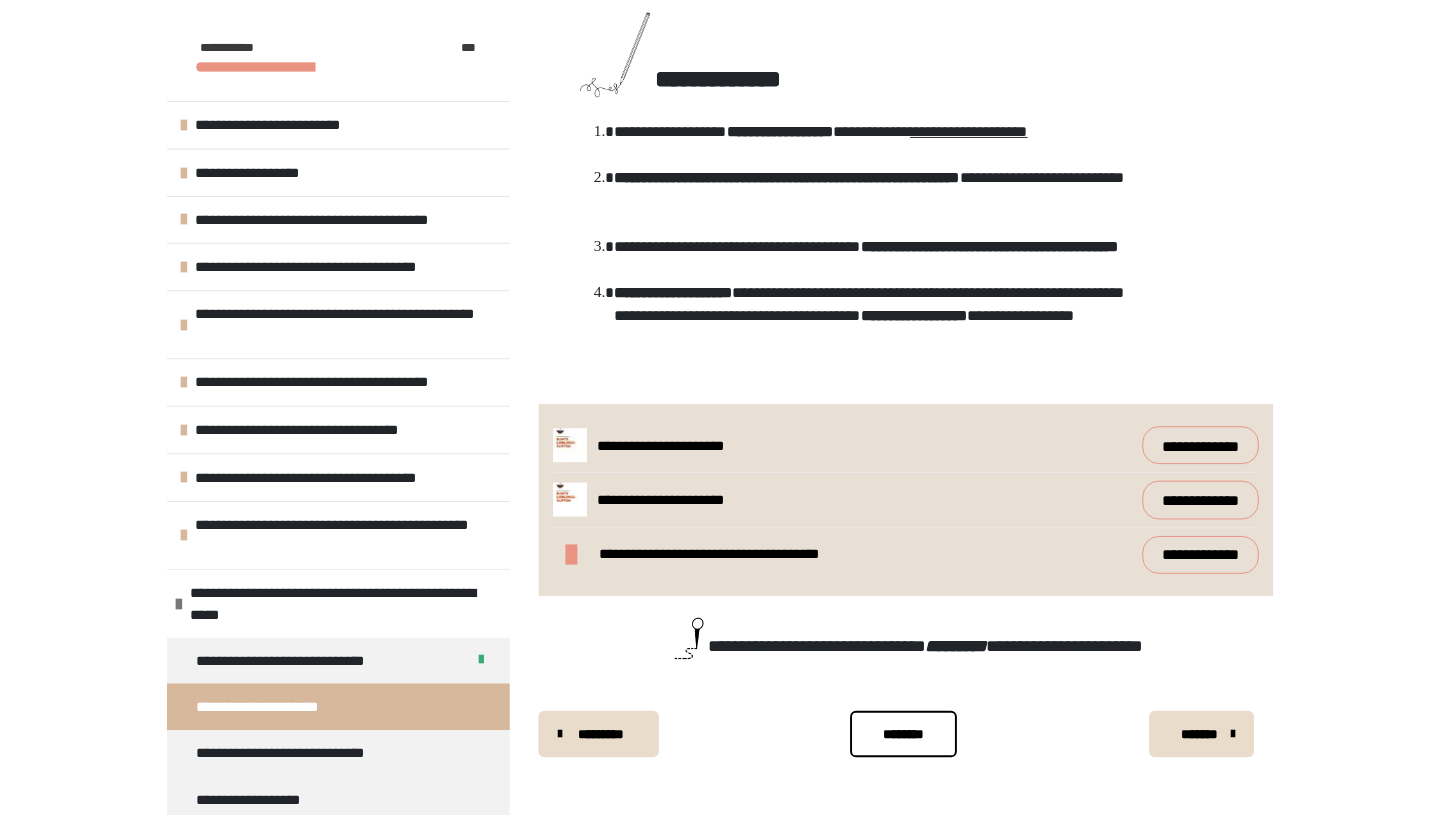 scroll, scrollTop: 3335, scrollLeft: 0, axis: vertical 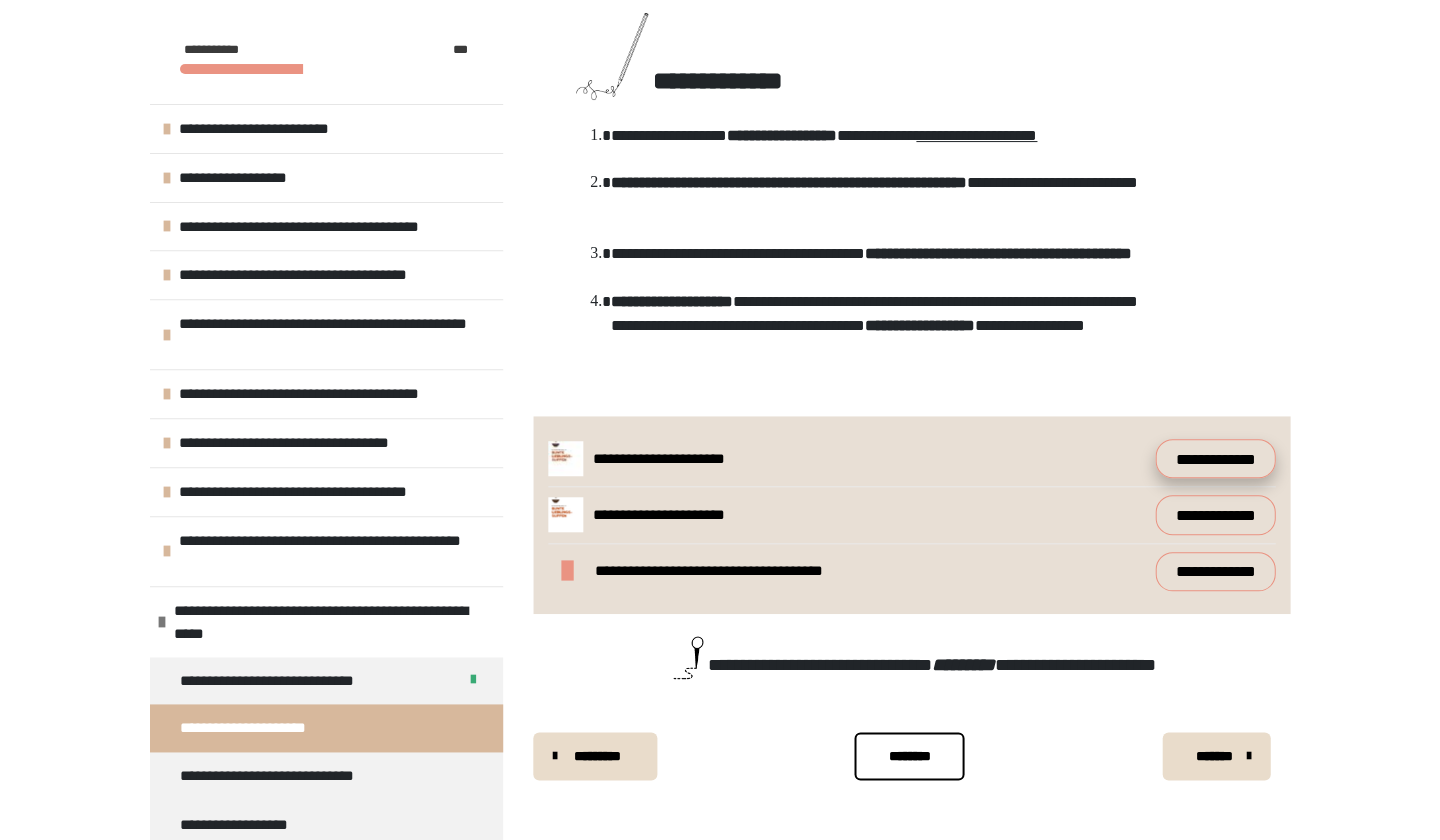 click on "**********" at bounding box center [1215, 458] 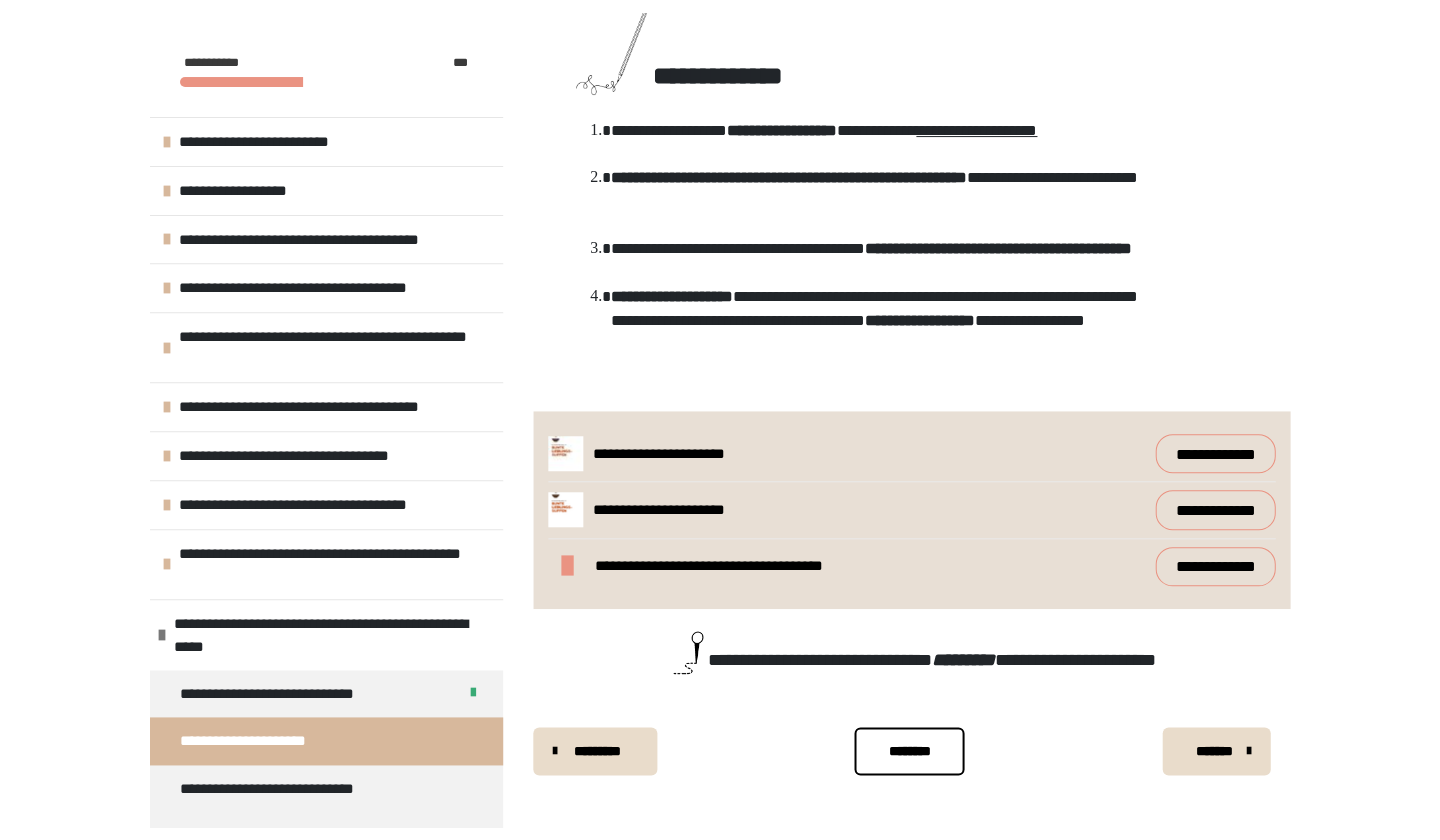 scroll, scrollTop: 3303, scrollLeft: 0, axis: vertical 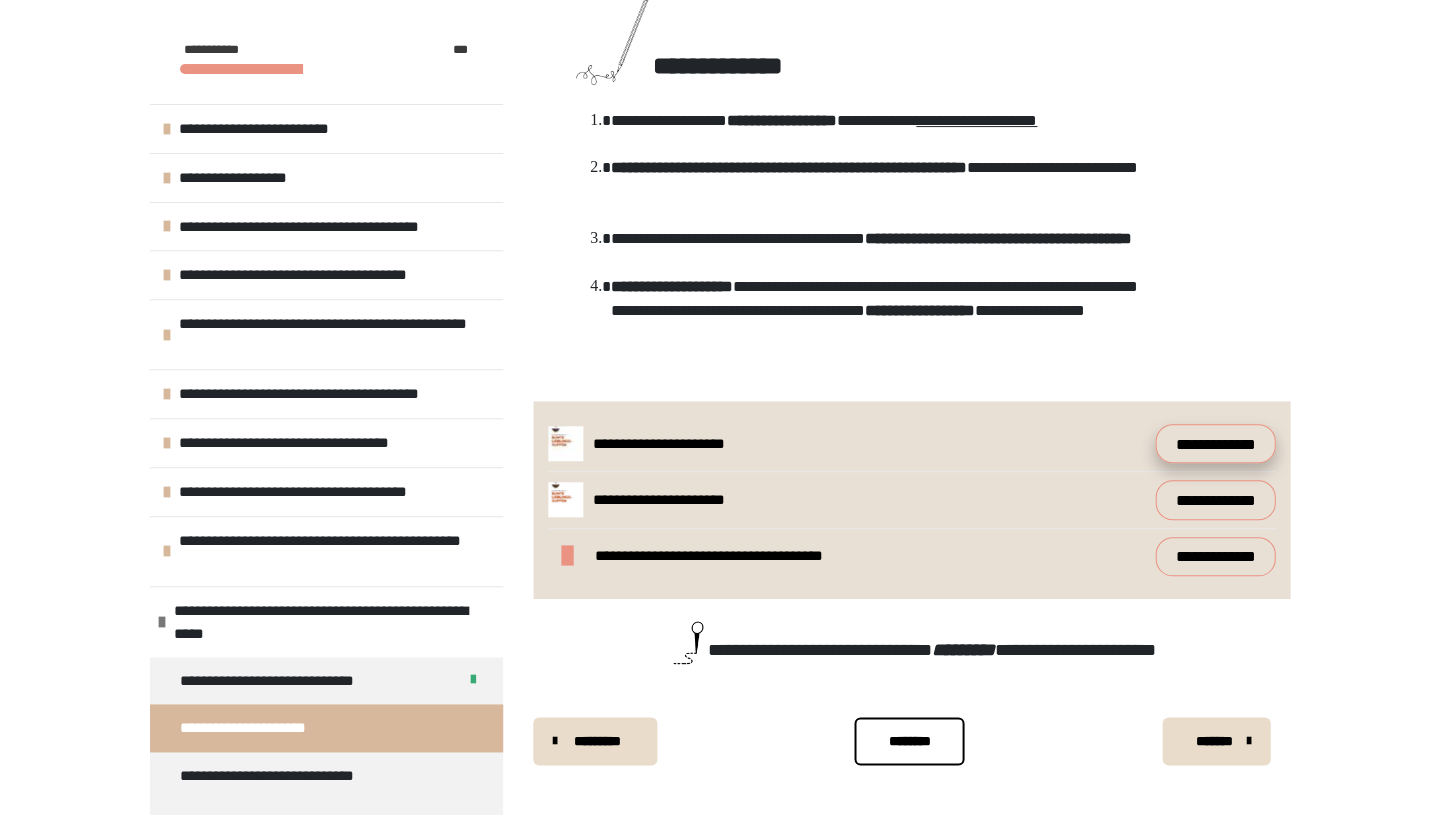 click on "**********" at bounding box center [1215, 443] 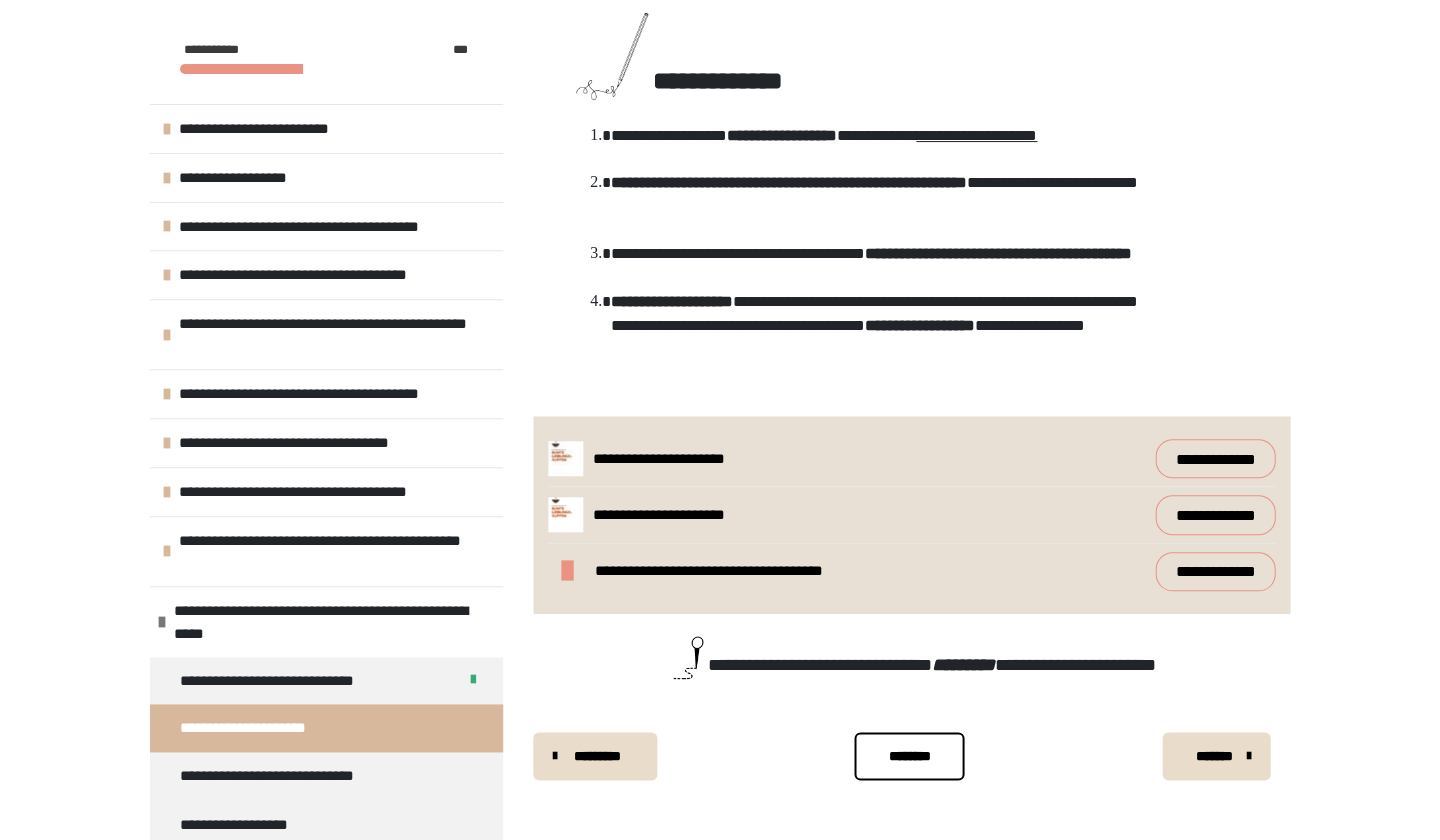 click on "**********" at bounding box center (683, 458) 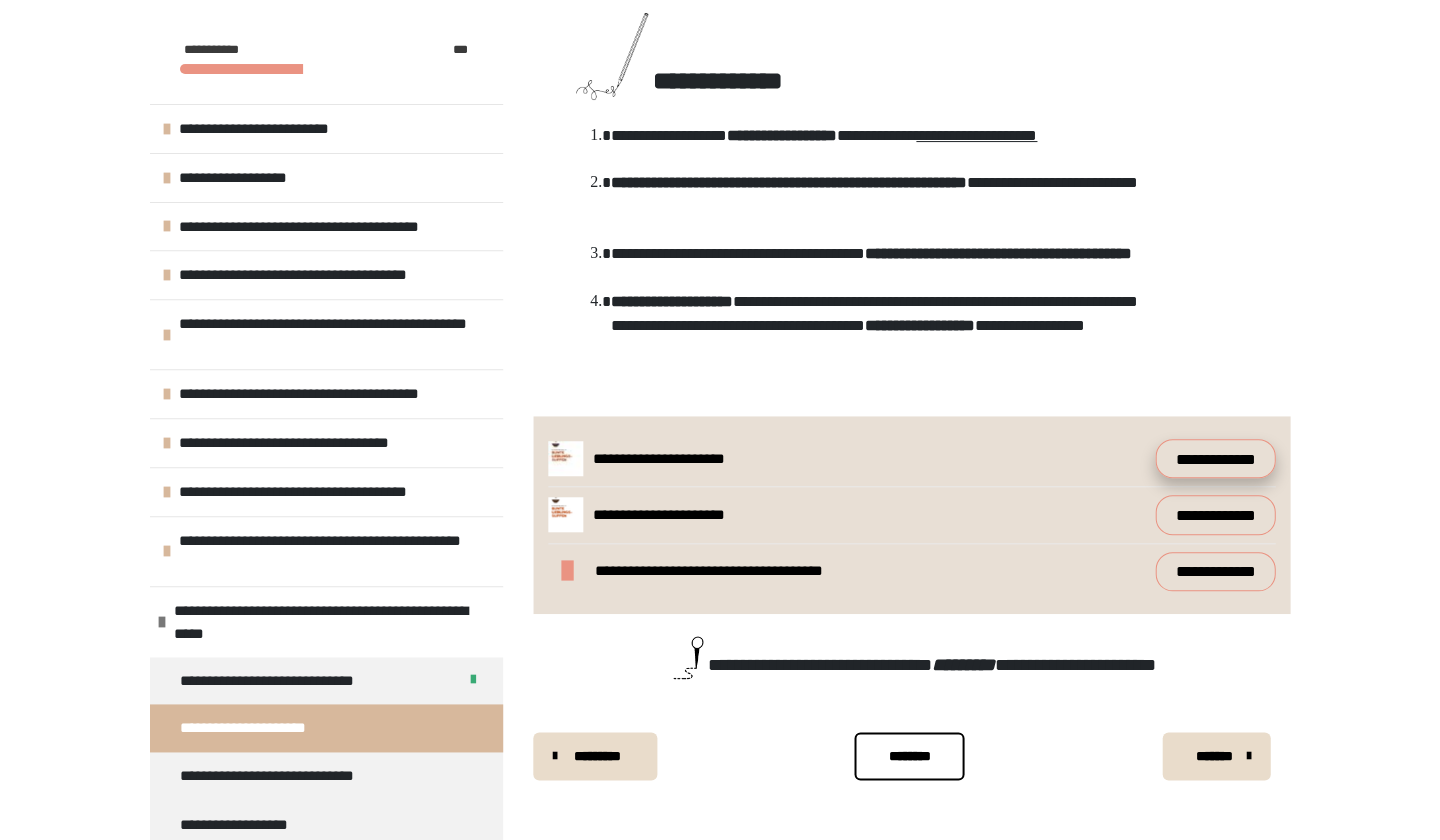 click on "**********" at bounding box center [1215, 458] 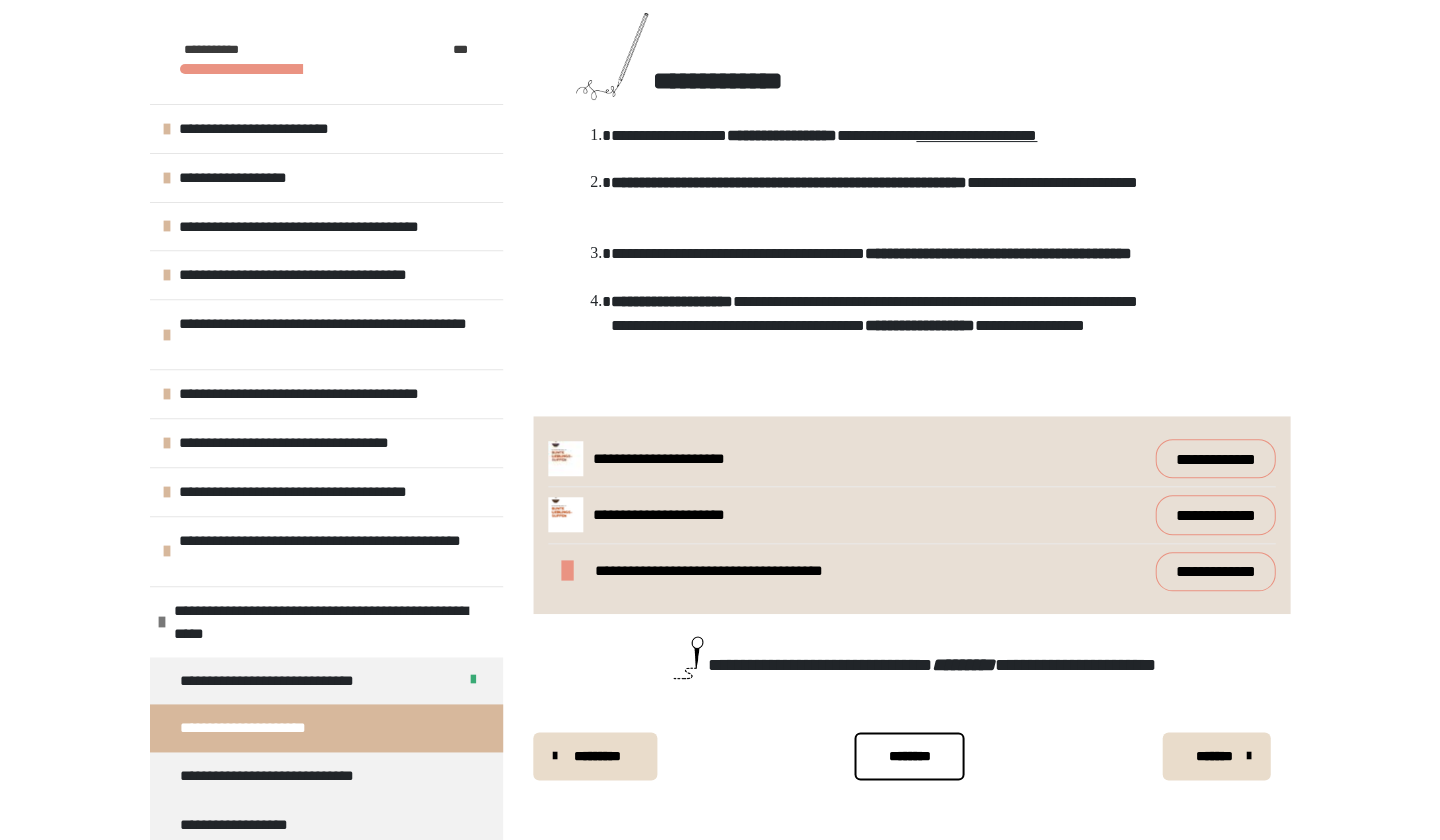 scroll, scrollTop: 3335, scrollLeft: 0, axis: vertical 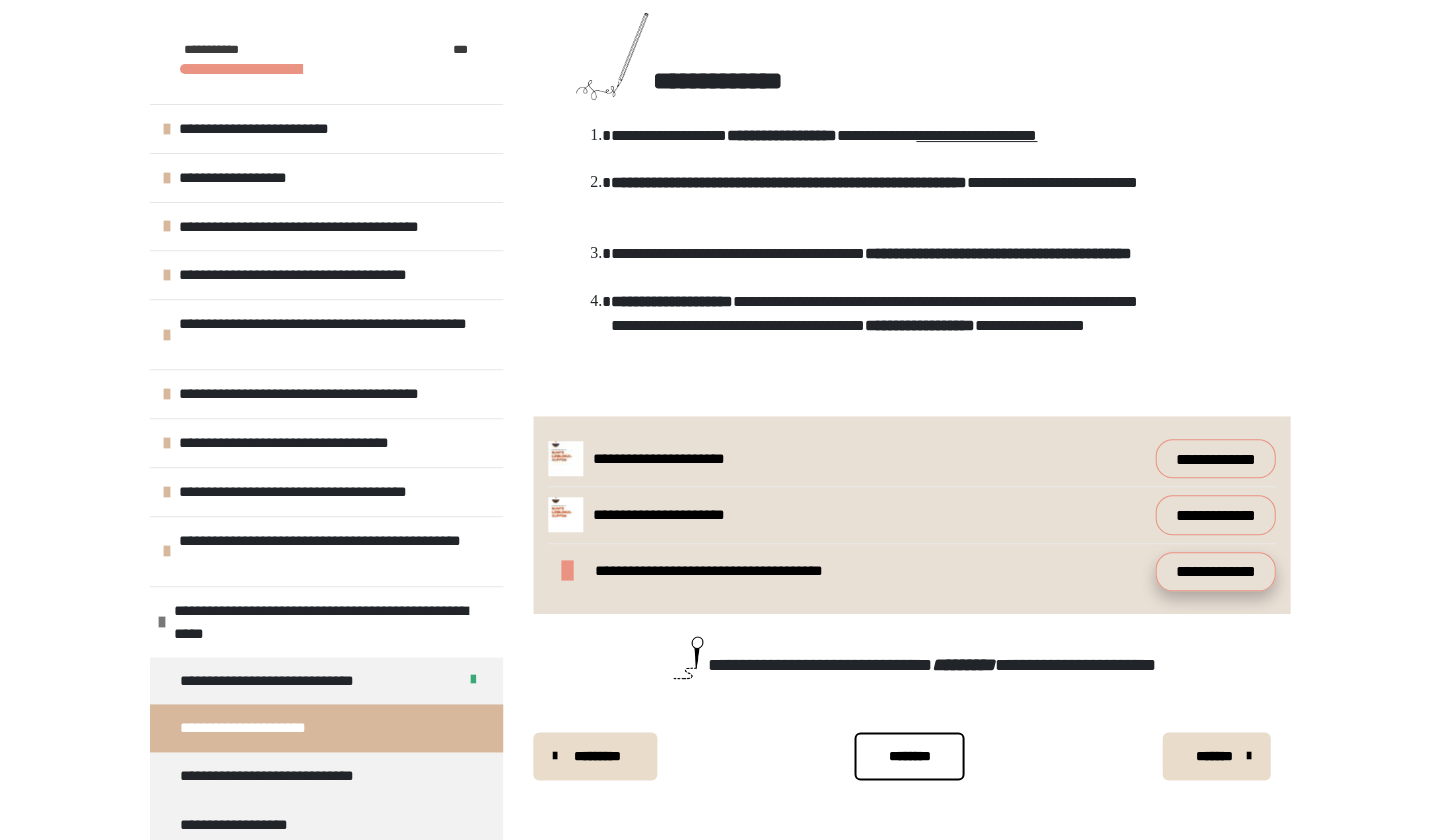 click on "**********" at bounding box center (1215, 571) 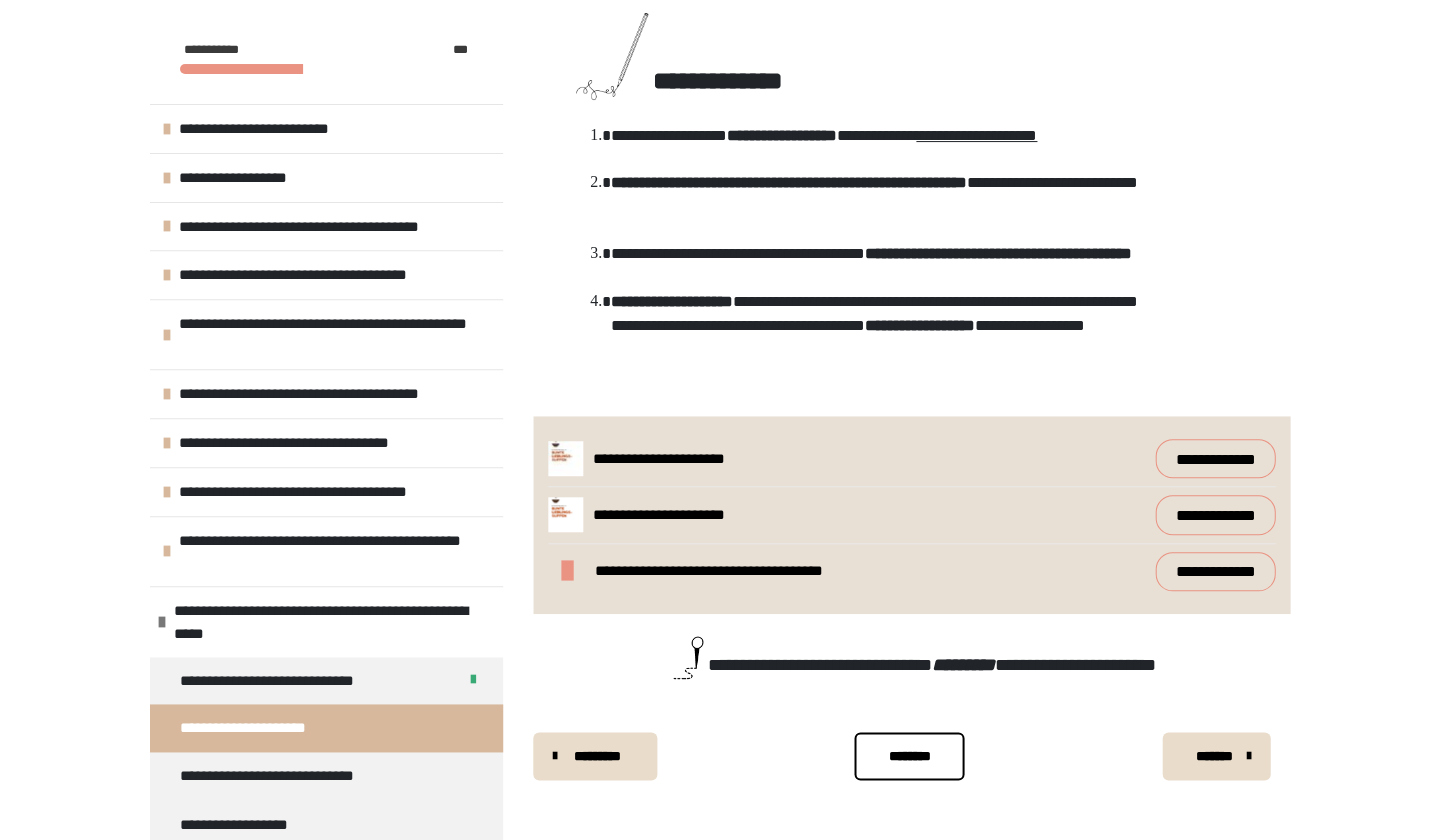 click on "********" at bounding box center [909, 756] 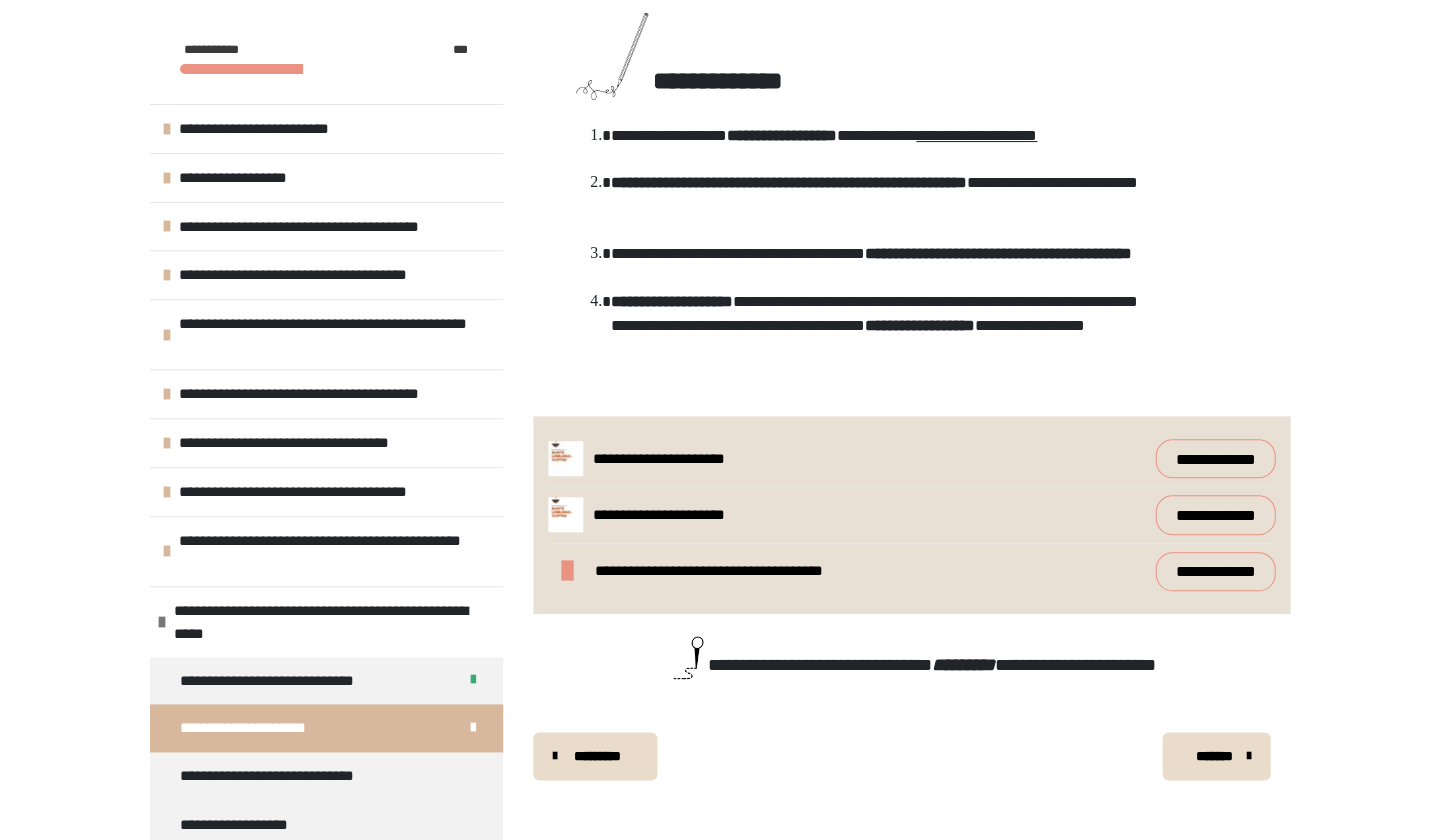 click on "*******" at bounding box center (1214, 756) 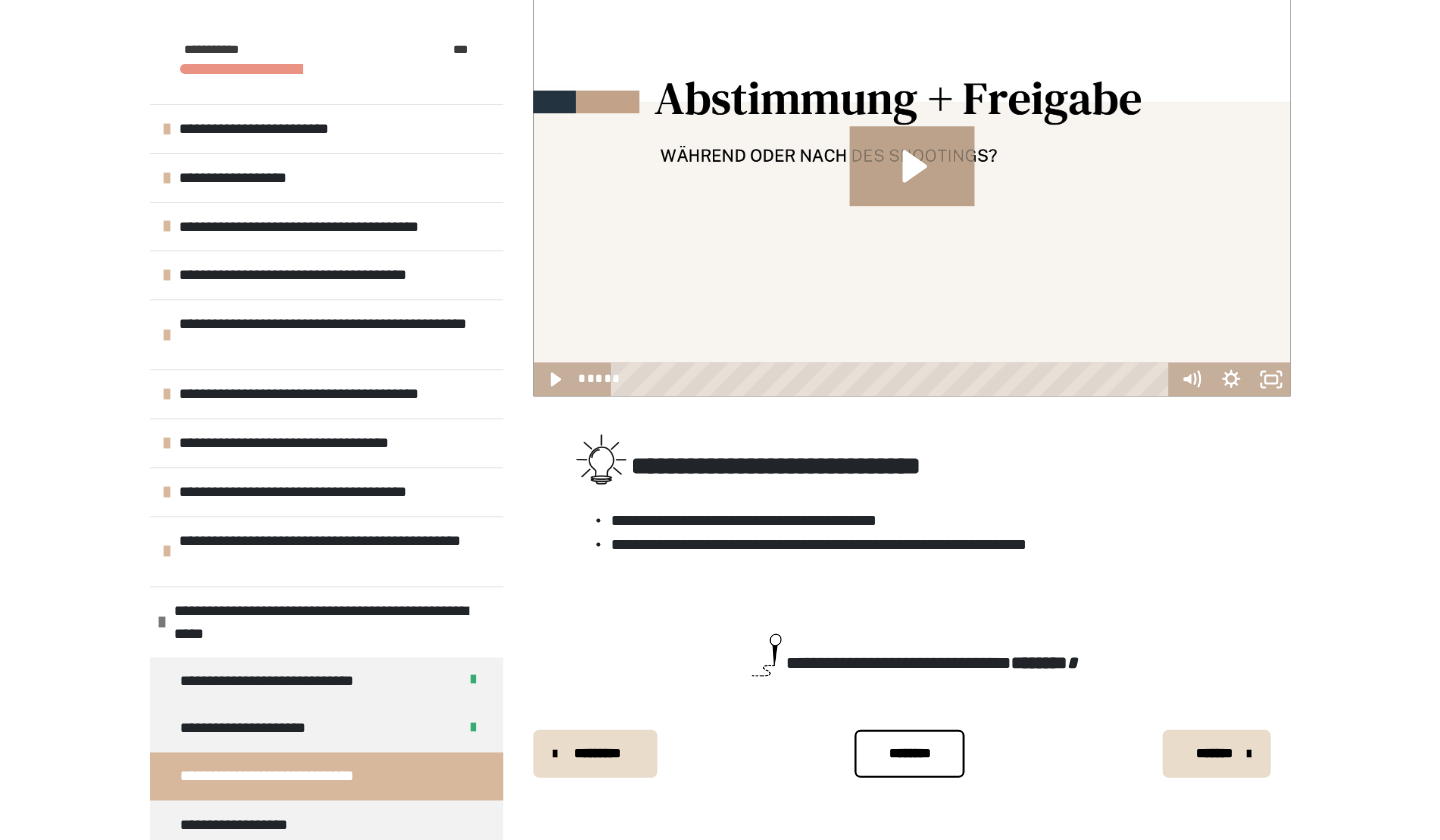 scroll, scrollTop: 340, scrollLeft: 0, axis: vertical 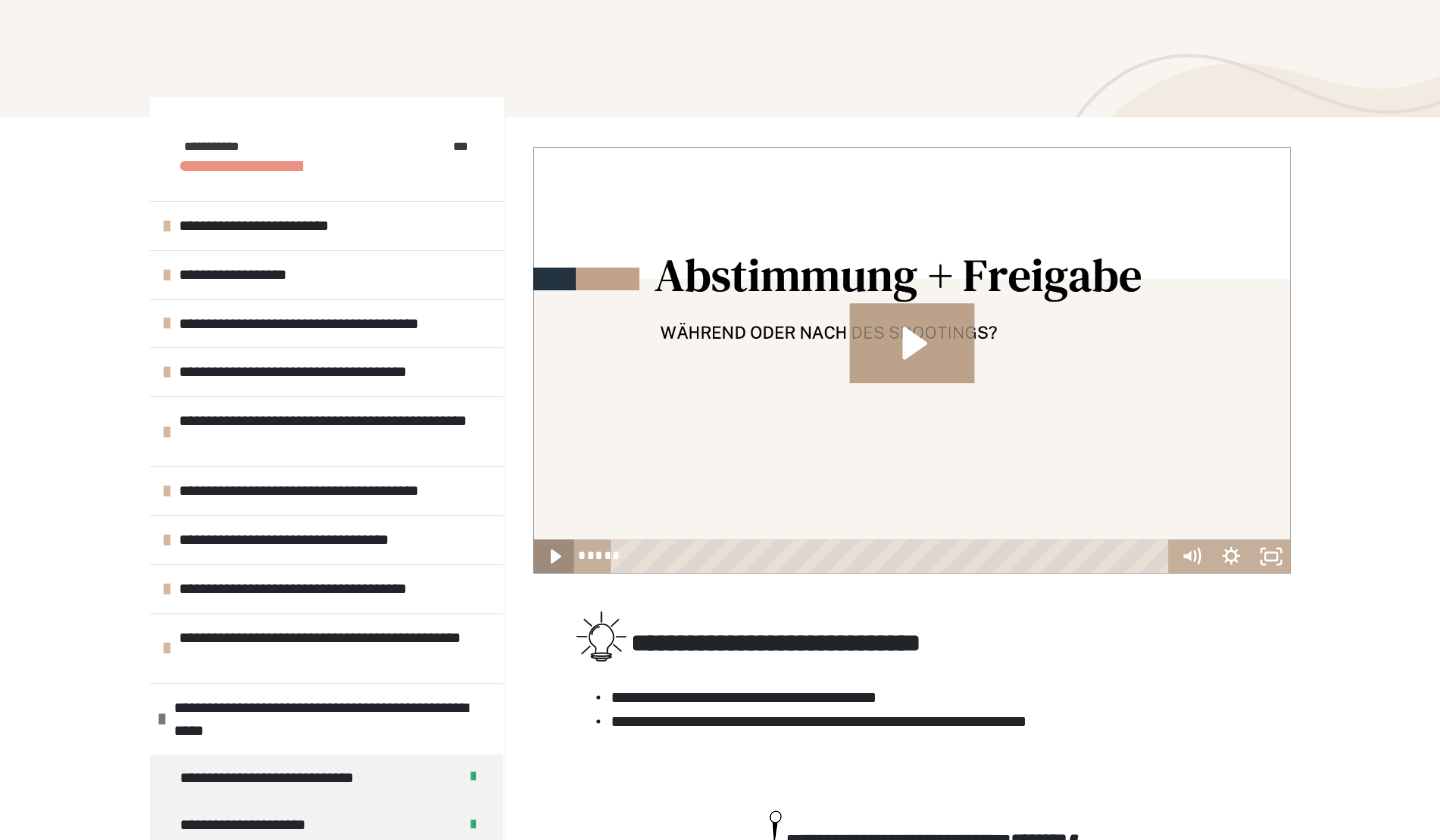 click 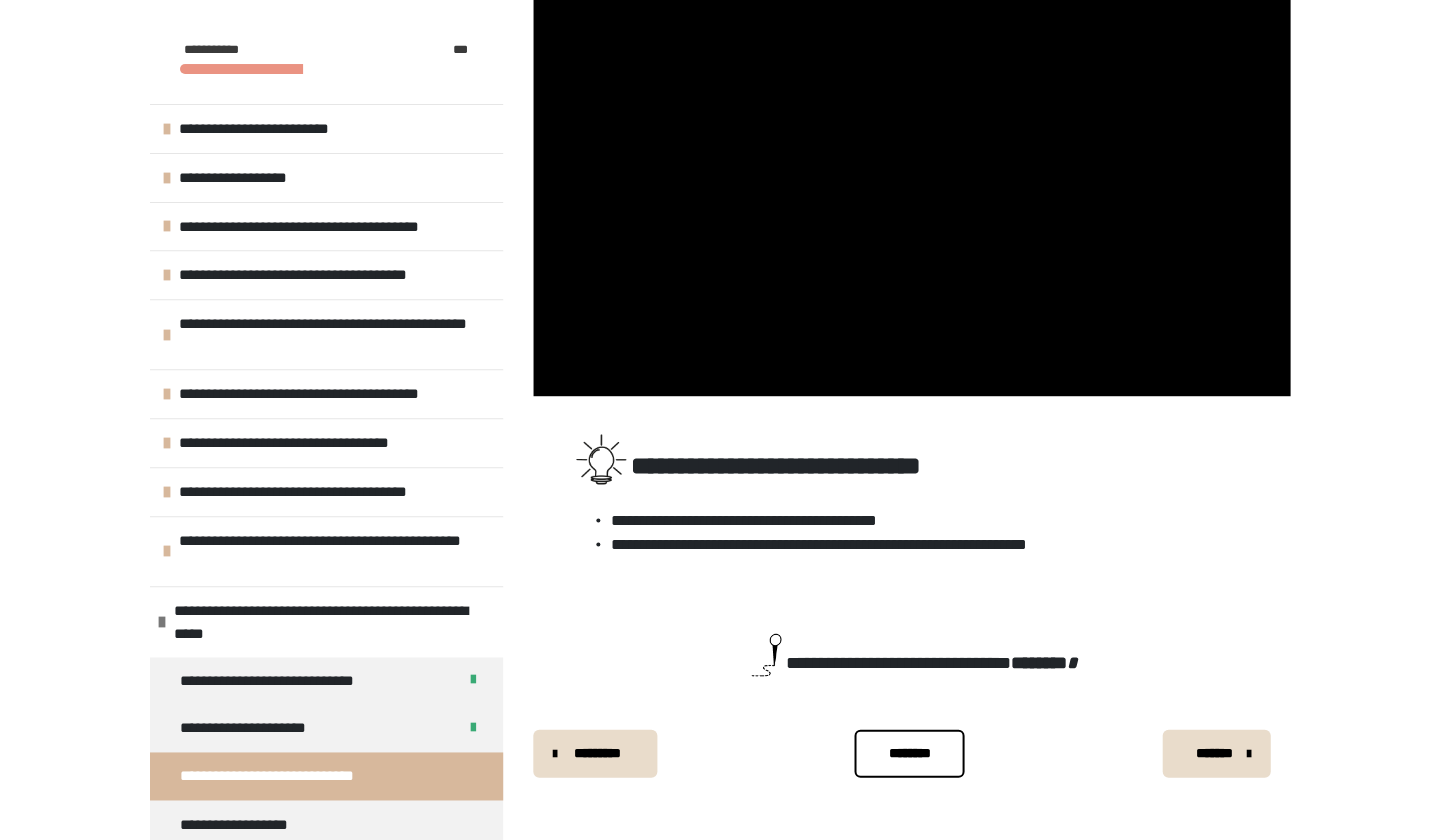 scroll, scrollTop: 340, scrollLeft: 0, axis: vertical 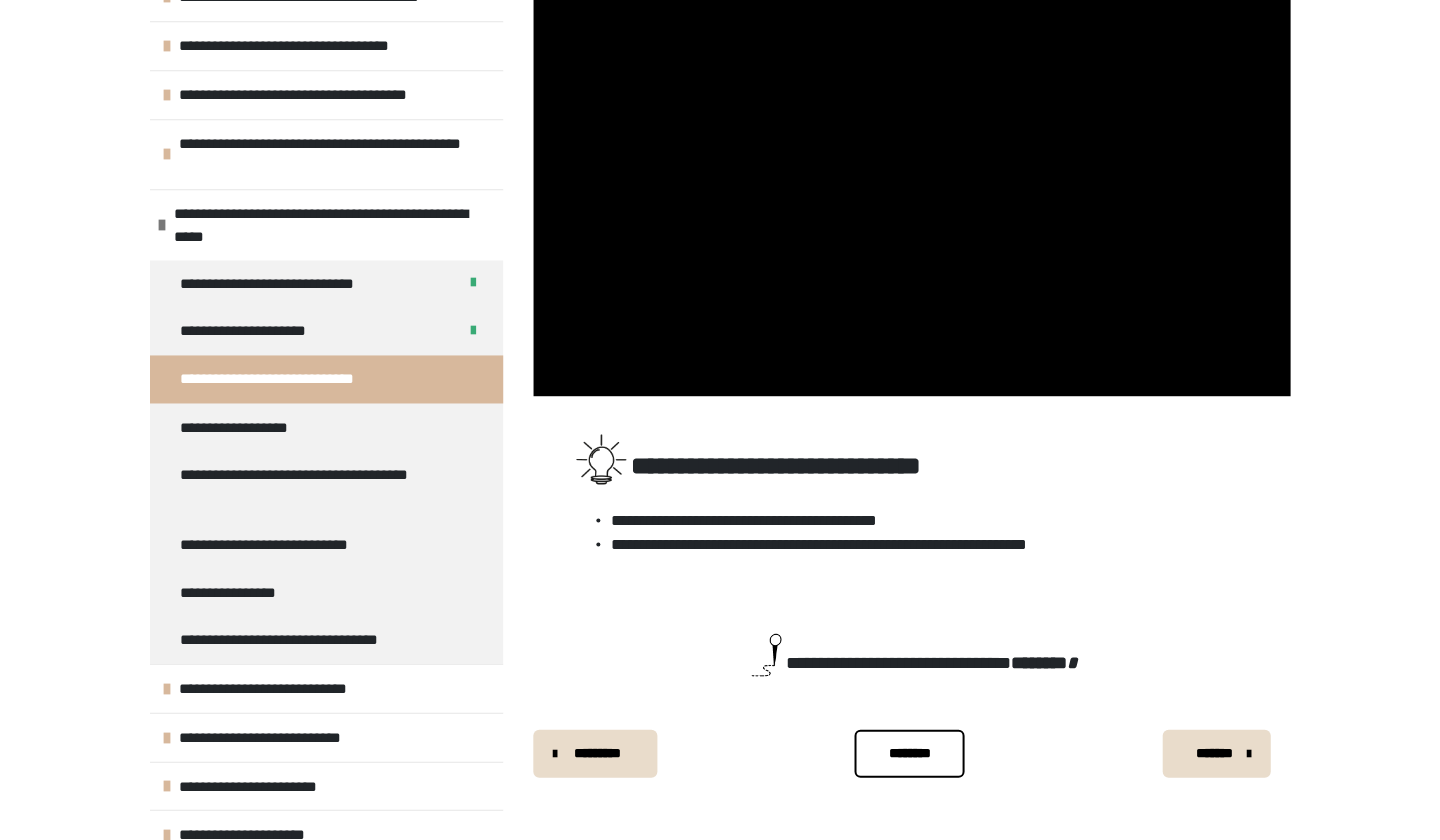 click on "********" at bounding box center [909, 752] 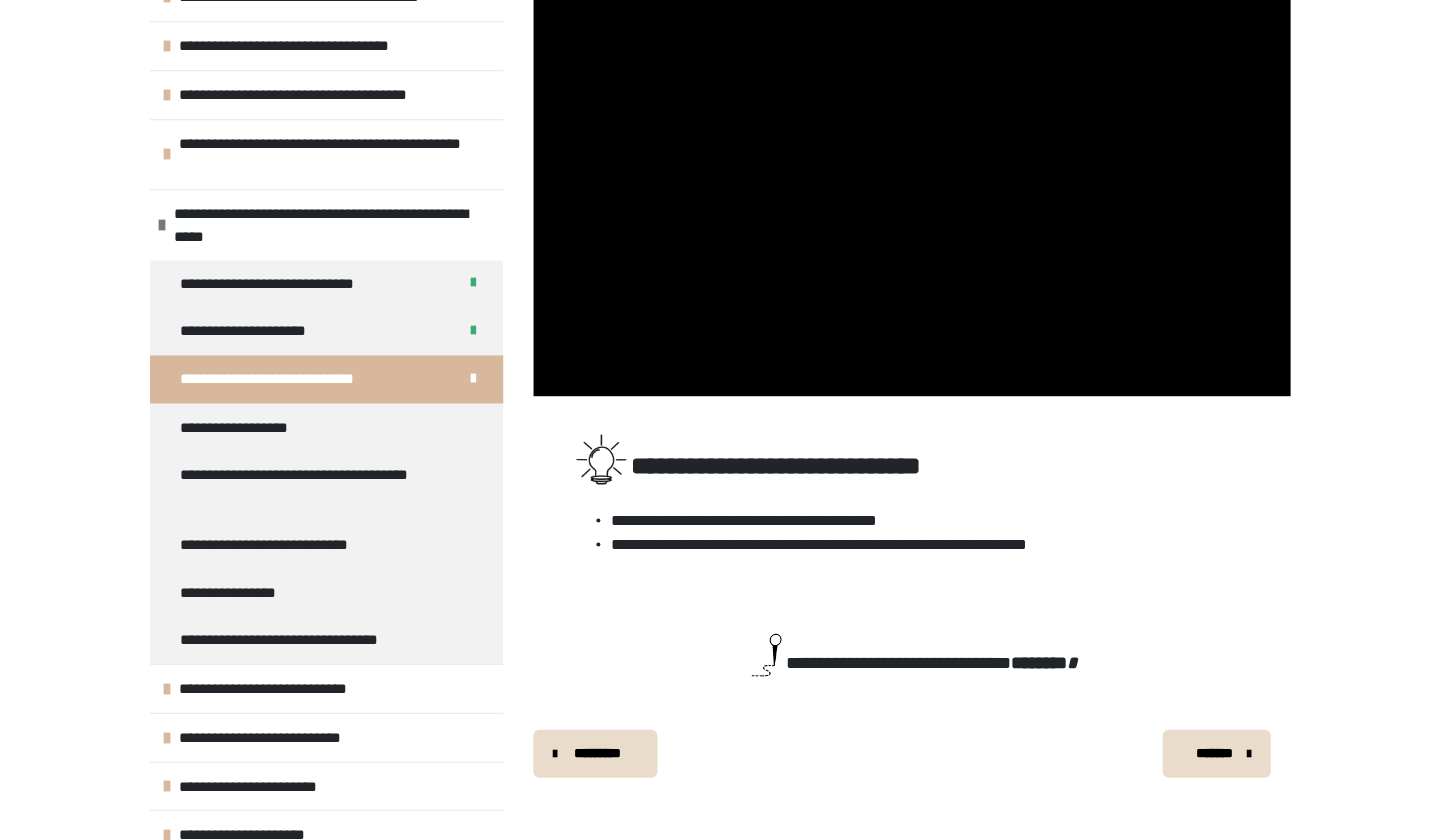 click on "********* ******** *******" at bounding box center [911, 753] 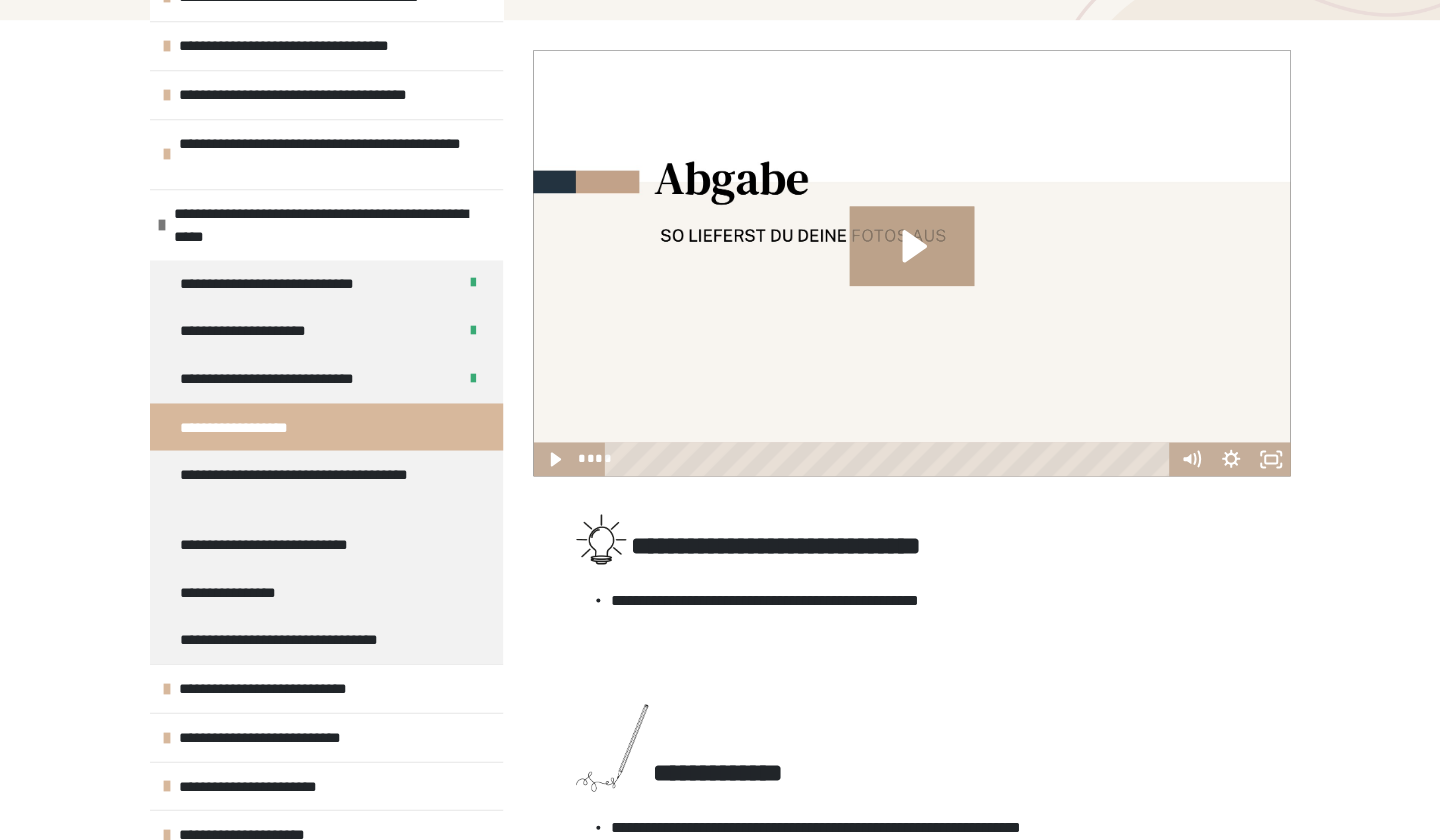 scroll, scrollTop: 142, scrollLeft: 0, axis: vertical 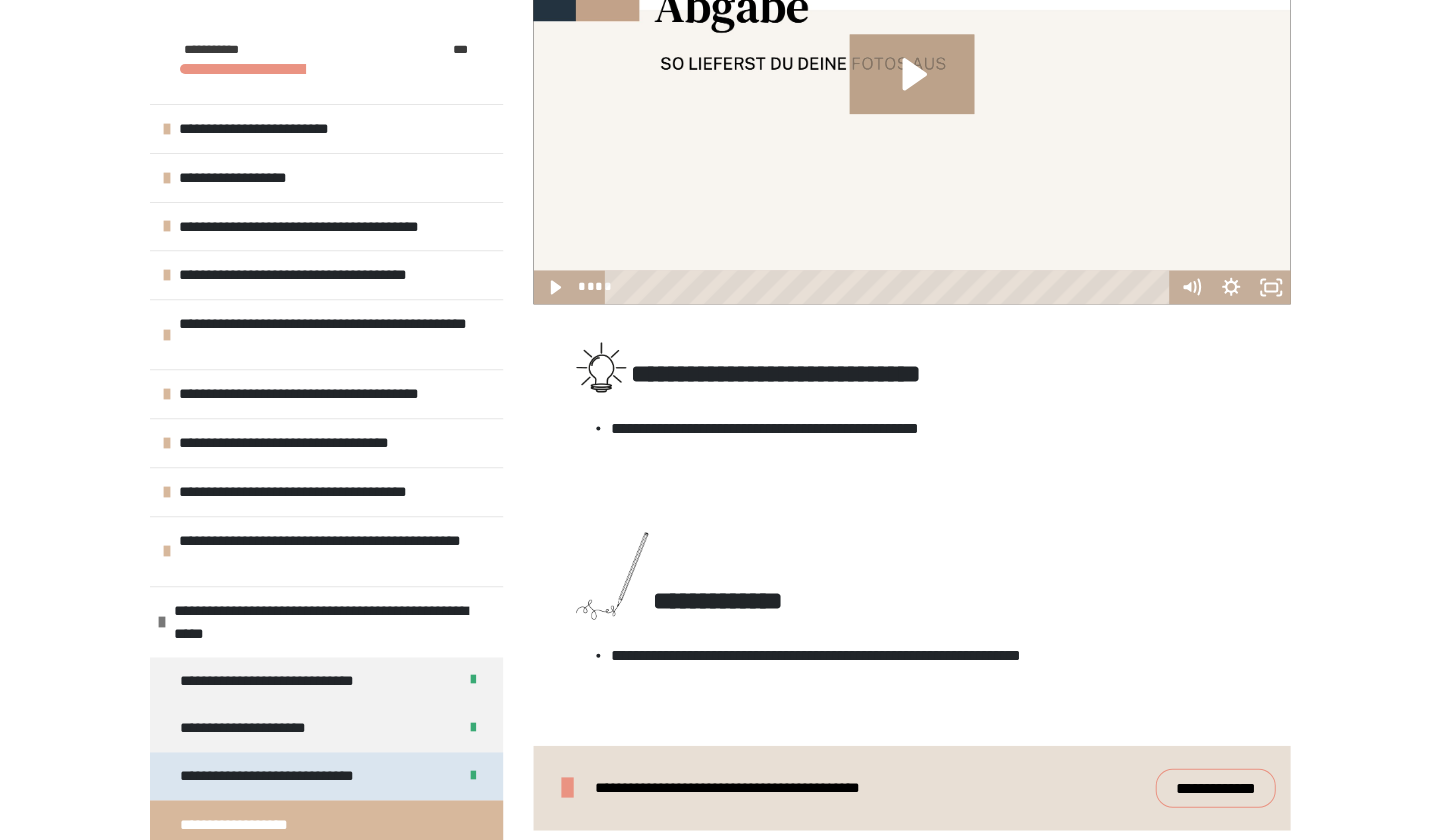 click on "**********" at bounding box center [297, 776] 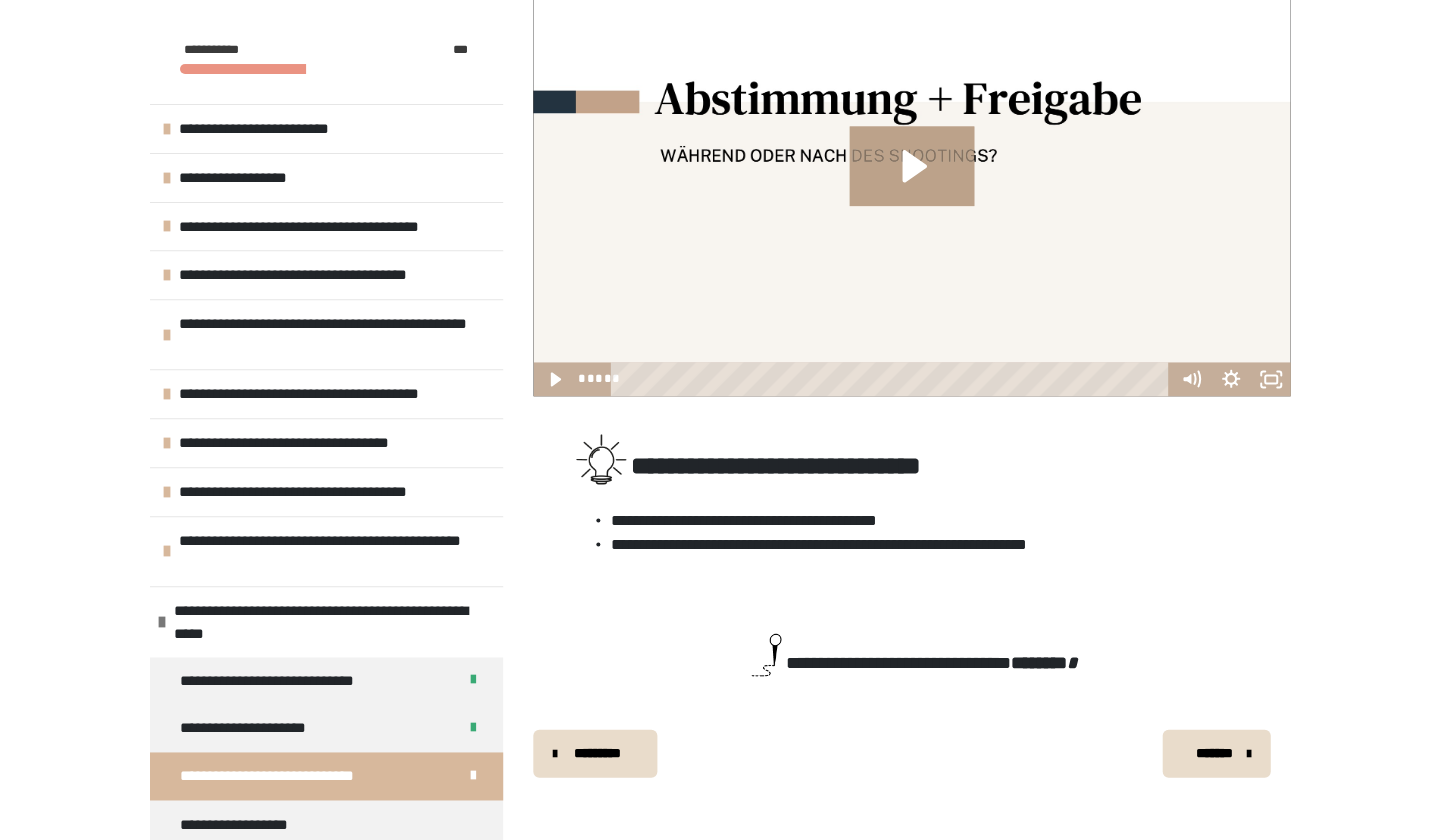 scroll, scrollTop: 340, scrollLeft: 0, axis: vertical 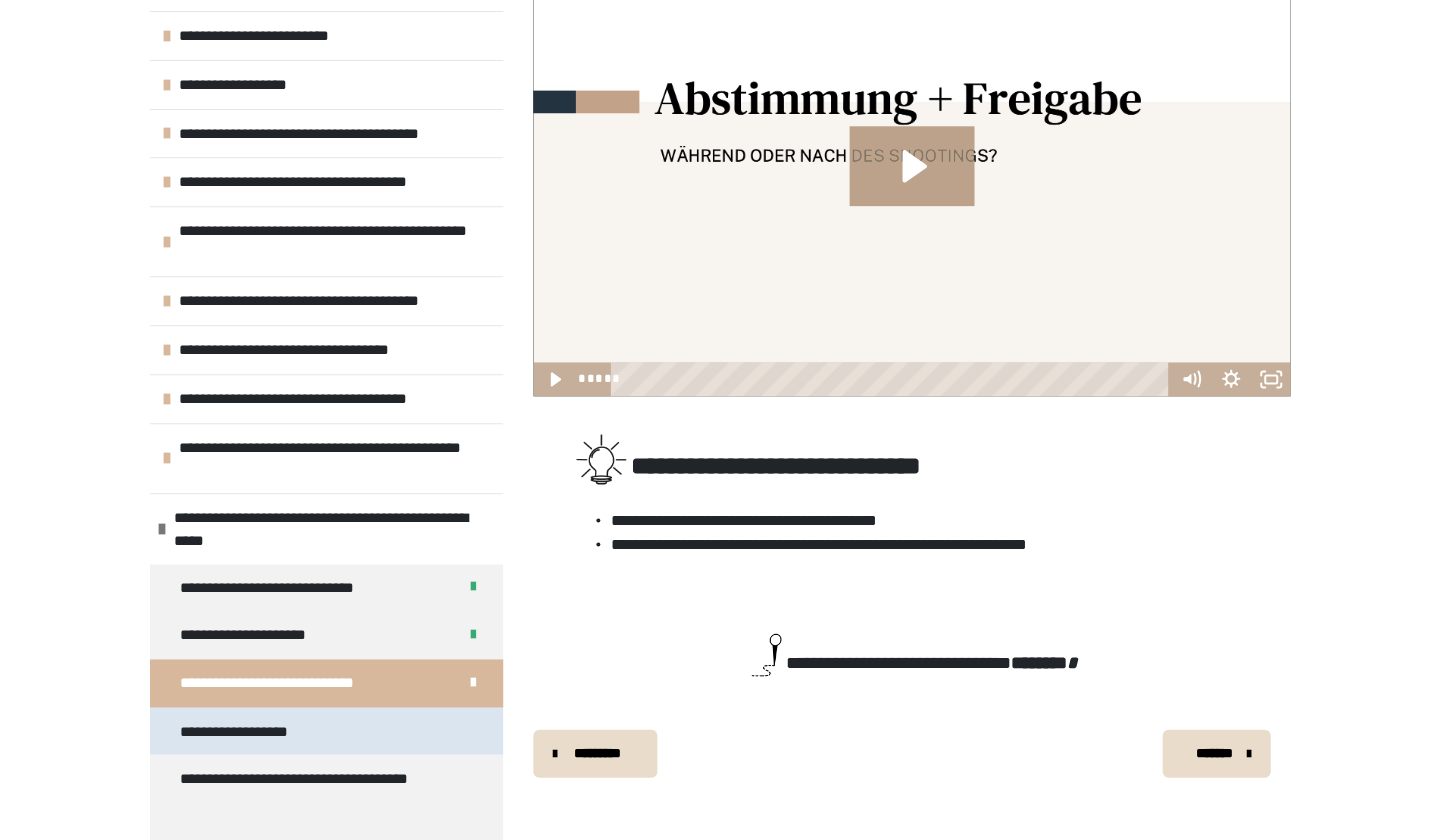 click on "**********" at bounding box center (326, 731) 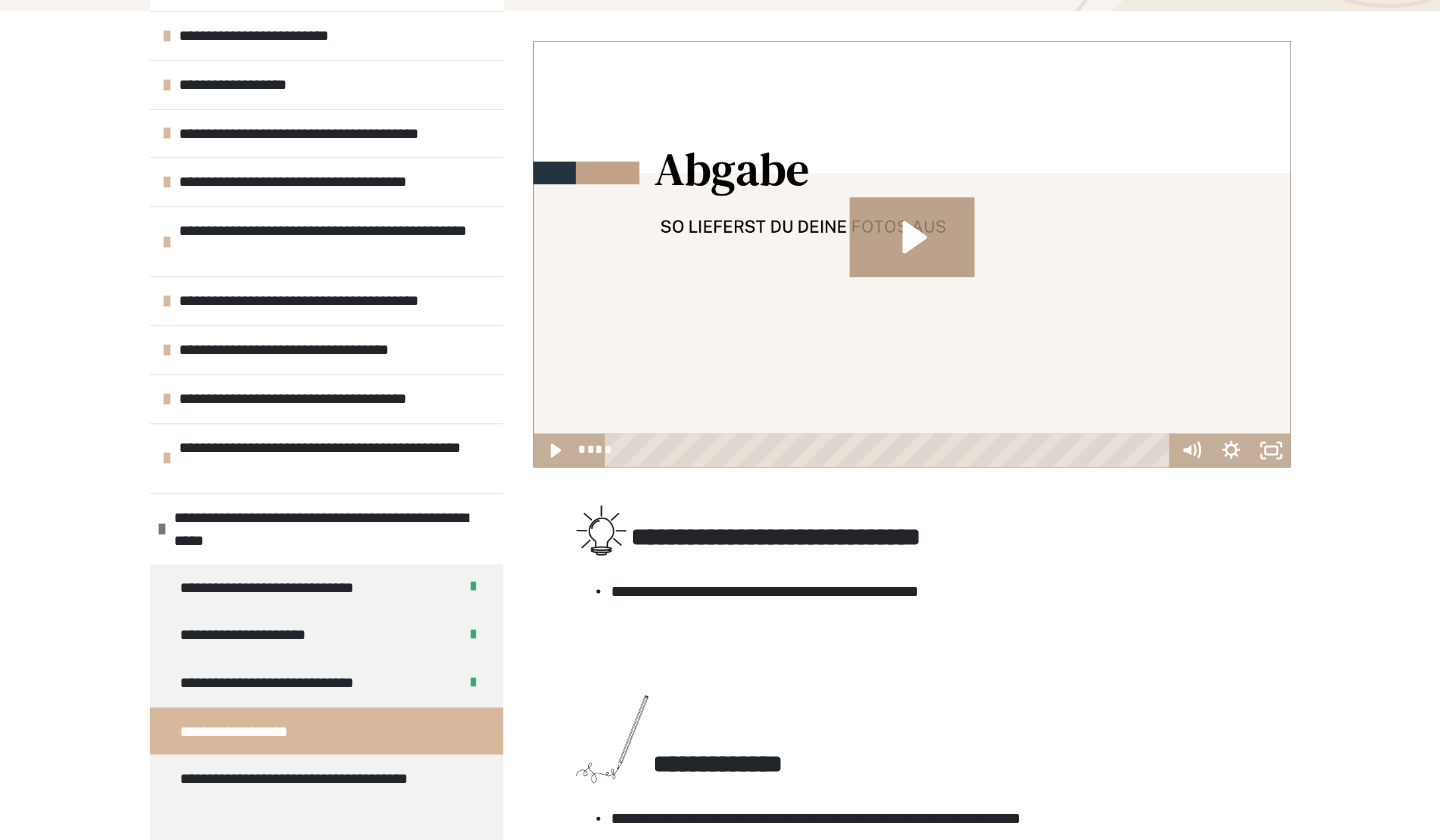 scroll, scrollTop: 206, scrollLeft: 0, axis: vertical 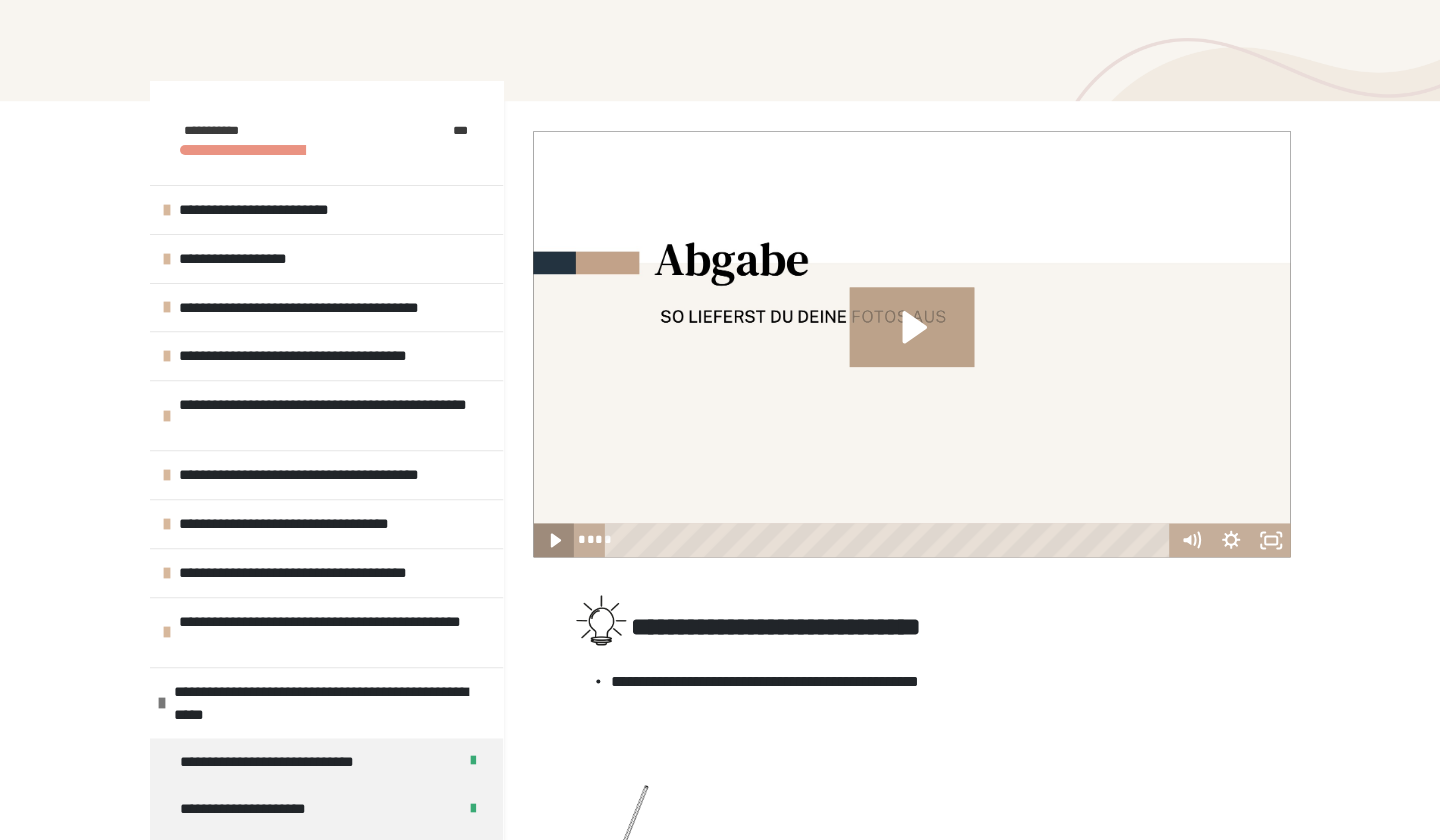 click 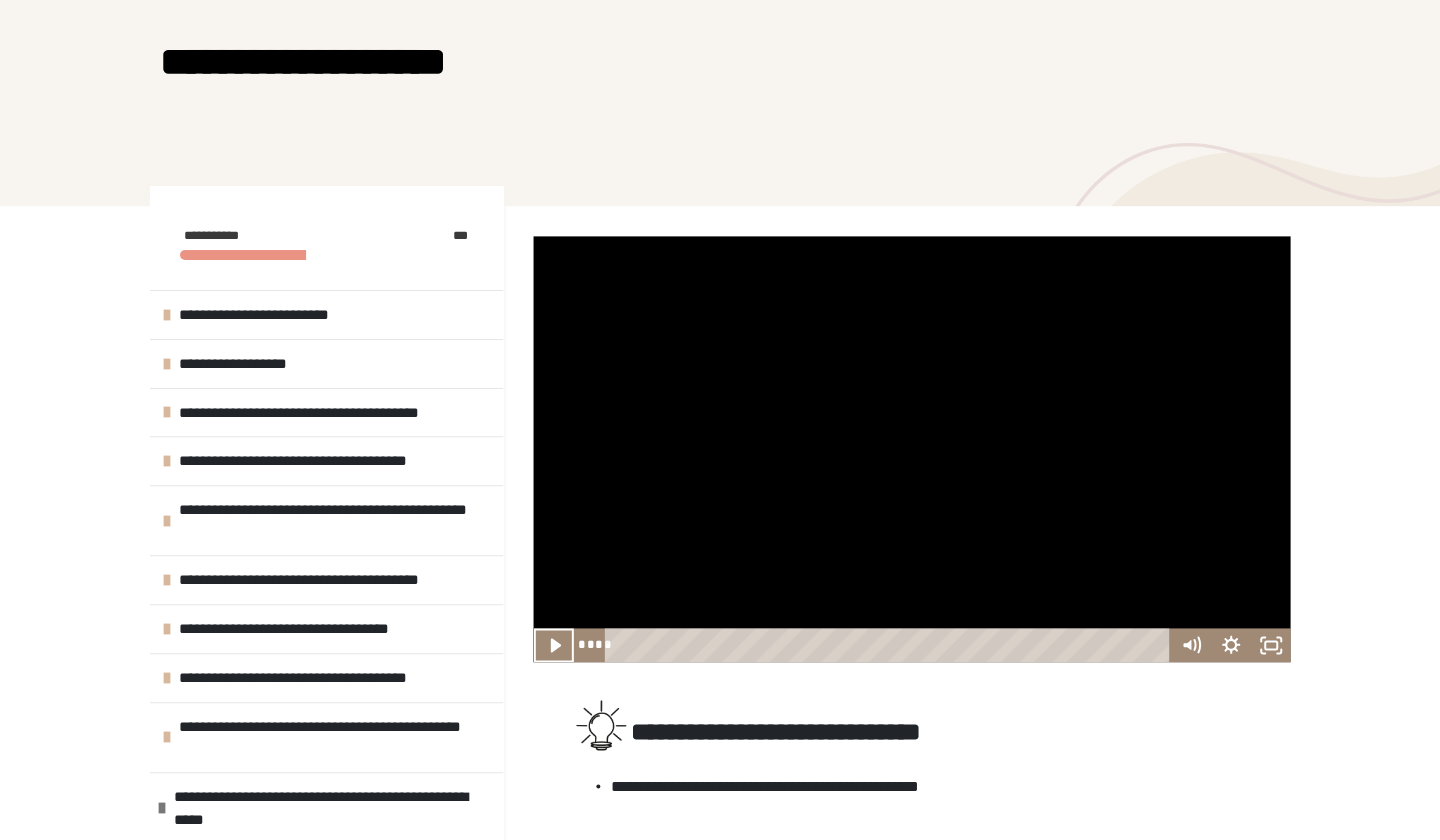 scroll, scrollTop: 38, scrollLeft: 0, axis: vertical 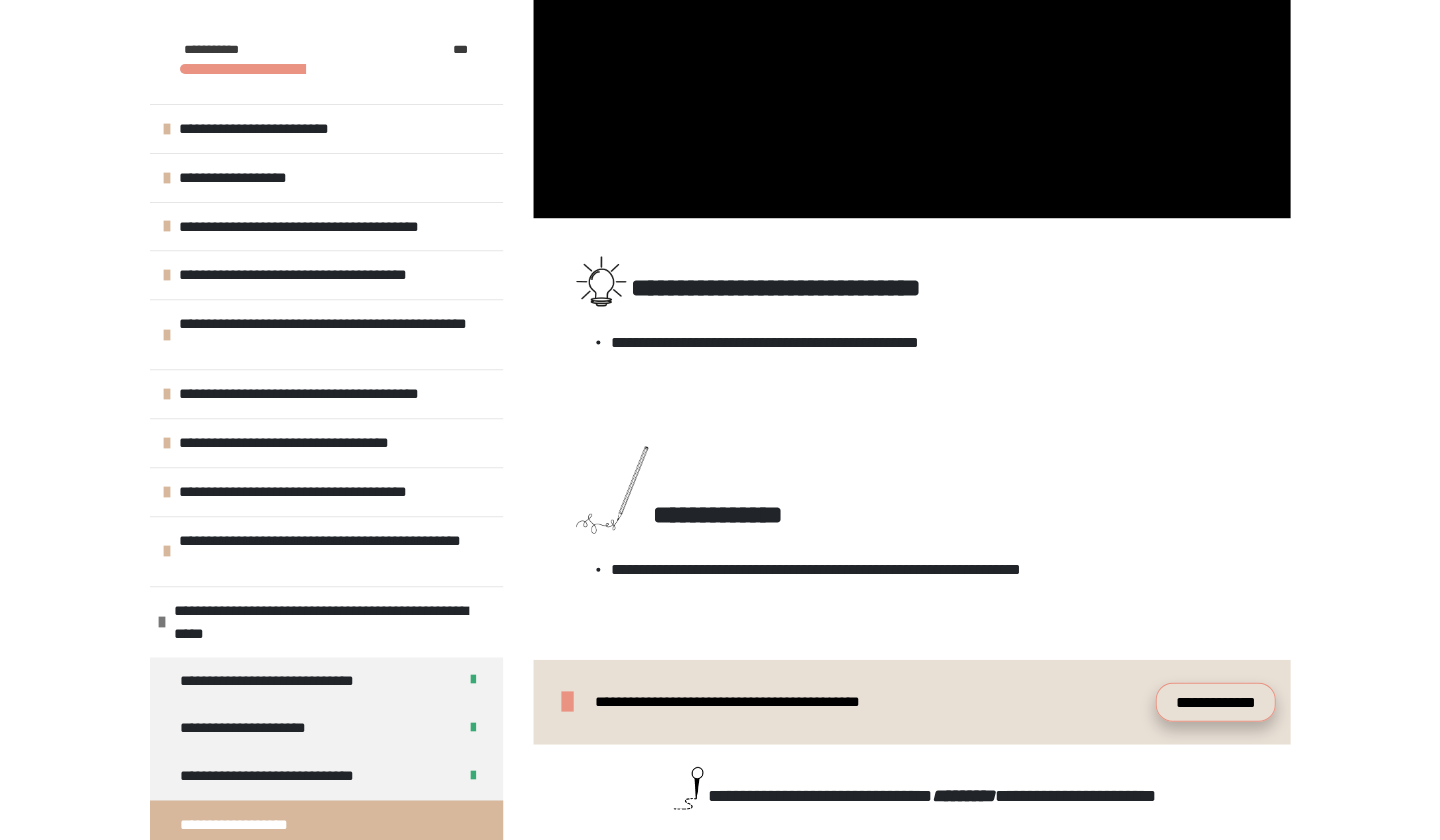 click on "**********" at bounding box center [1215, 701] 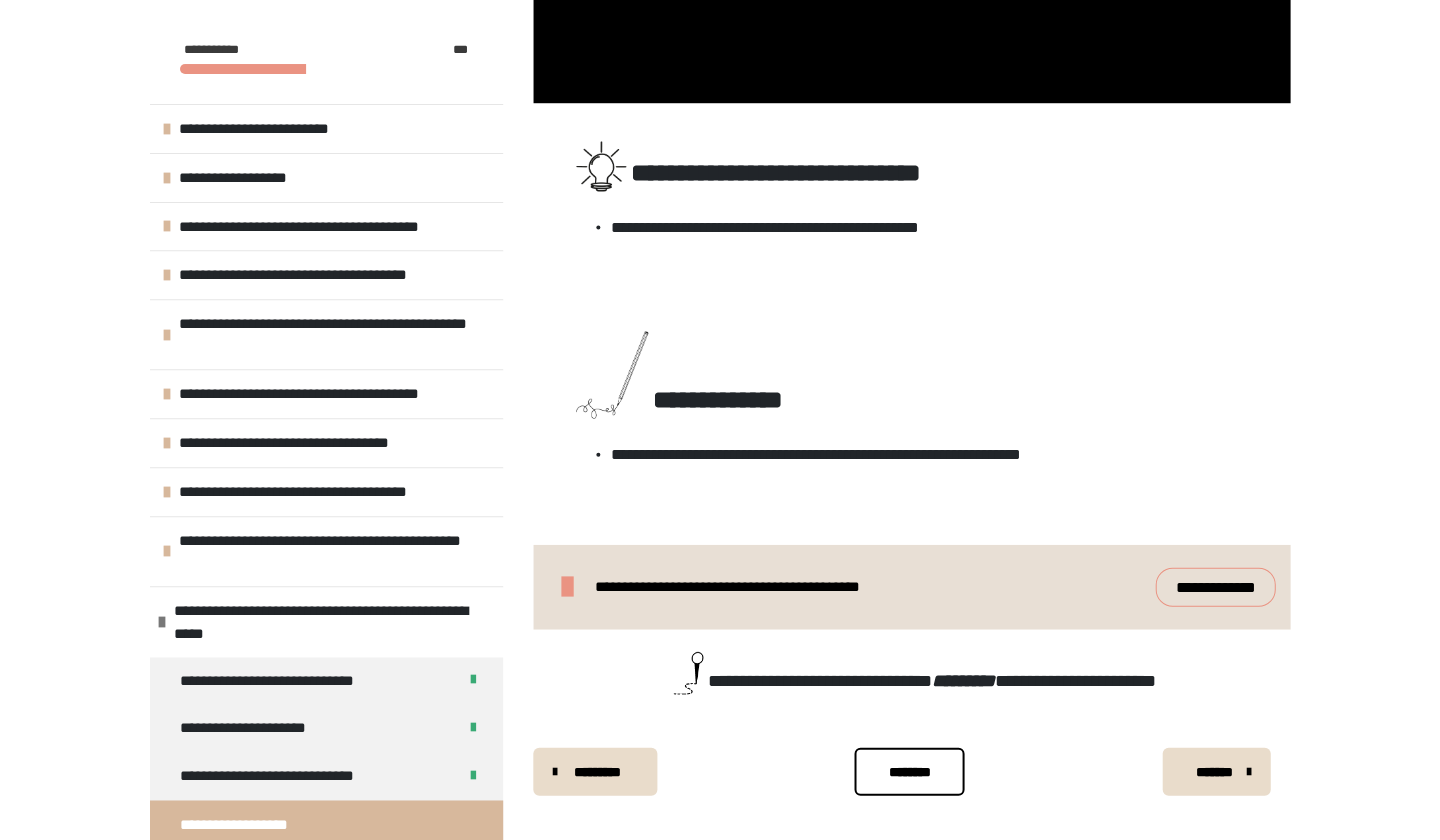 scroll, scrollTop: 632, scrollLeft: 0, axis: vertical 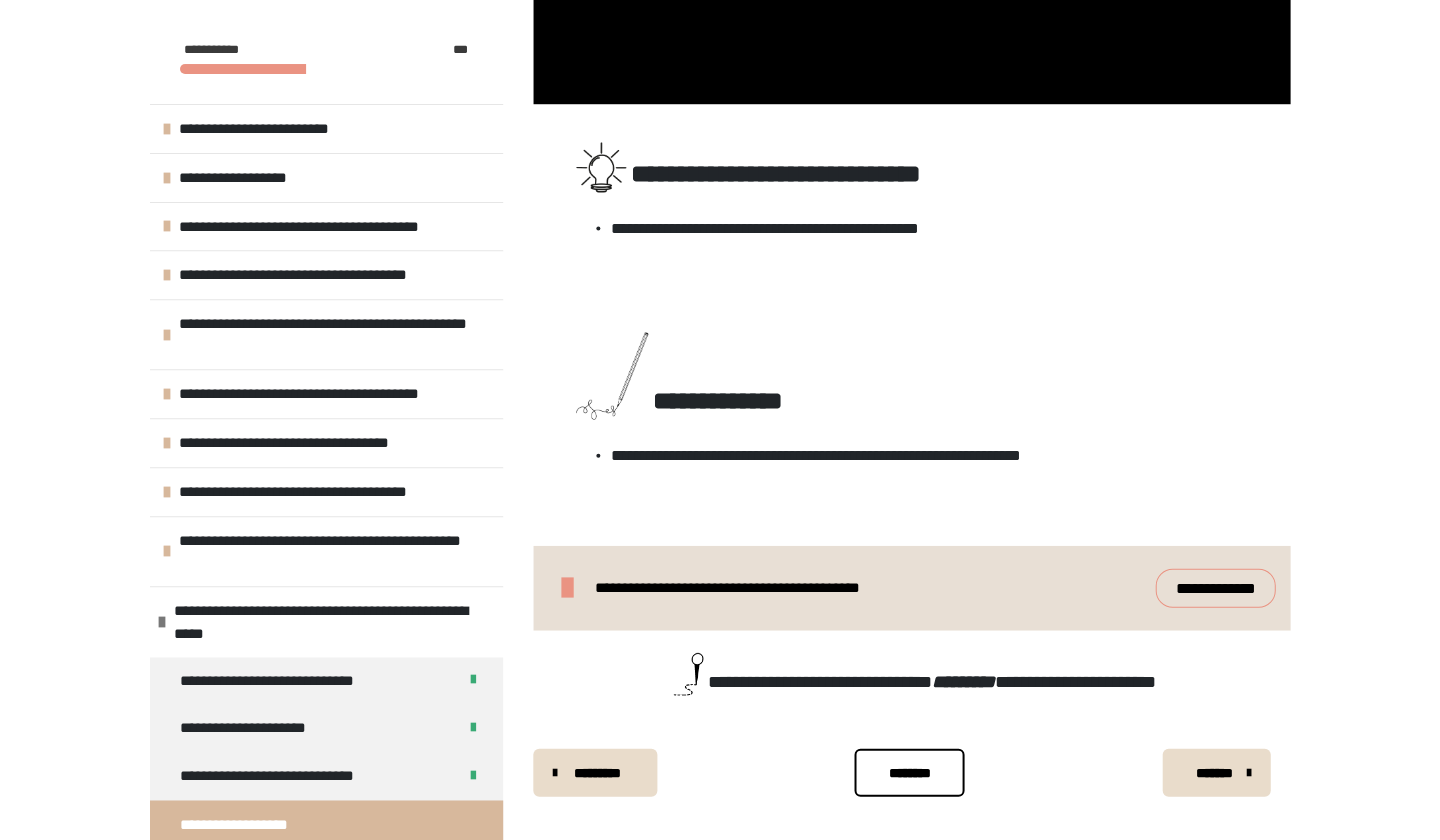click on "********" at bounding box center [909, 772] 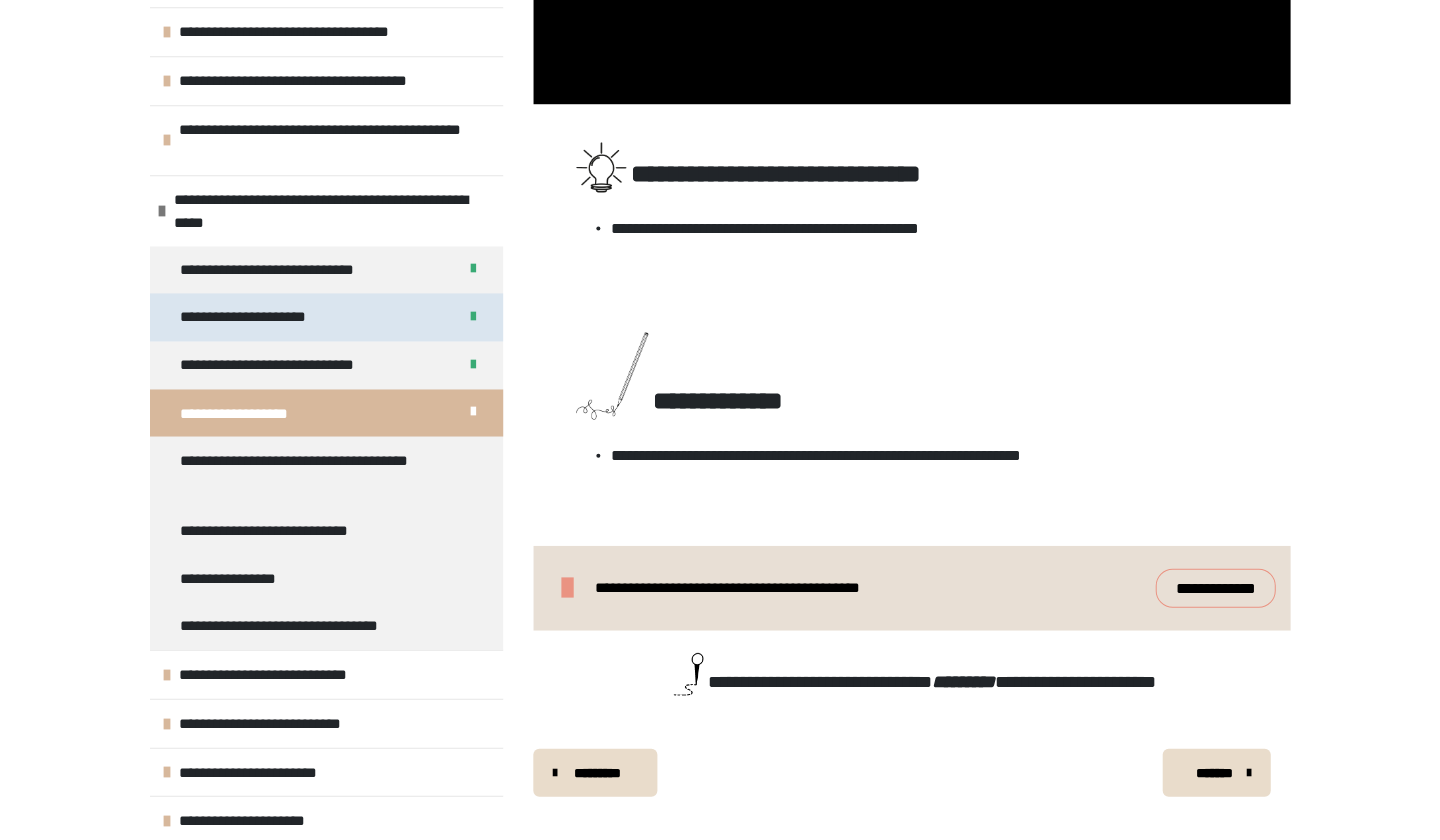 scroll, scrollTop: 409, scrollLeft: 0, axis: vertical 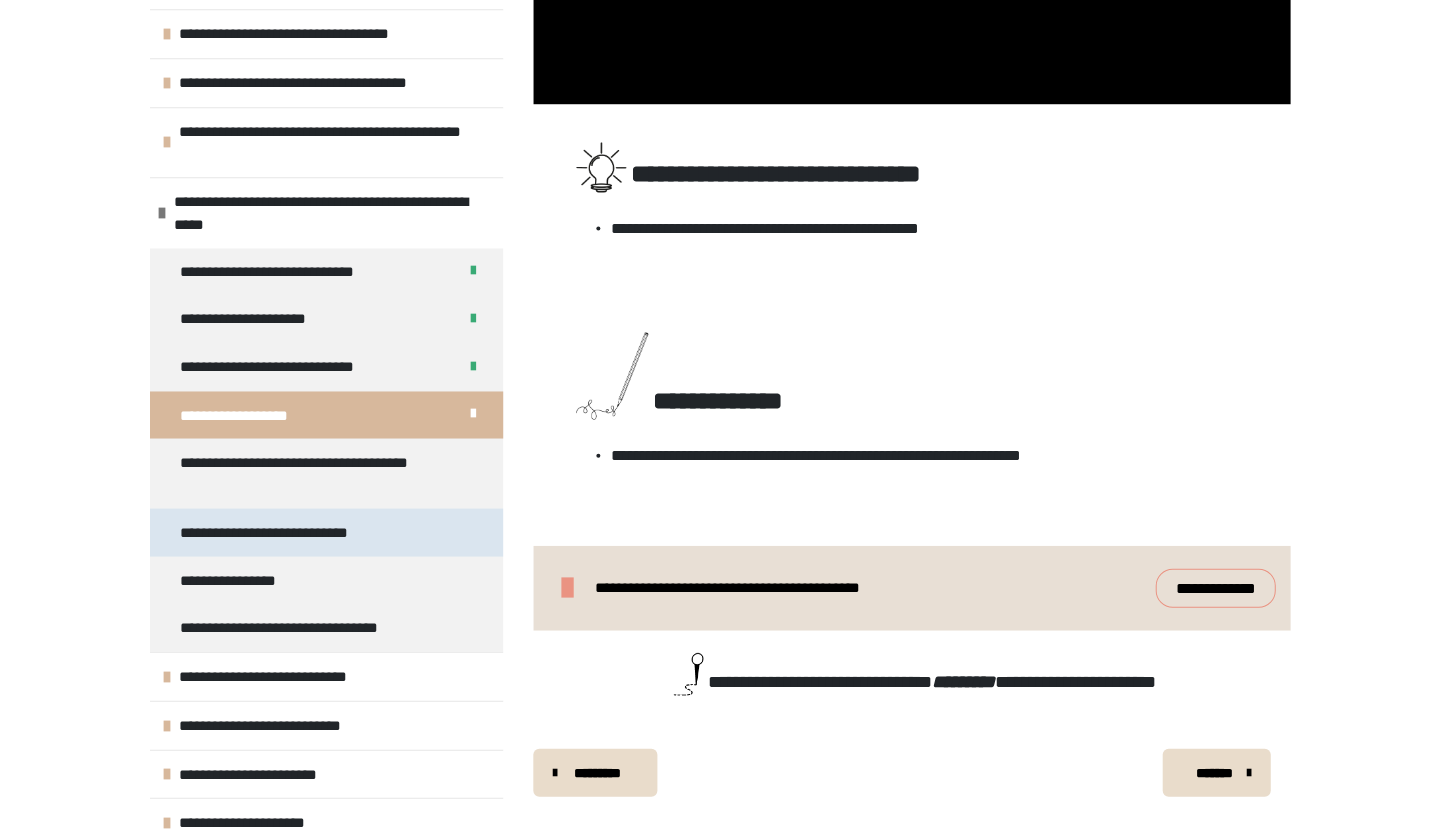click on "**********" at bounding box center (326, 532) 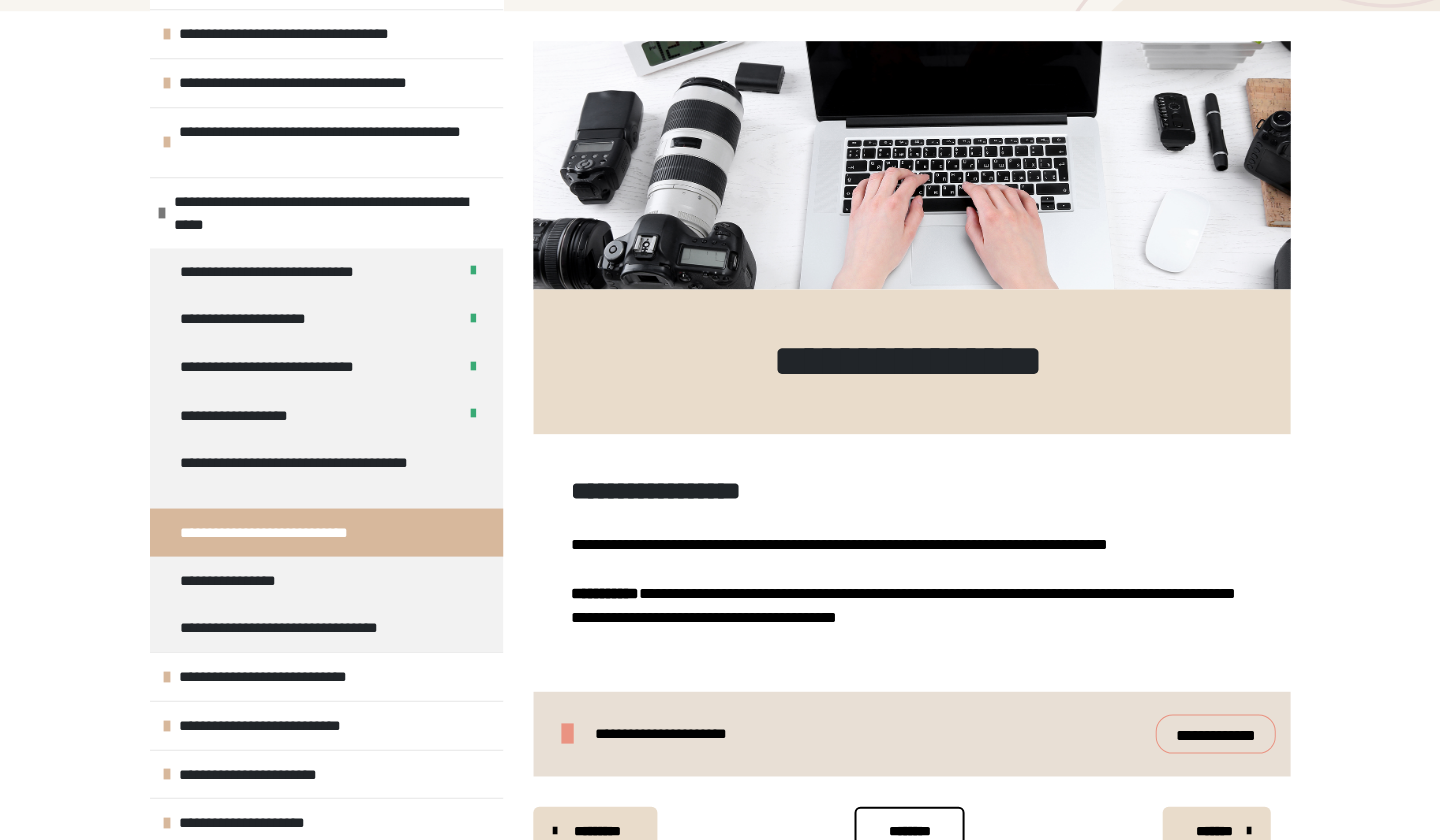 scroll, scrollTop: 195, scrollLeft: 0, axis: vertical 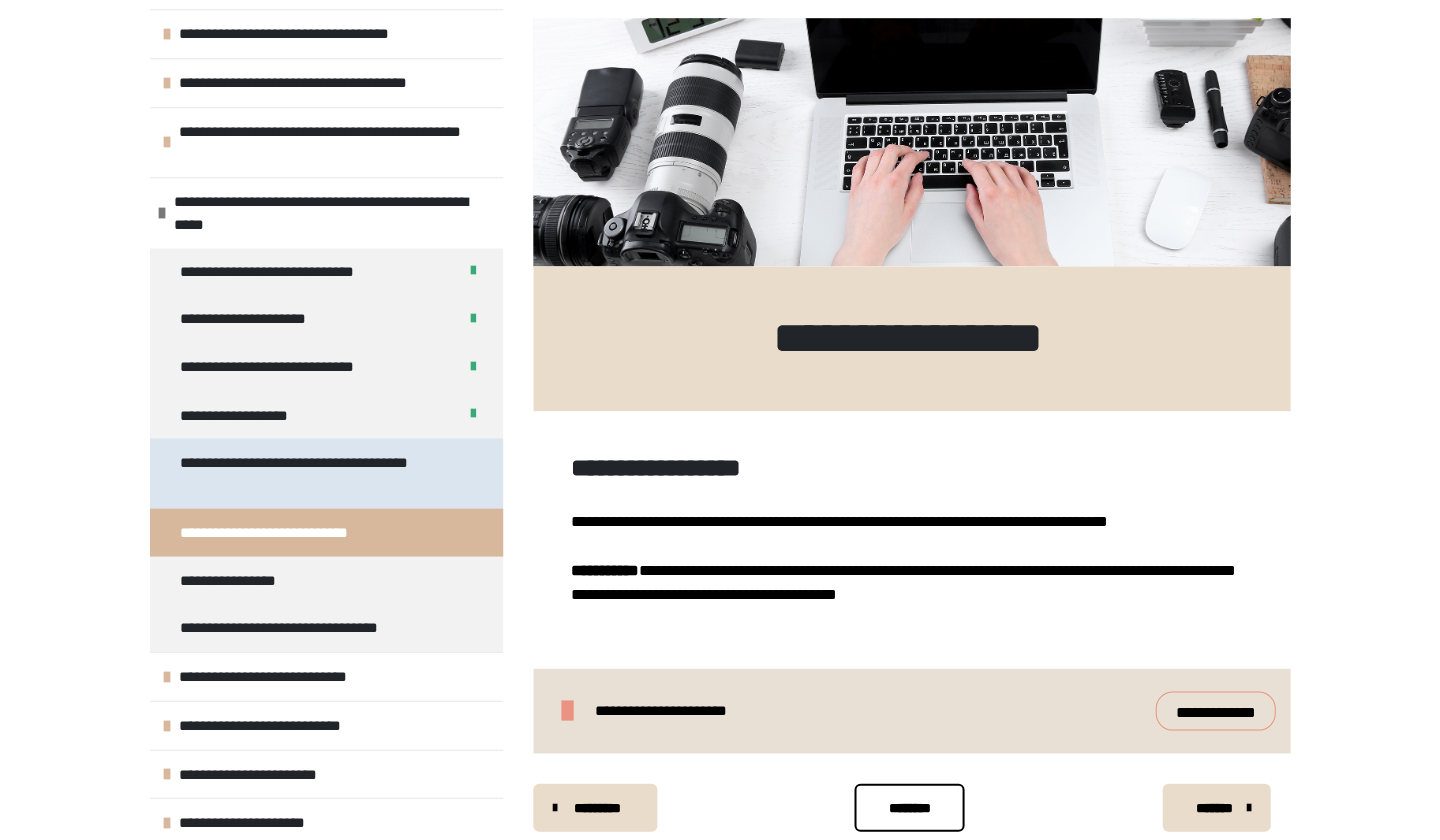 click on "**********" at bounding box center (318, 472) 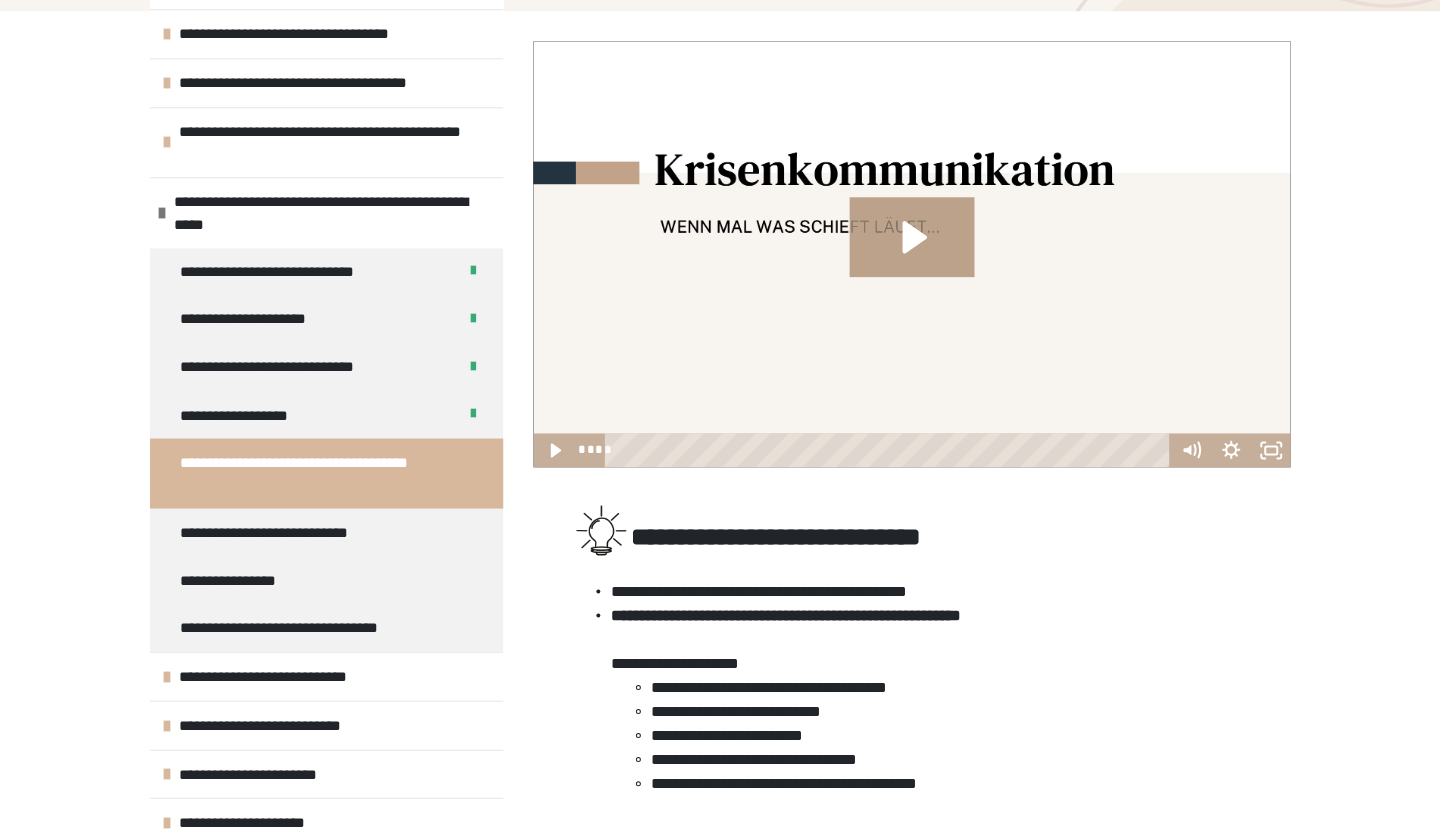 scroll, scrollTop: 226, scrollLeft: 0, axis: vertical 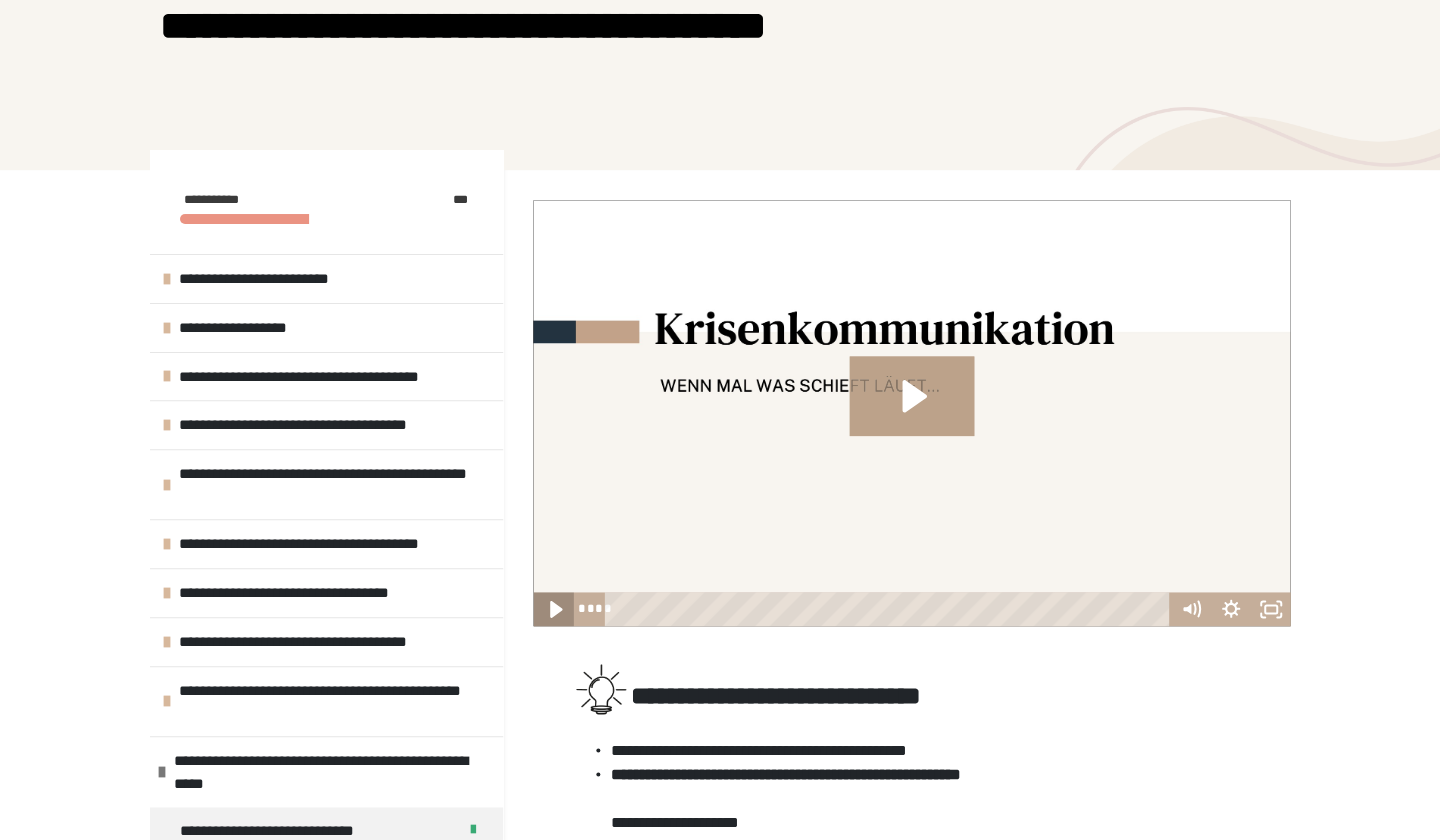 click 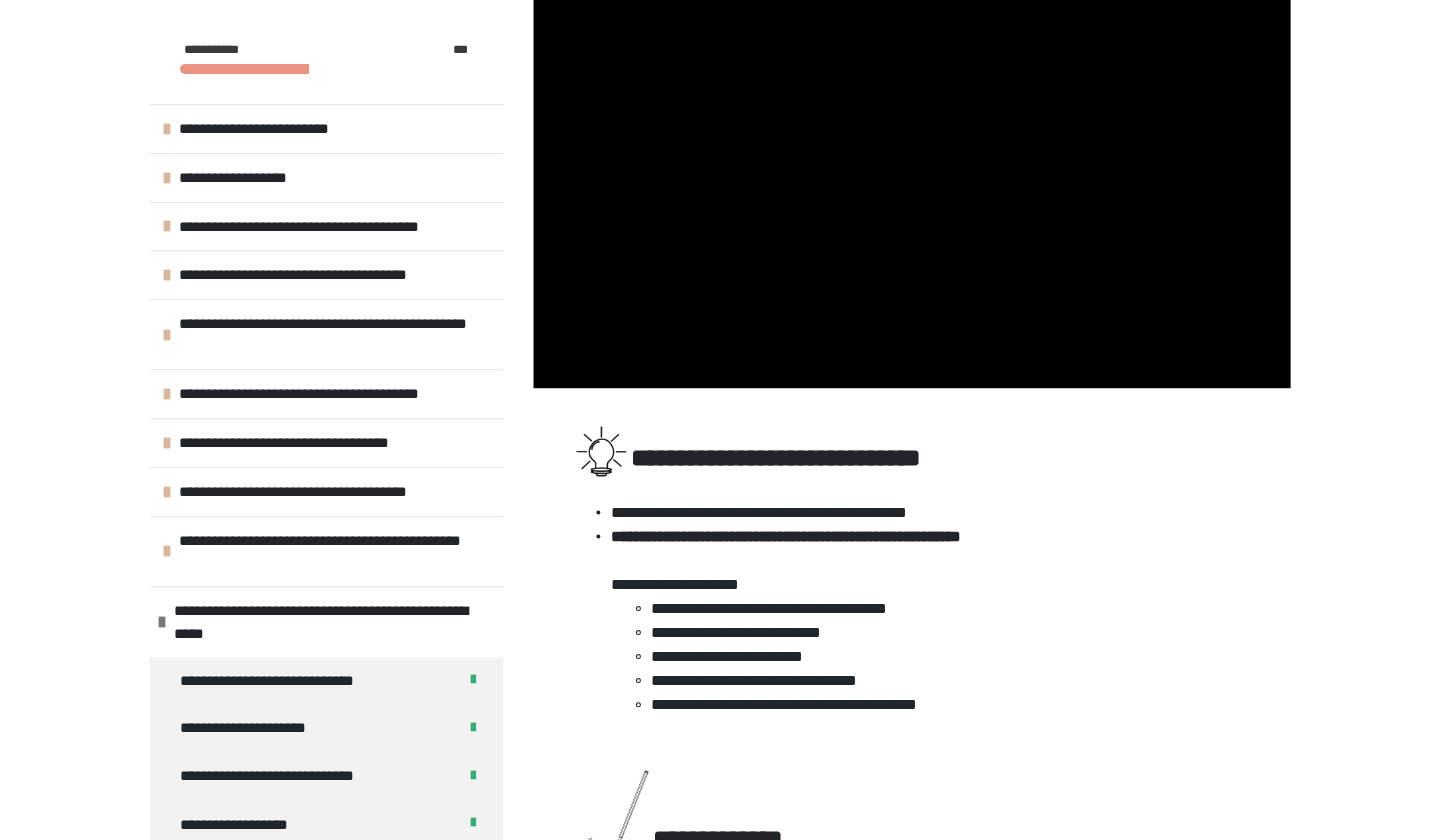scroll, scrollTop: 366, scrollLeft: 0, axis: vertical 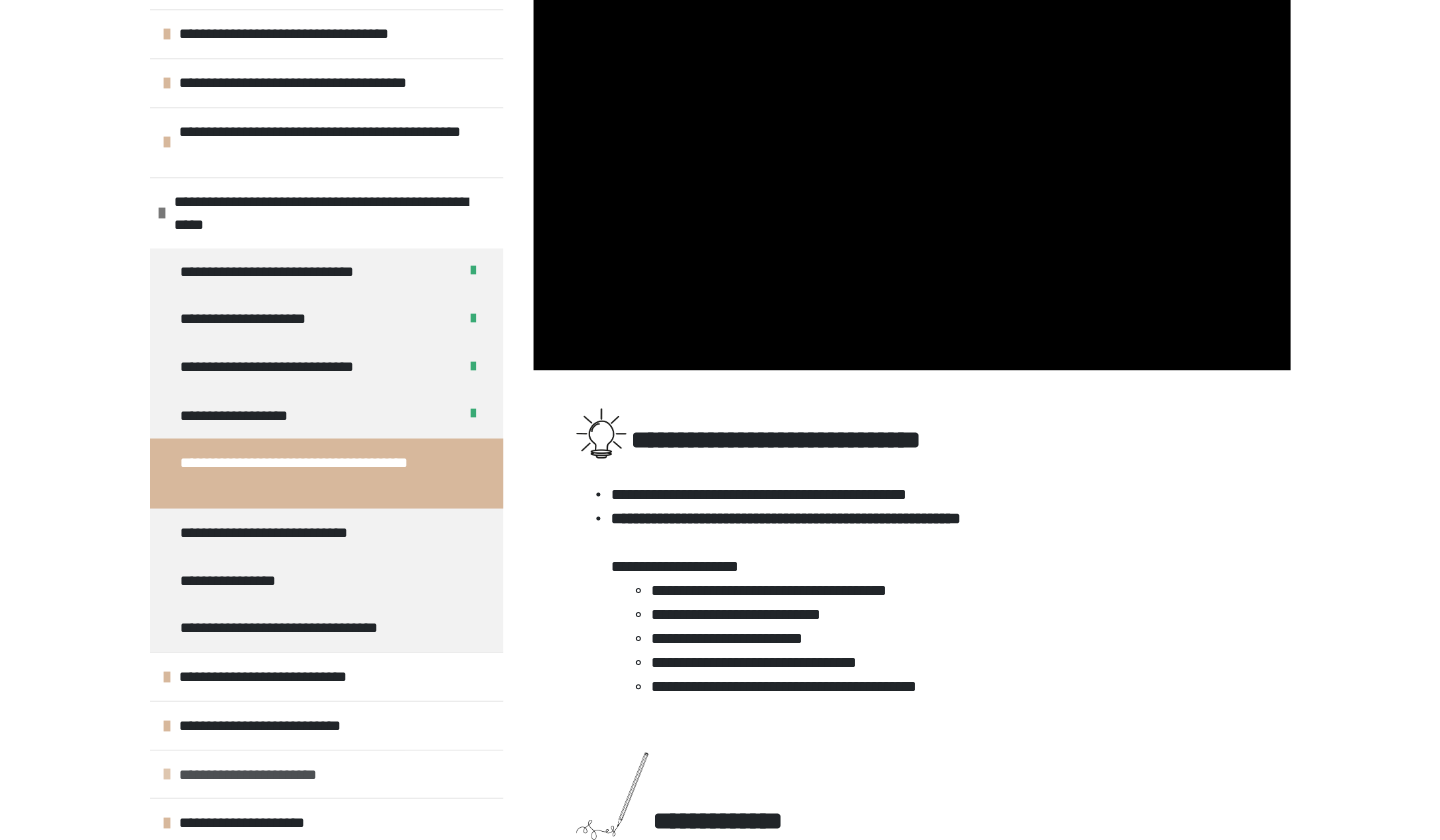 click on "**********" at bounding box center (266, 774) 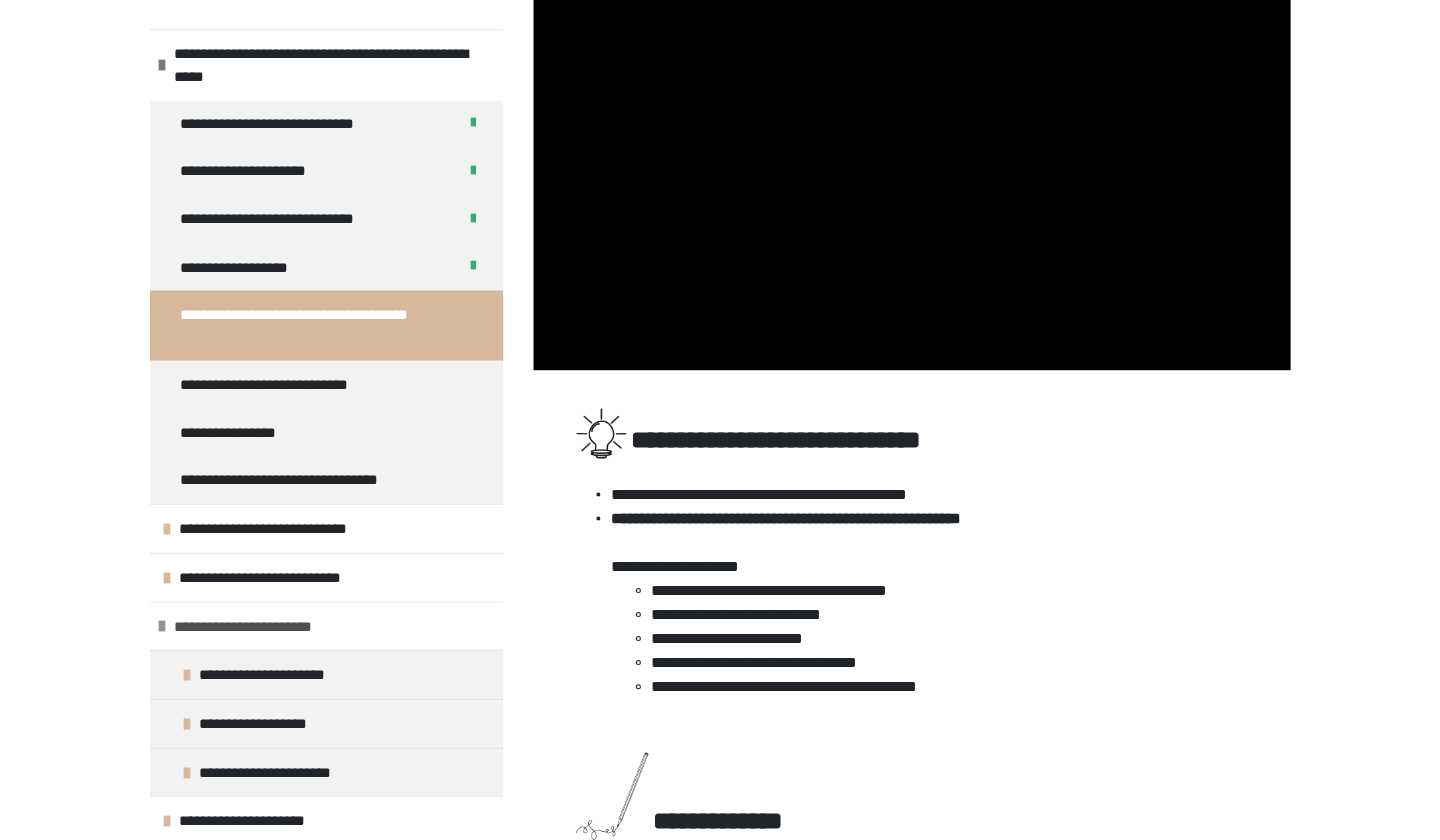 scroll, scrollTop: 555, scrollLeft: 0, axis: vertical 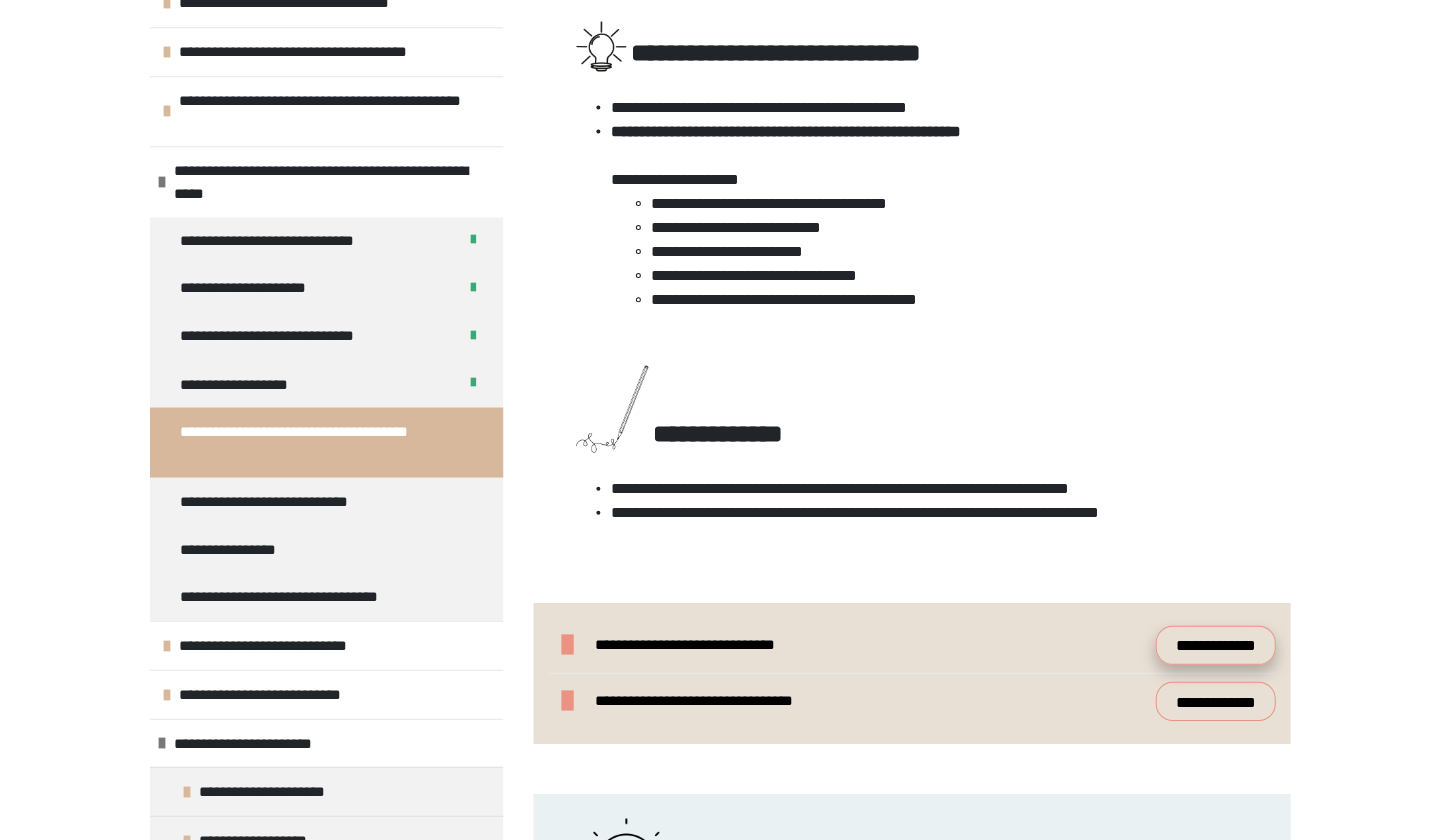 click on "**********" at bounding box center [1215, 644] 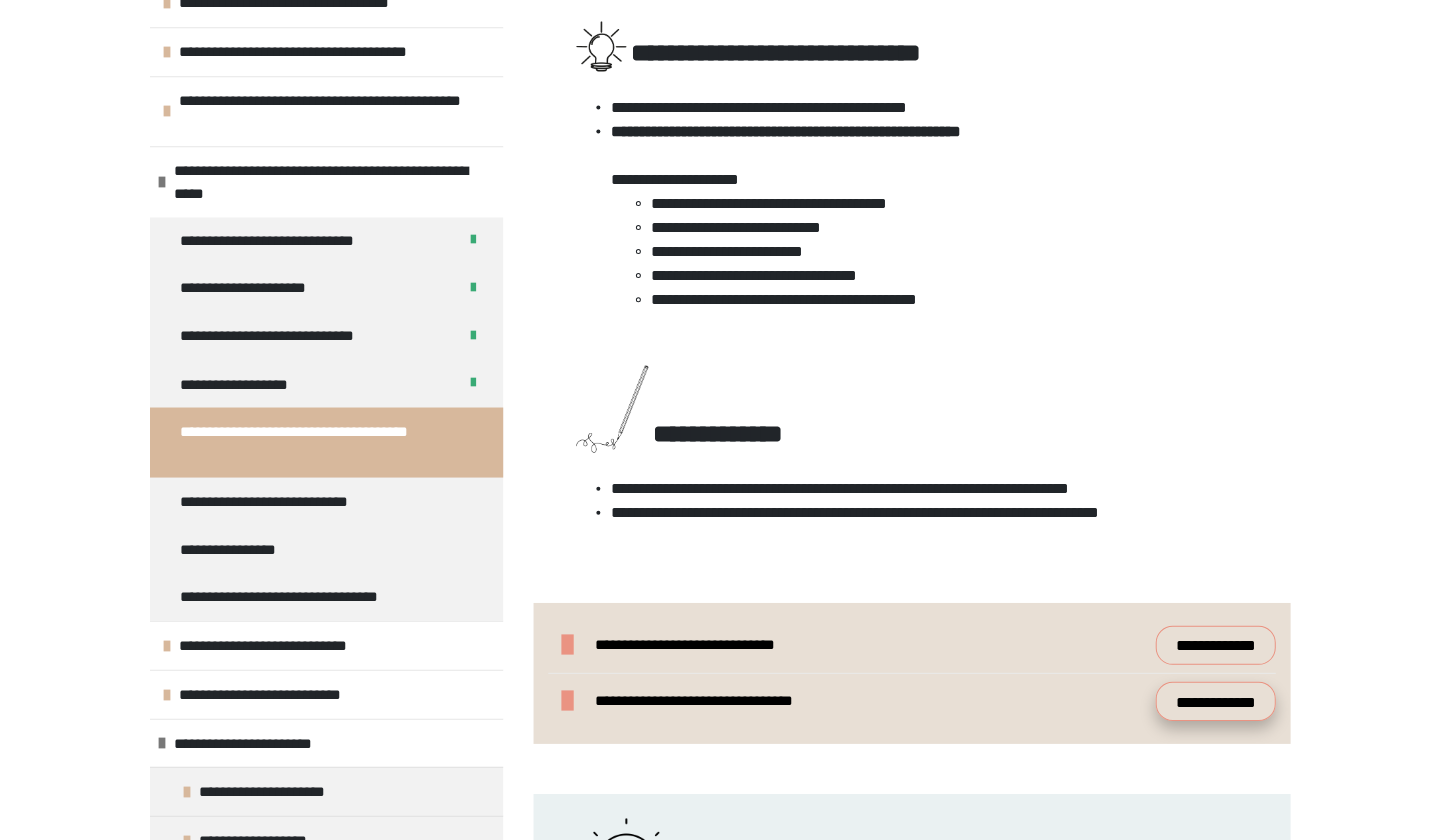 click on "**********" at bounding box center (1215, 700) 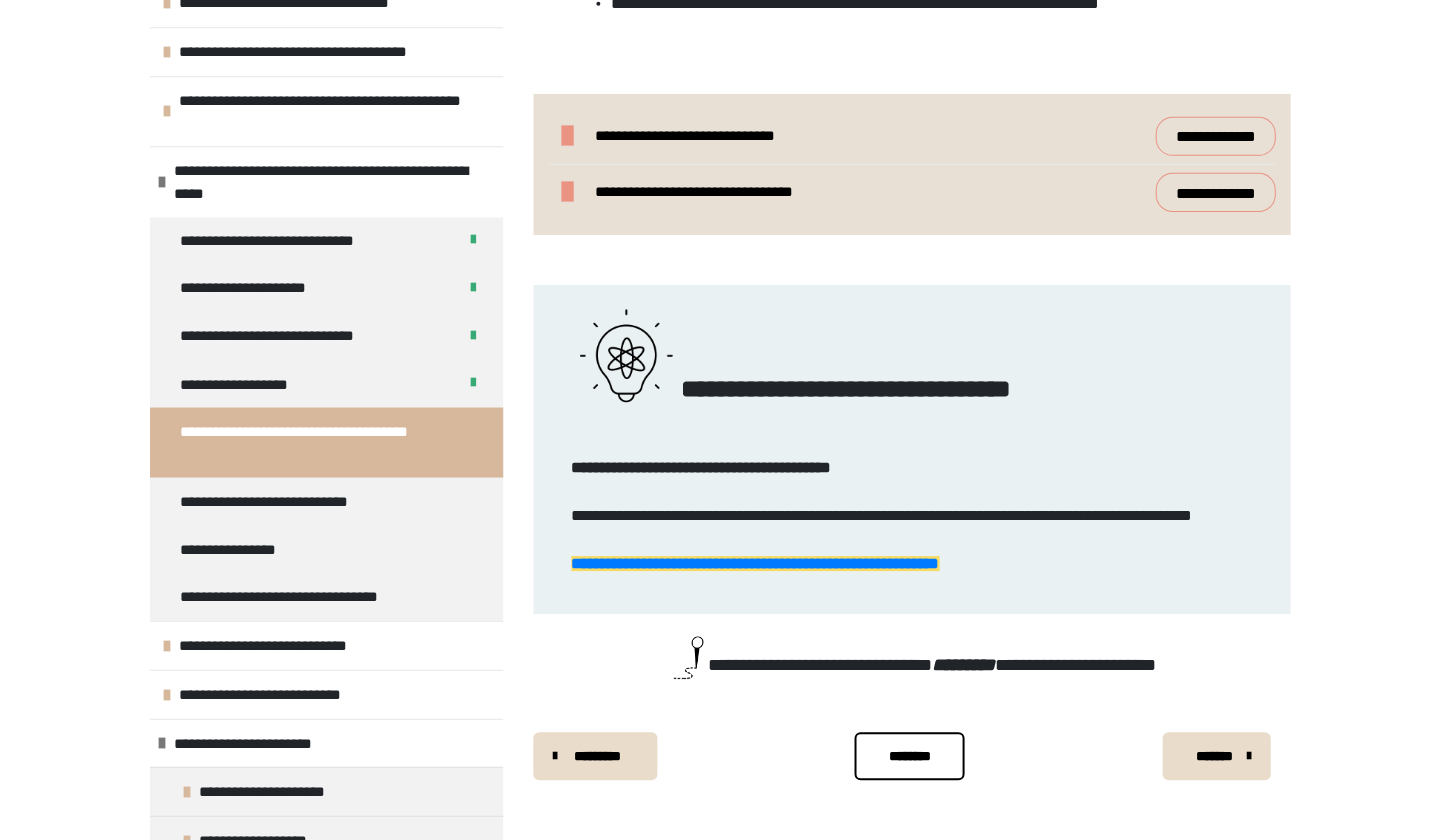 scroll, scrollTop: 1263, scrollLeft: 0, axis: vertical 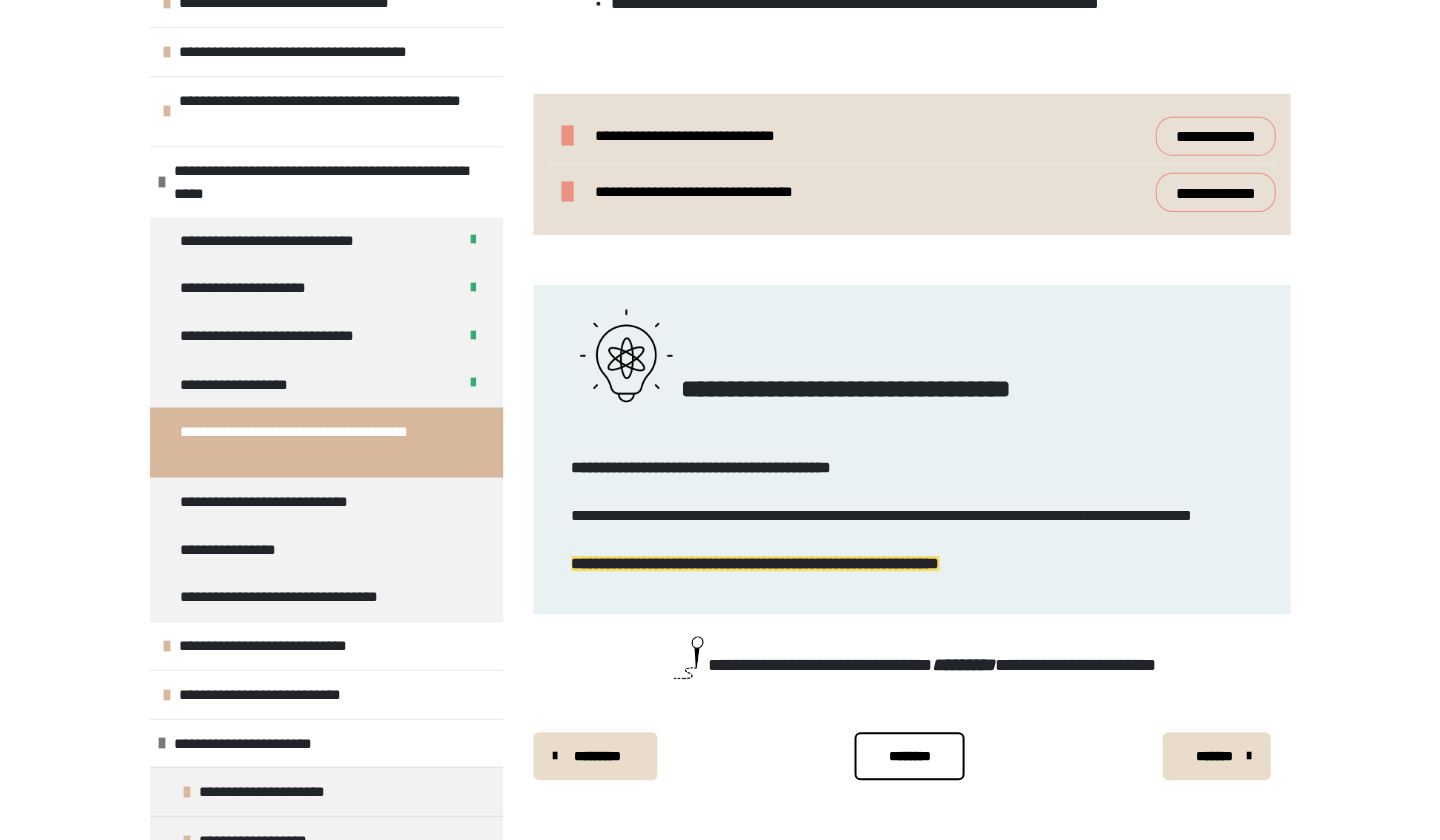 click on "**********" at bounding box center (755, 563) 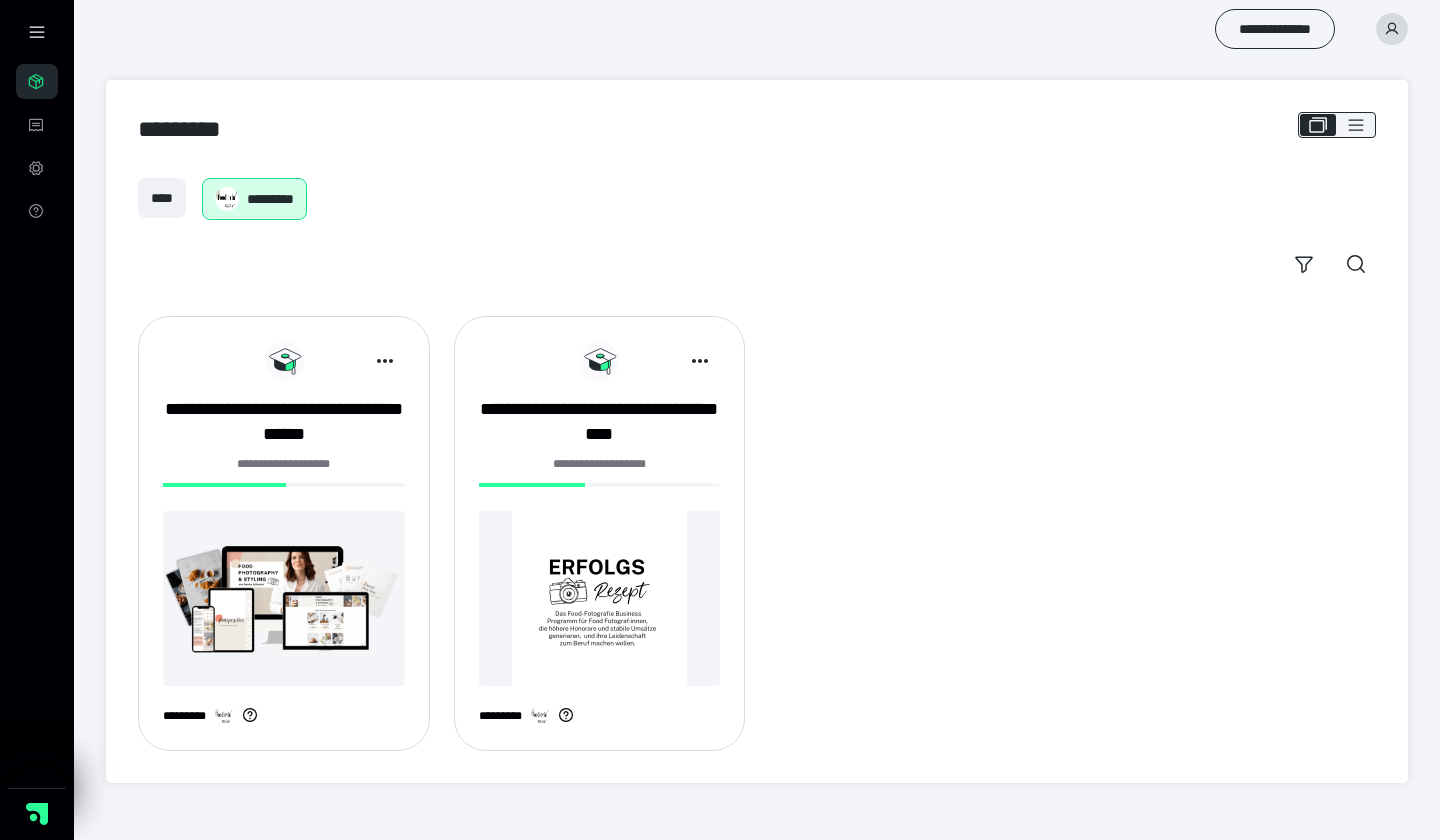 scroll, scrollTop: 0, scrollLeft: 0, axis: both 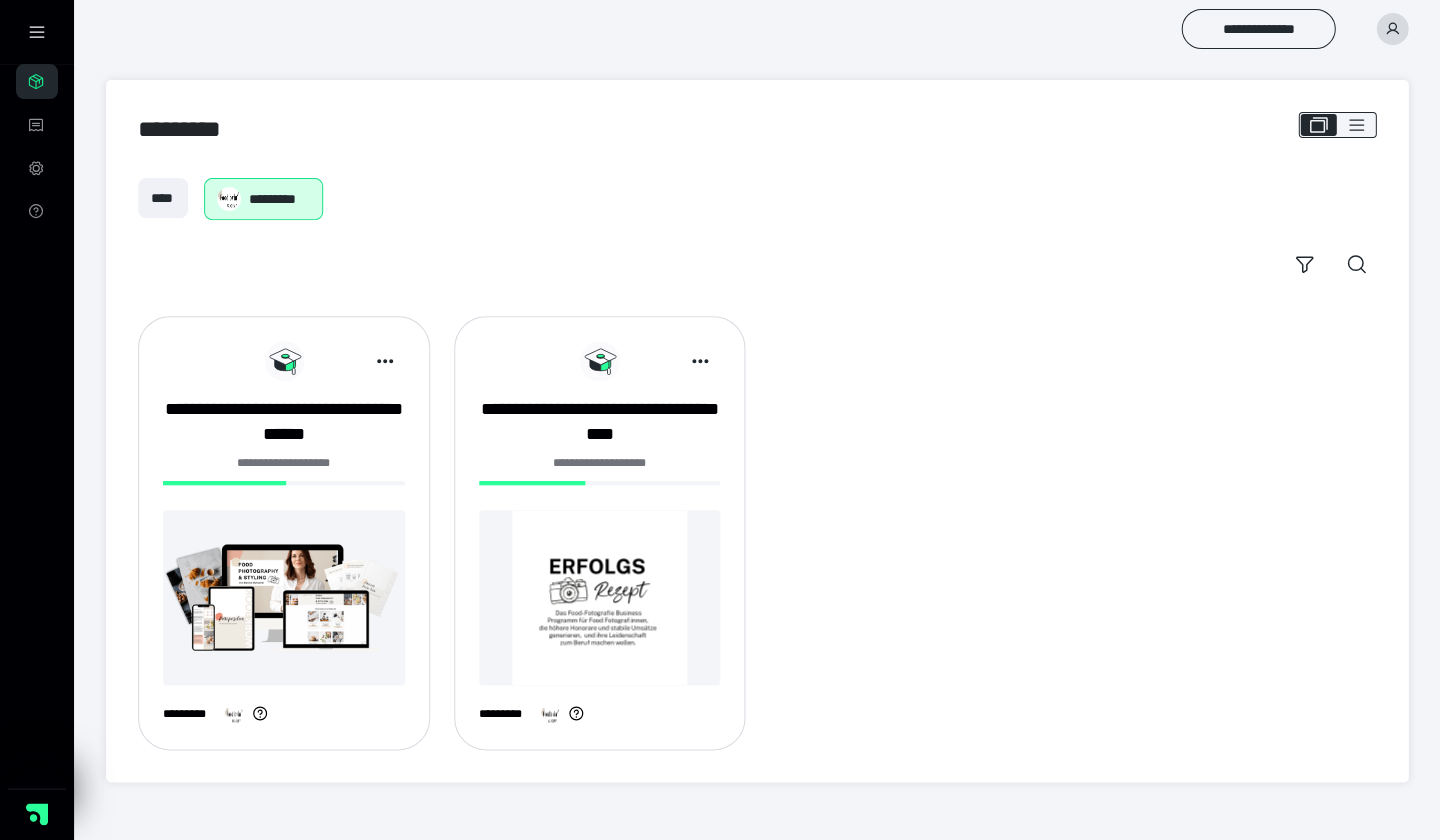 click 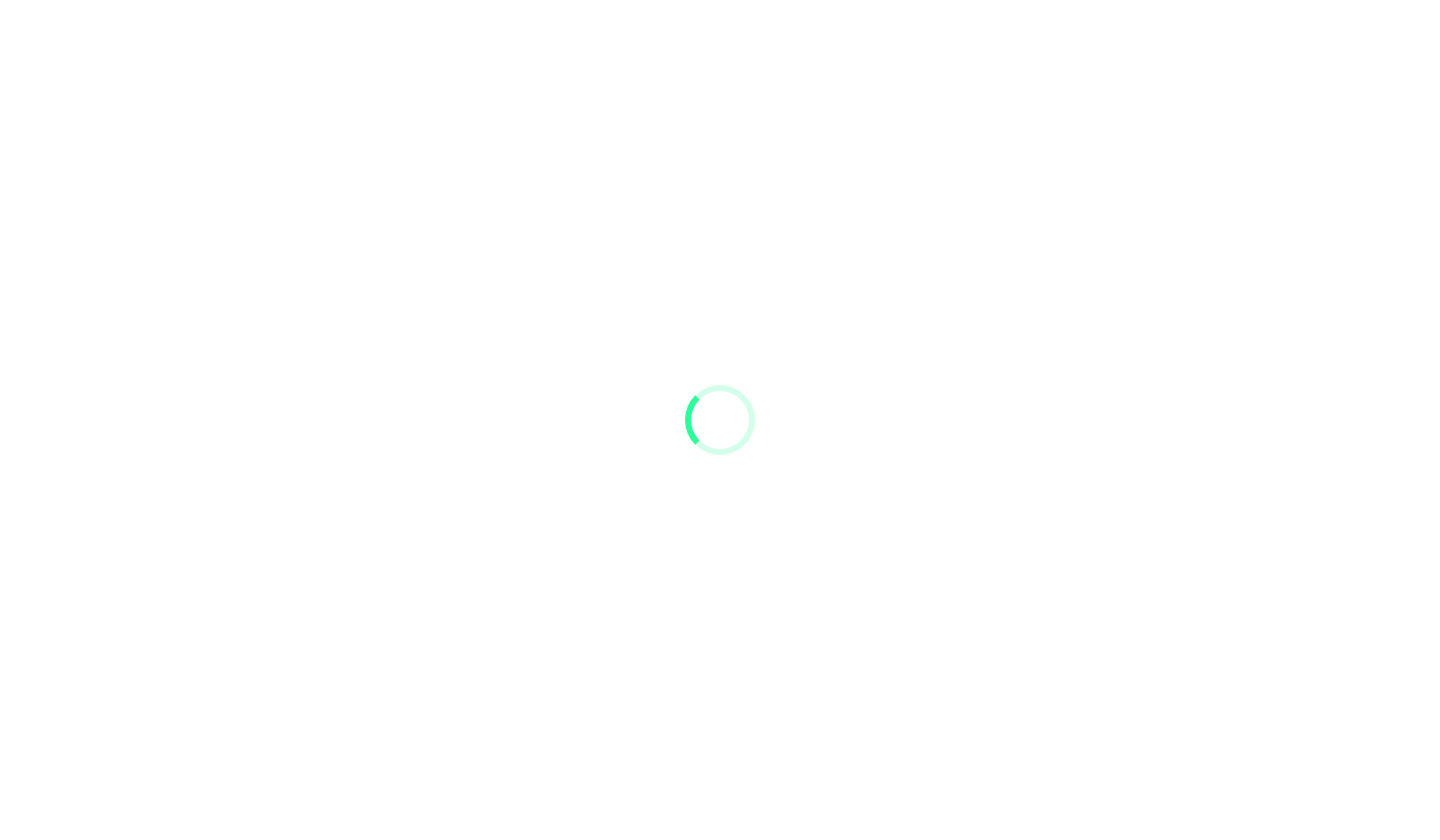 scroll, scrollTop: 0, scrollLeft: 0, axis: both 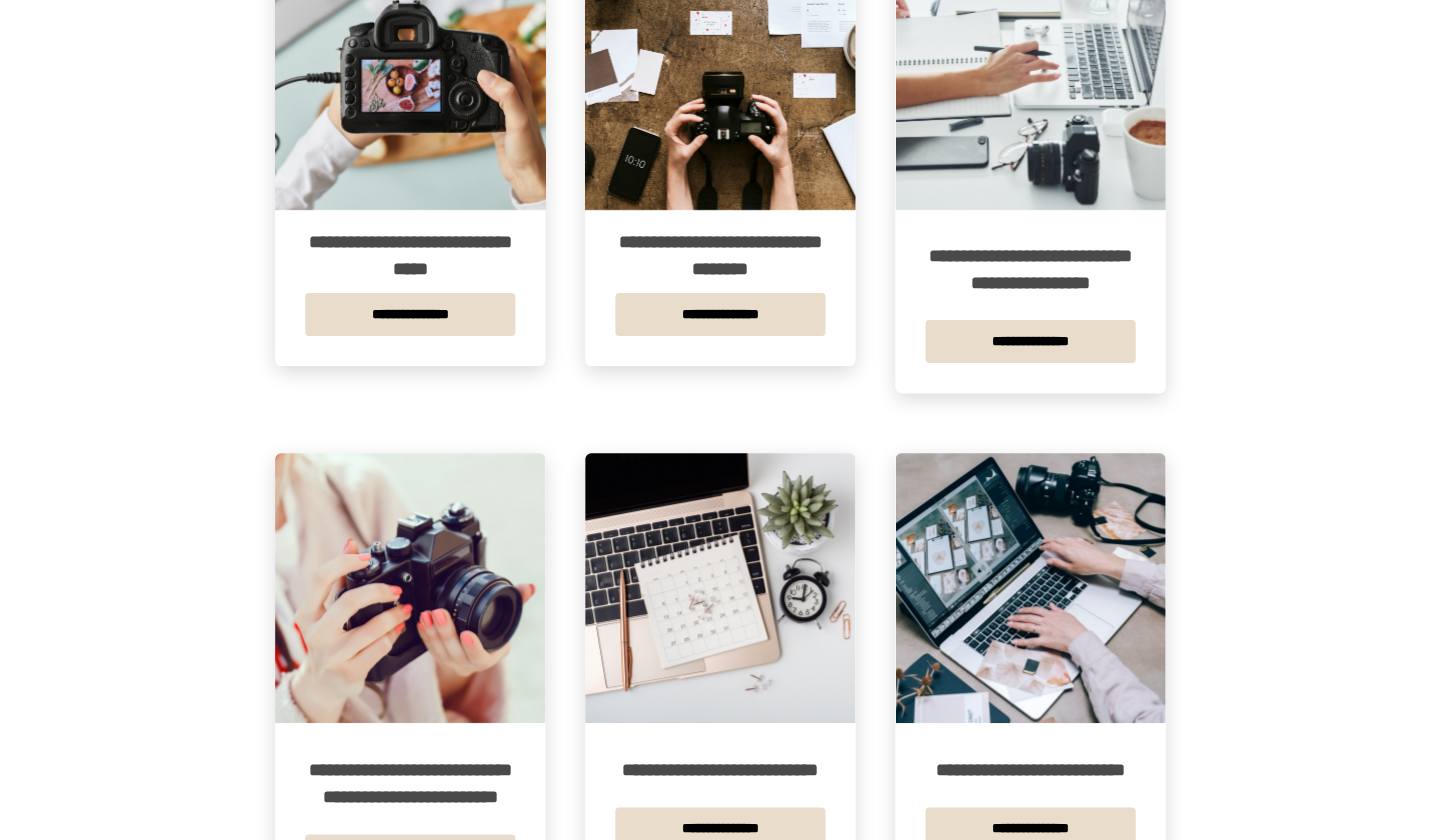 click on "**********" at bounding box center [410, 783] 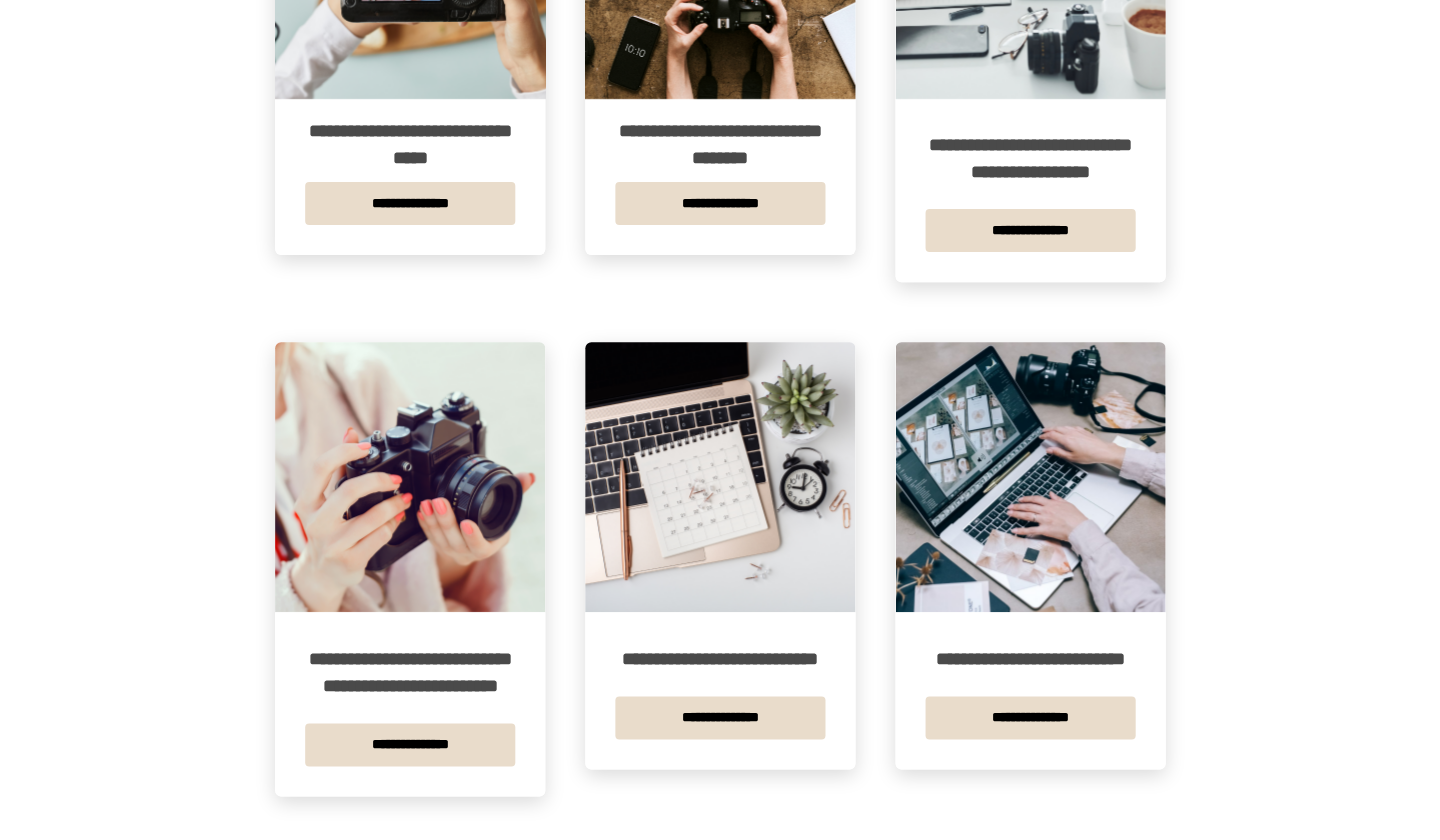 scroll, scrollTop: 1598, scrollLeft: 0, axis: vertical 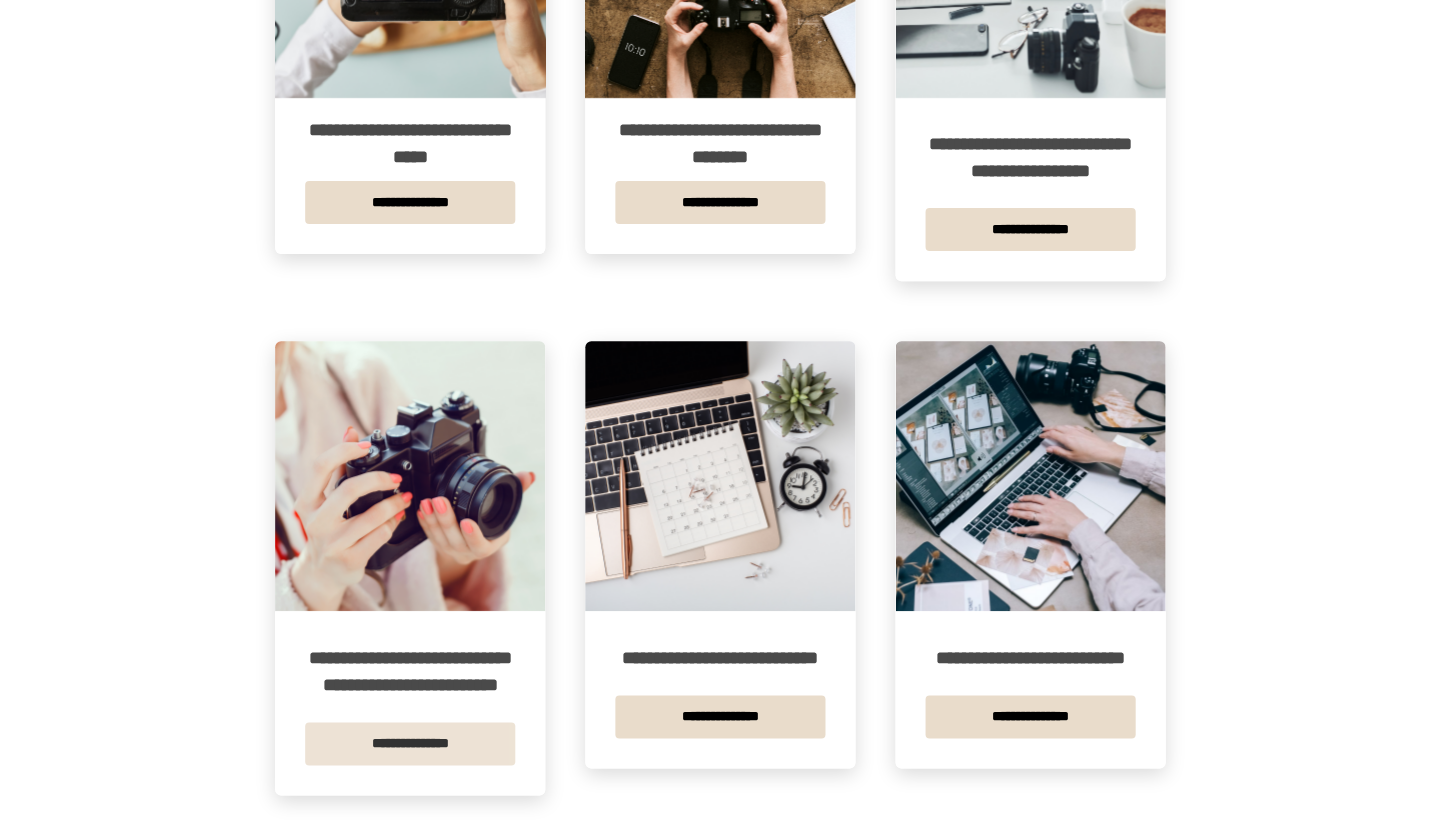 click on "**********" at bounding box center (410, 743) 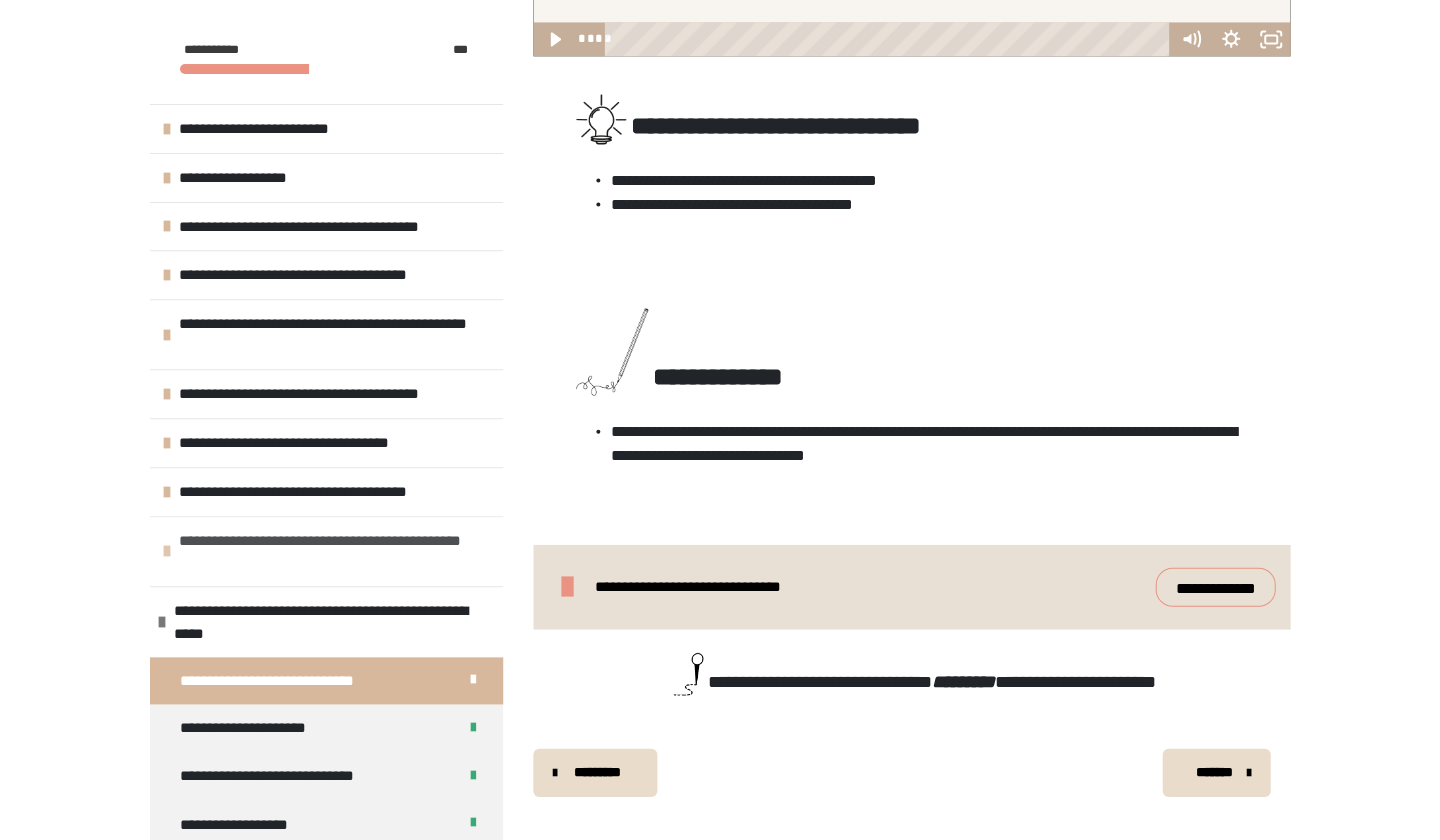 scroll, scrollTop: 679, scrollLeft: 0, axis: vertical 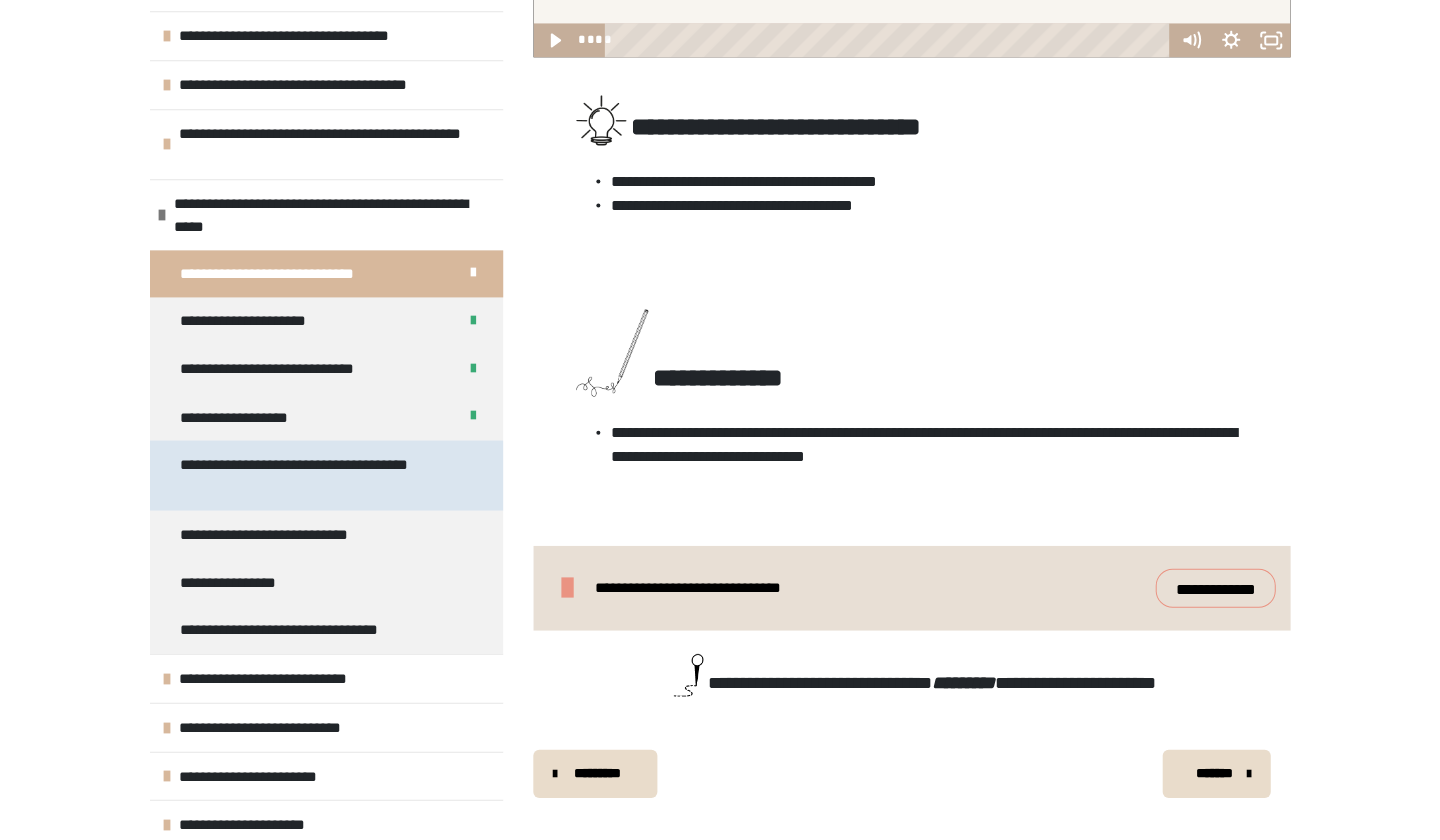 click on "**********" at bounding box center (318, 474) 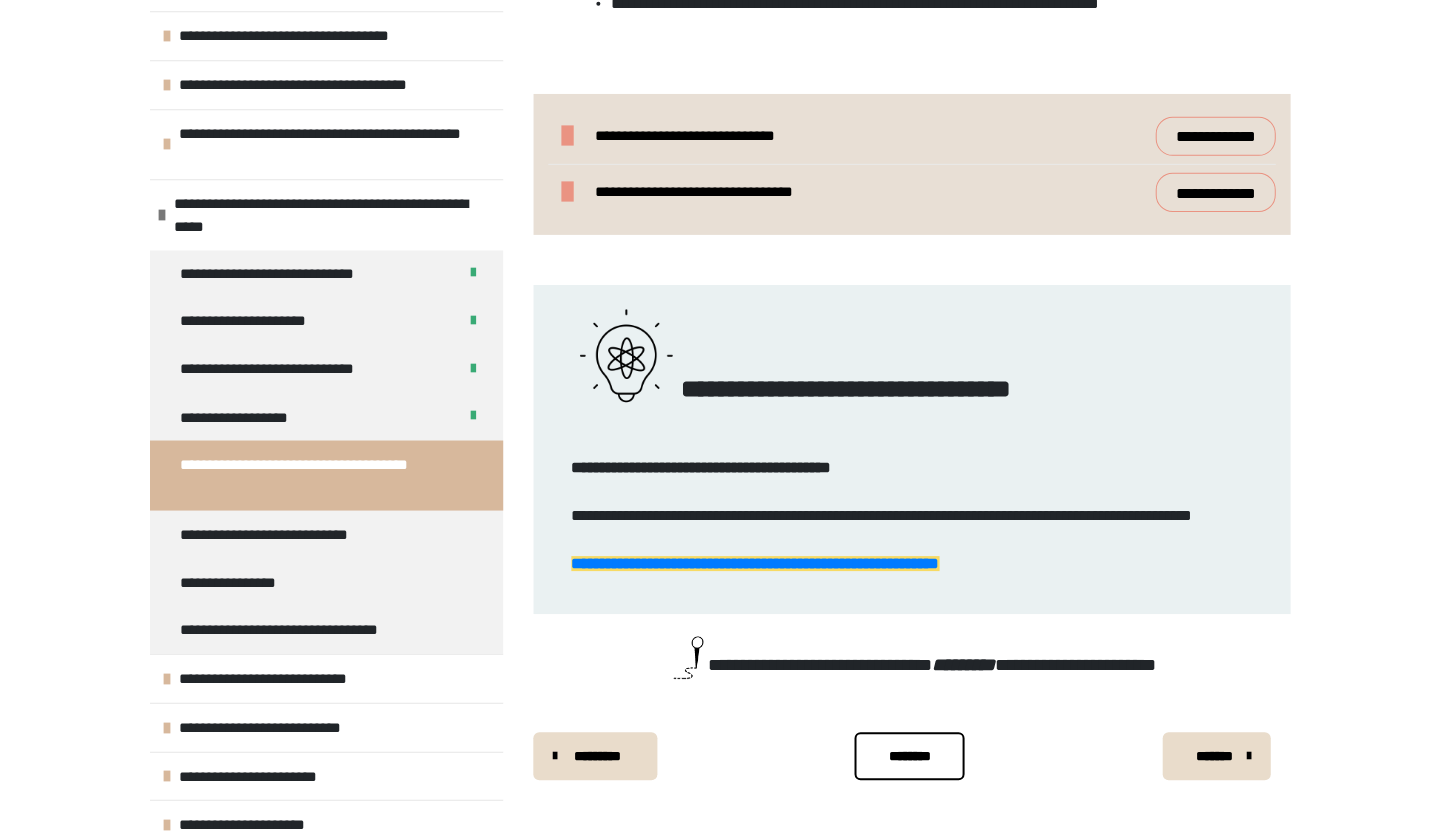 scroll, scrollTop: 1263, scrollLeft: 0, axis: vertical 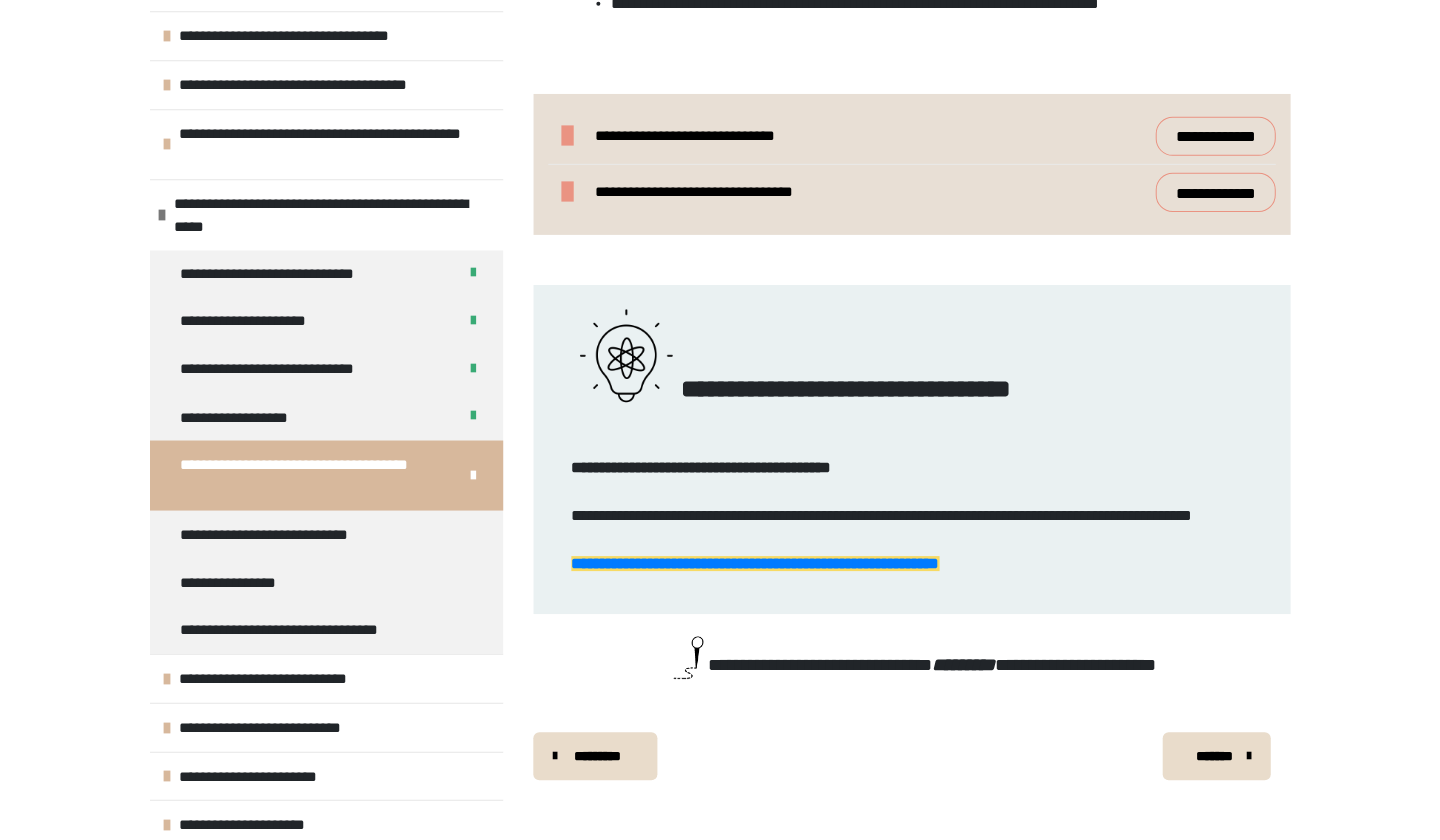 click on "*******" at bounding box center [1216, 756] 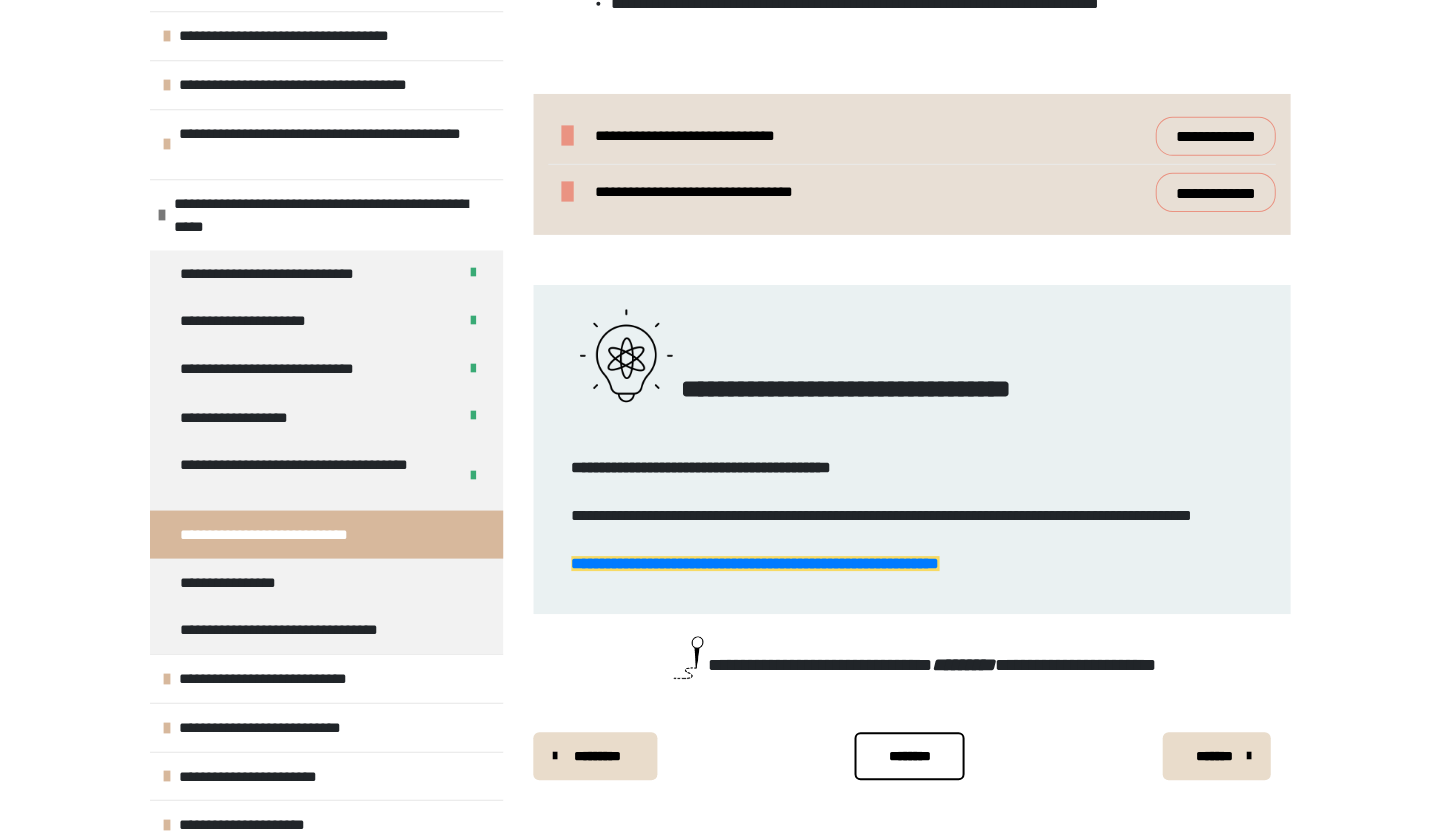 scroll, scrollTop: 340, scrollLeft: 0, axis: vertical 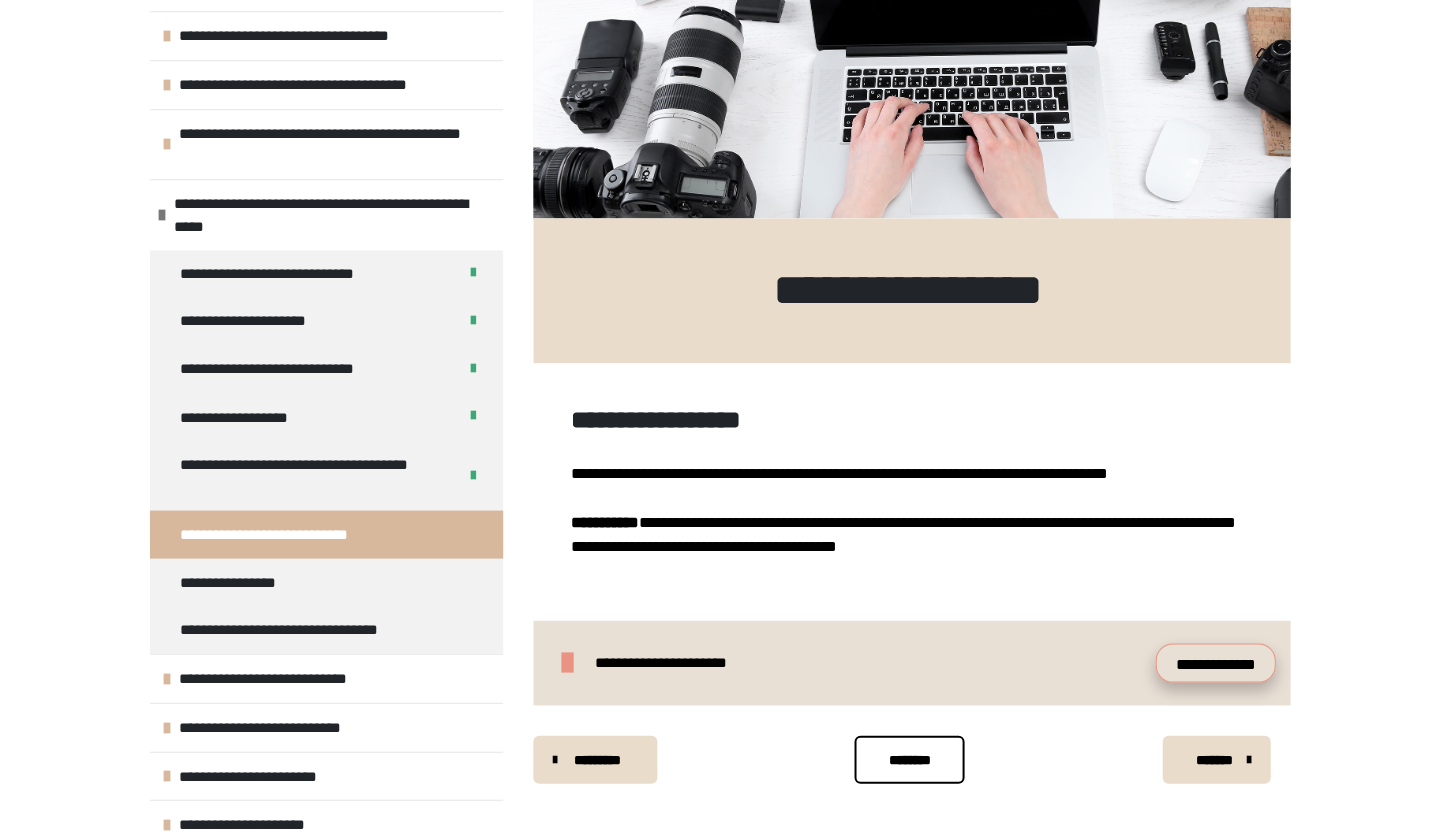 click on "**********" at bounding box center (1215, 662) 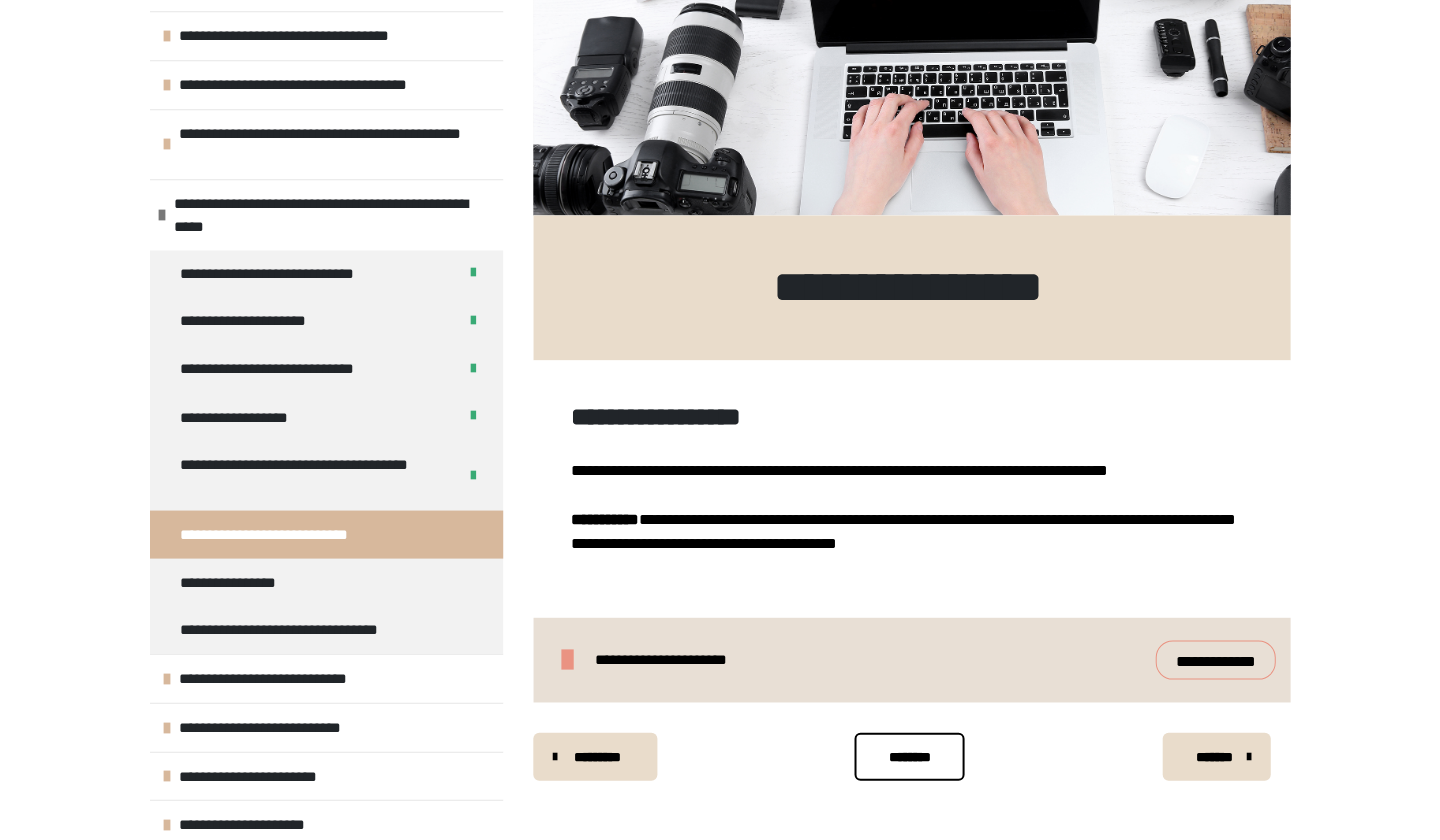 scroll, scrollTop: 364, scrollLeft: 0, axis: vertical 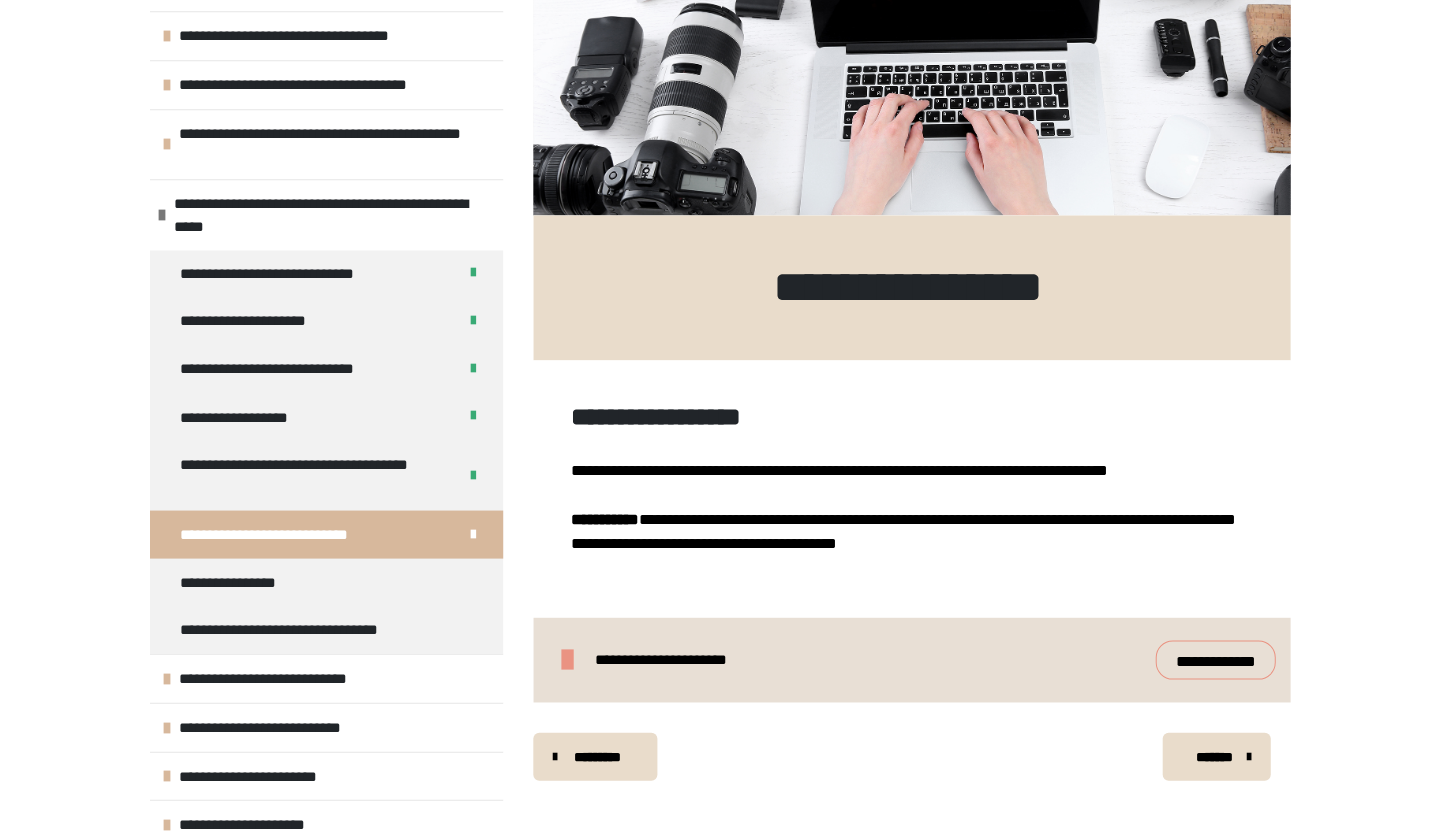 click on "*******" at bounding box center [1214, 756] 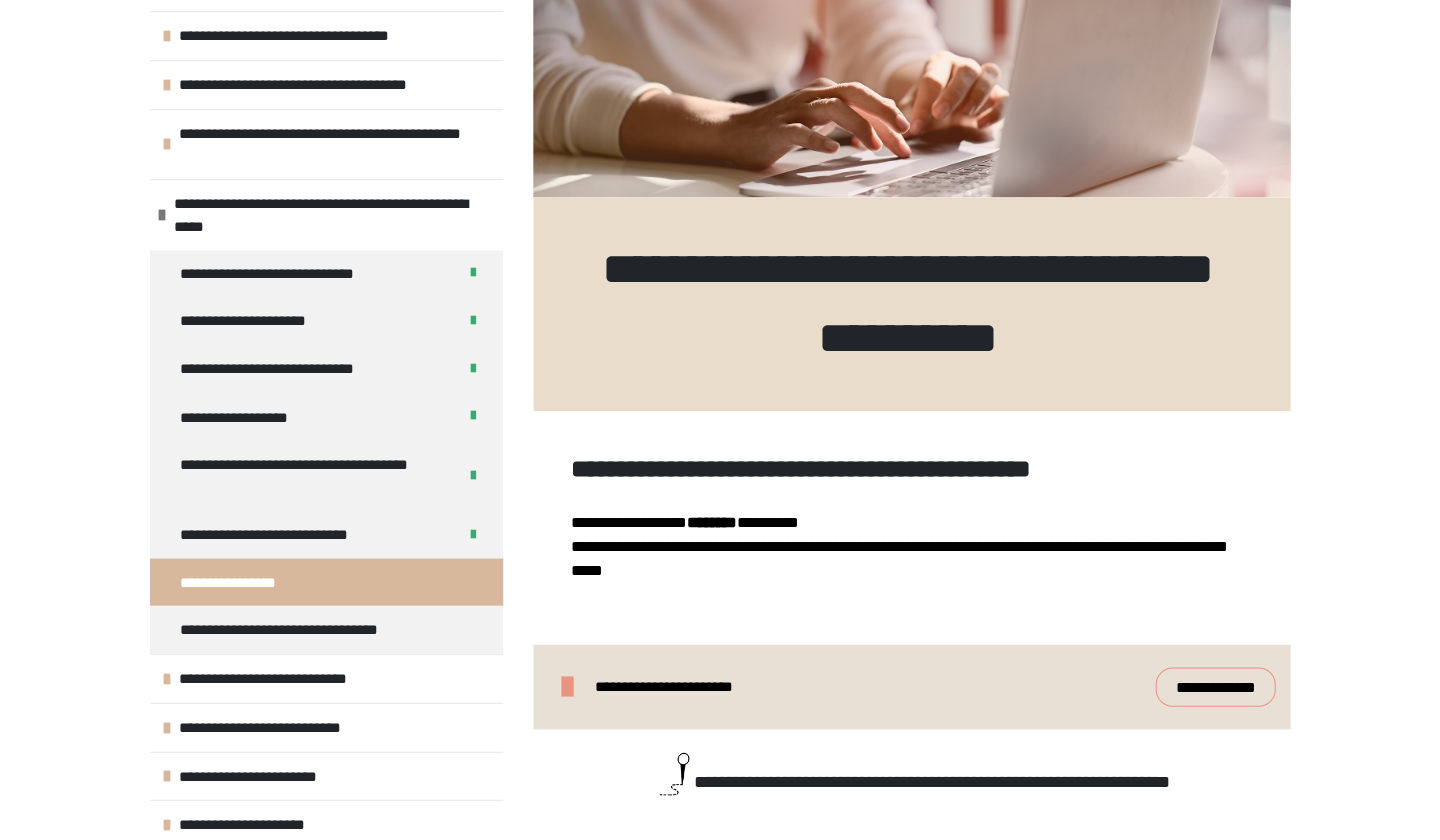 scroll, scrollTop: 380, scrollLeft: 0, axis: vertical 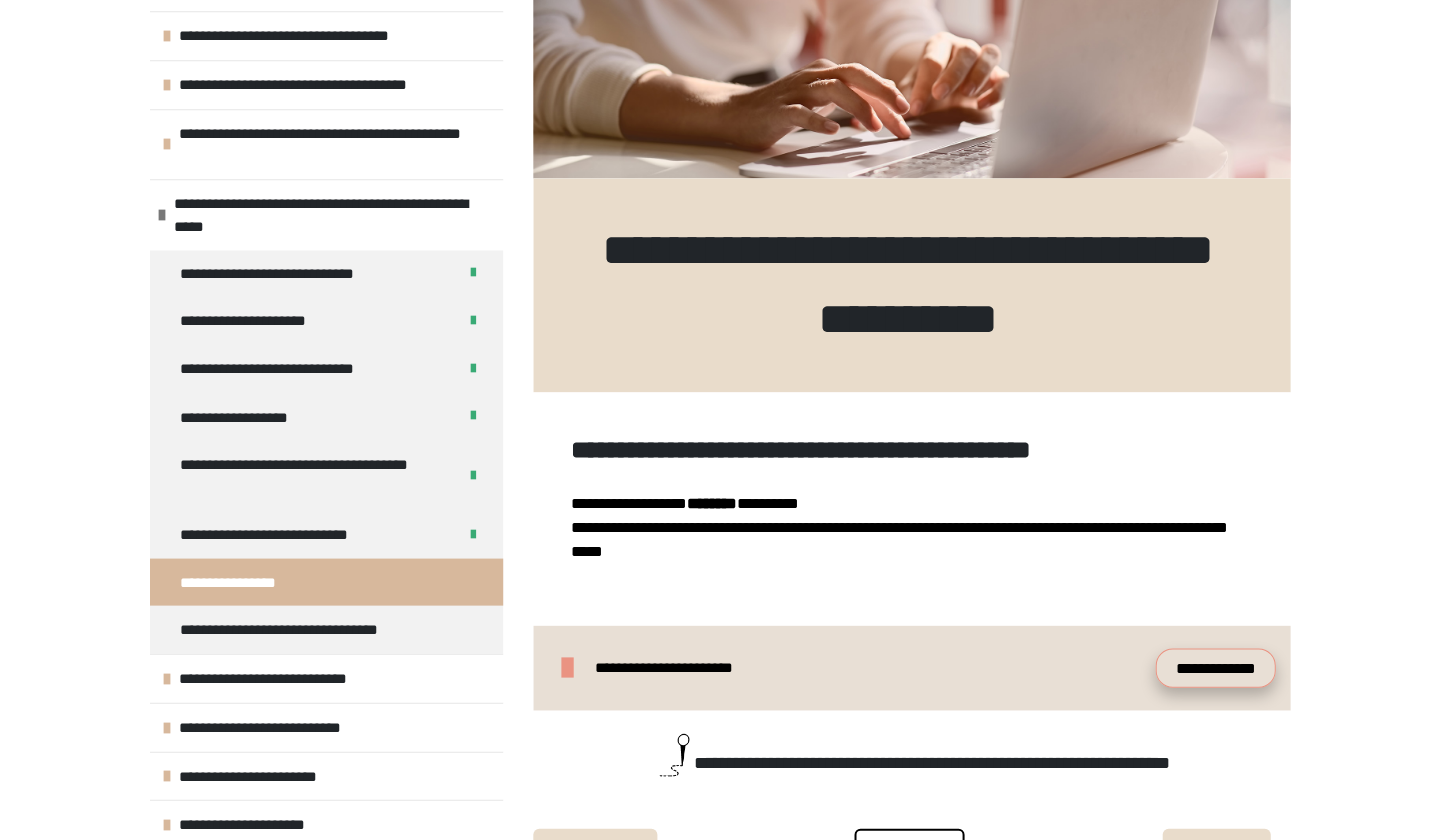 click on "**********" at bounding box center (1215, 667) 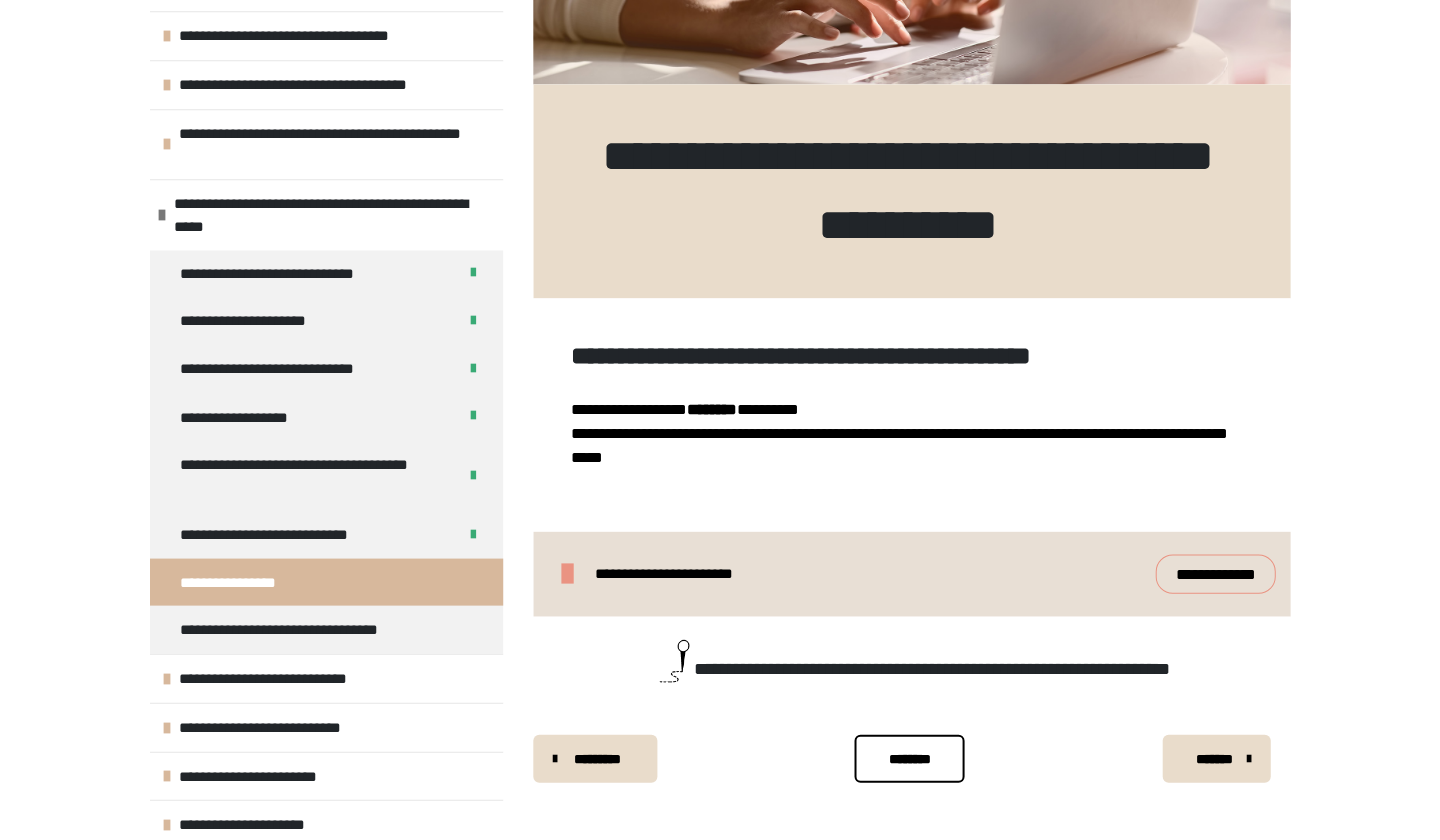 scroll, scrollTop: 473, scrollLeft: 0, axis: vertical 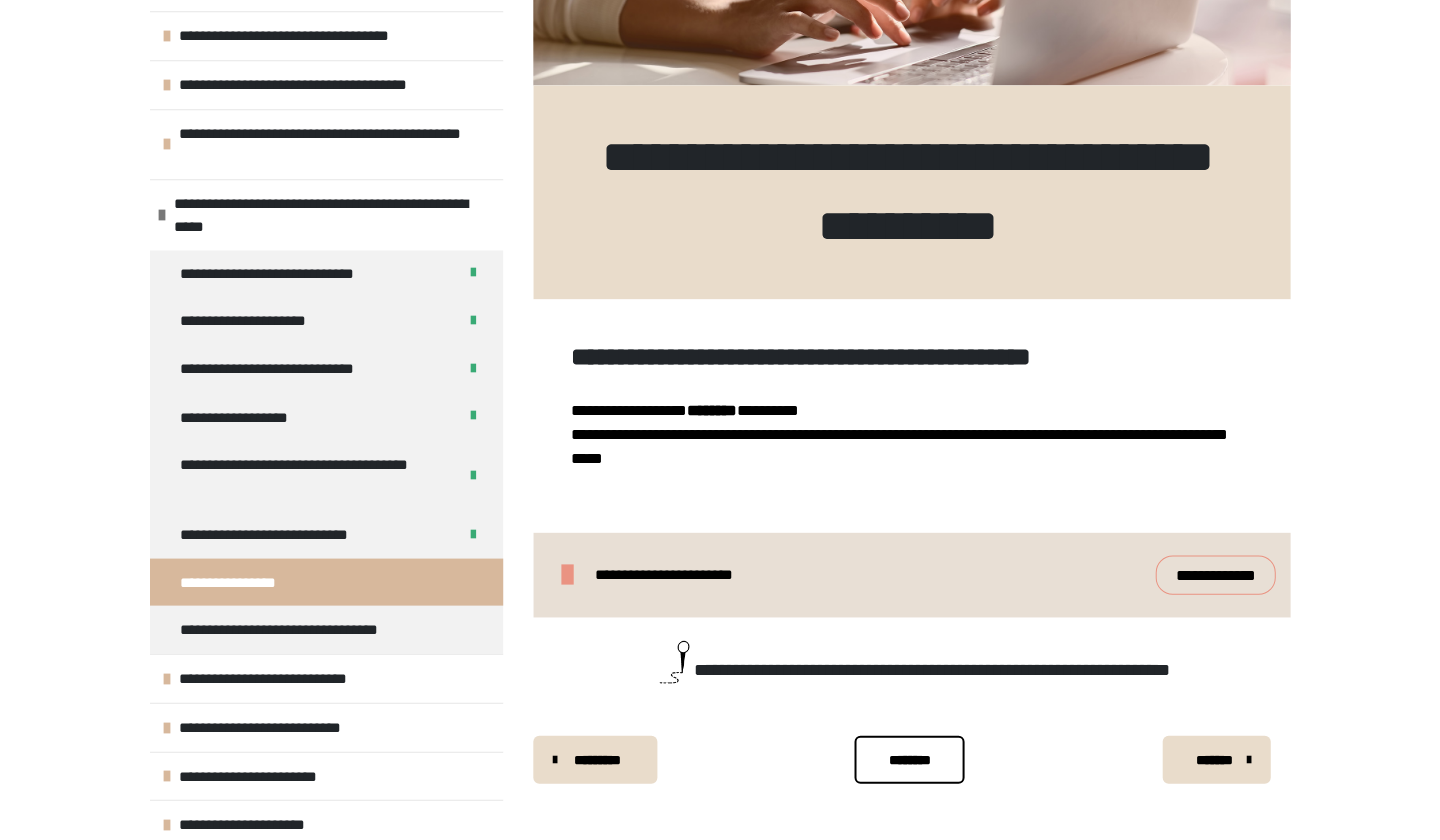 click on "********" at bounding box center [909, 759] 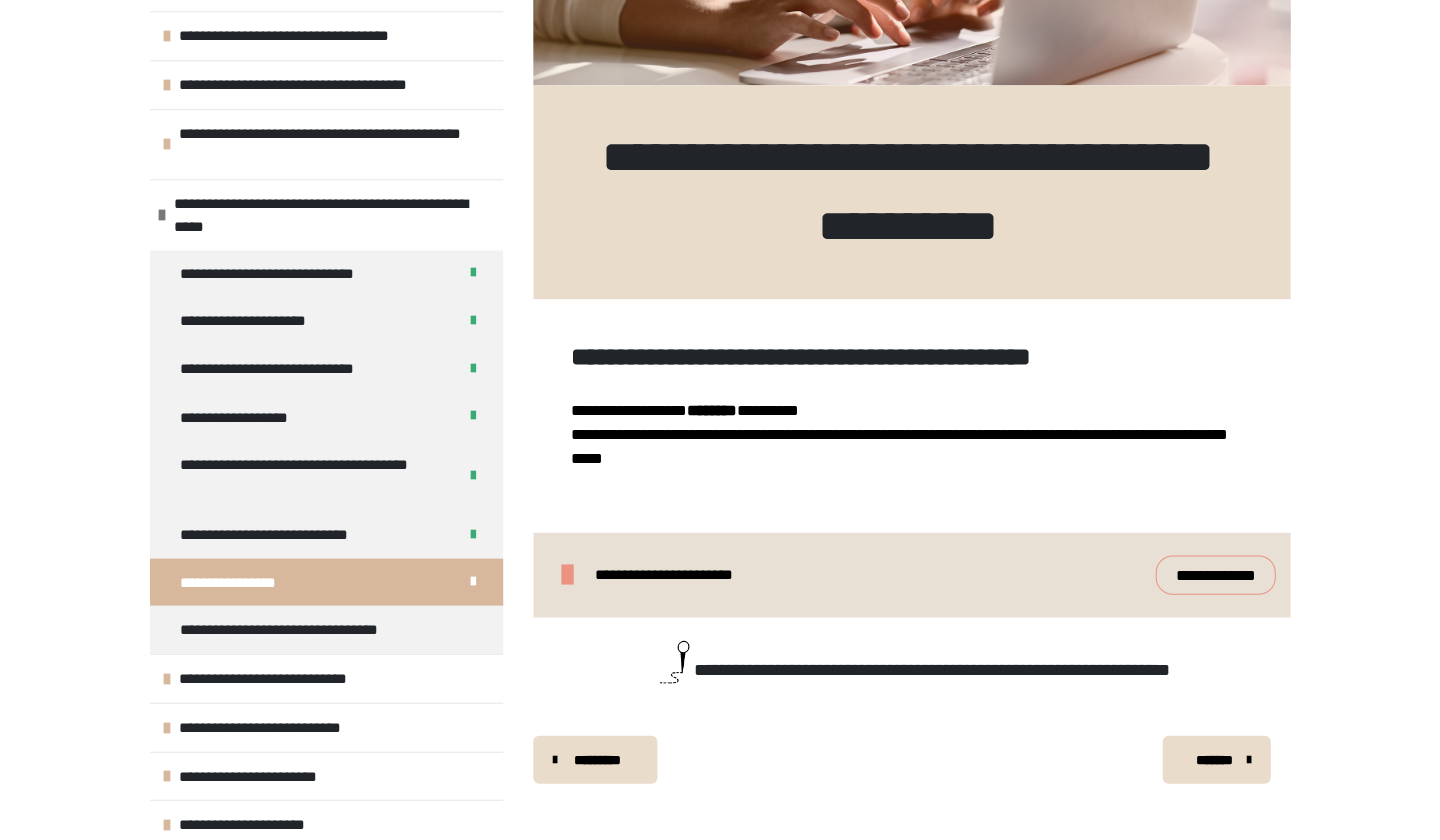 click on "*******" at bounding box center [1216, 759] 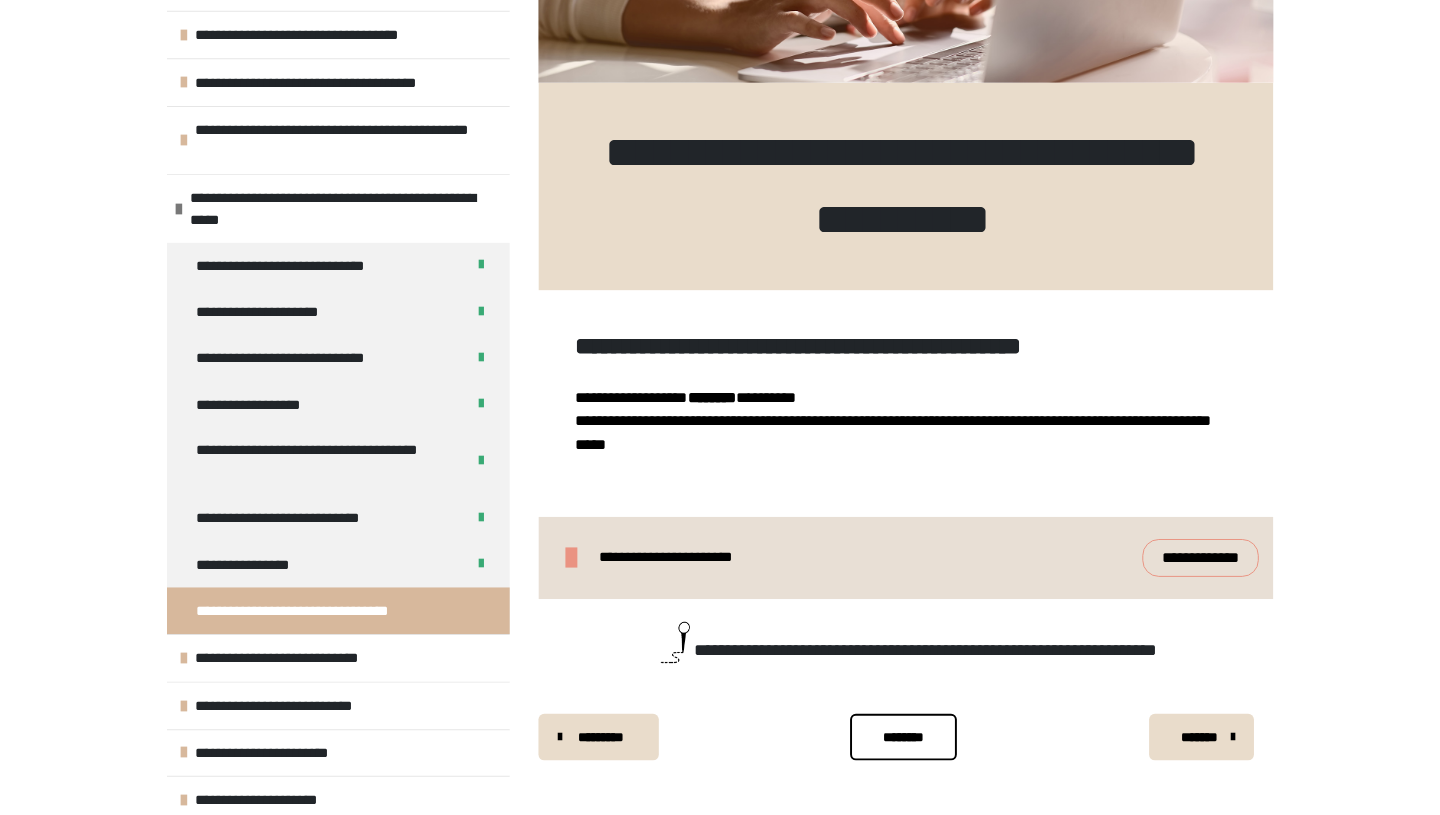 scroll, scrollTop: 340, scrollLeft: 0, axis: vertical 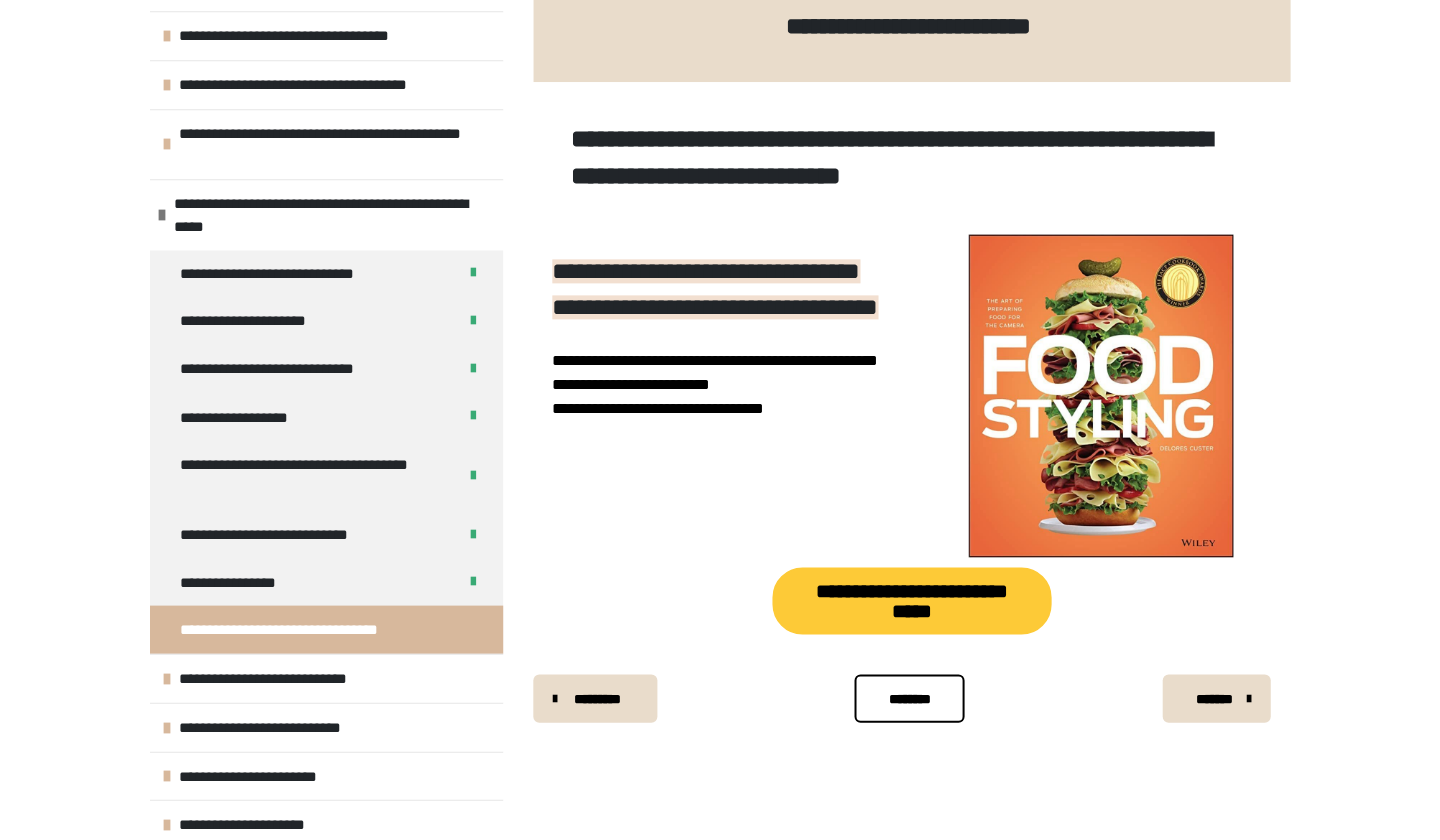 click on "********" at bounding box center (909, 698) 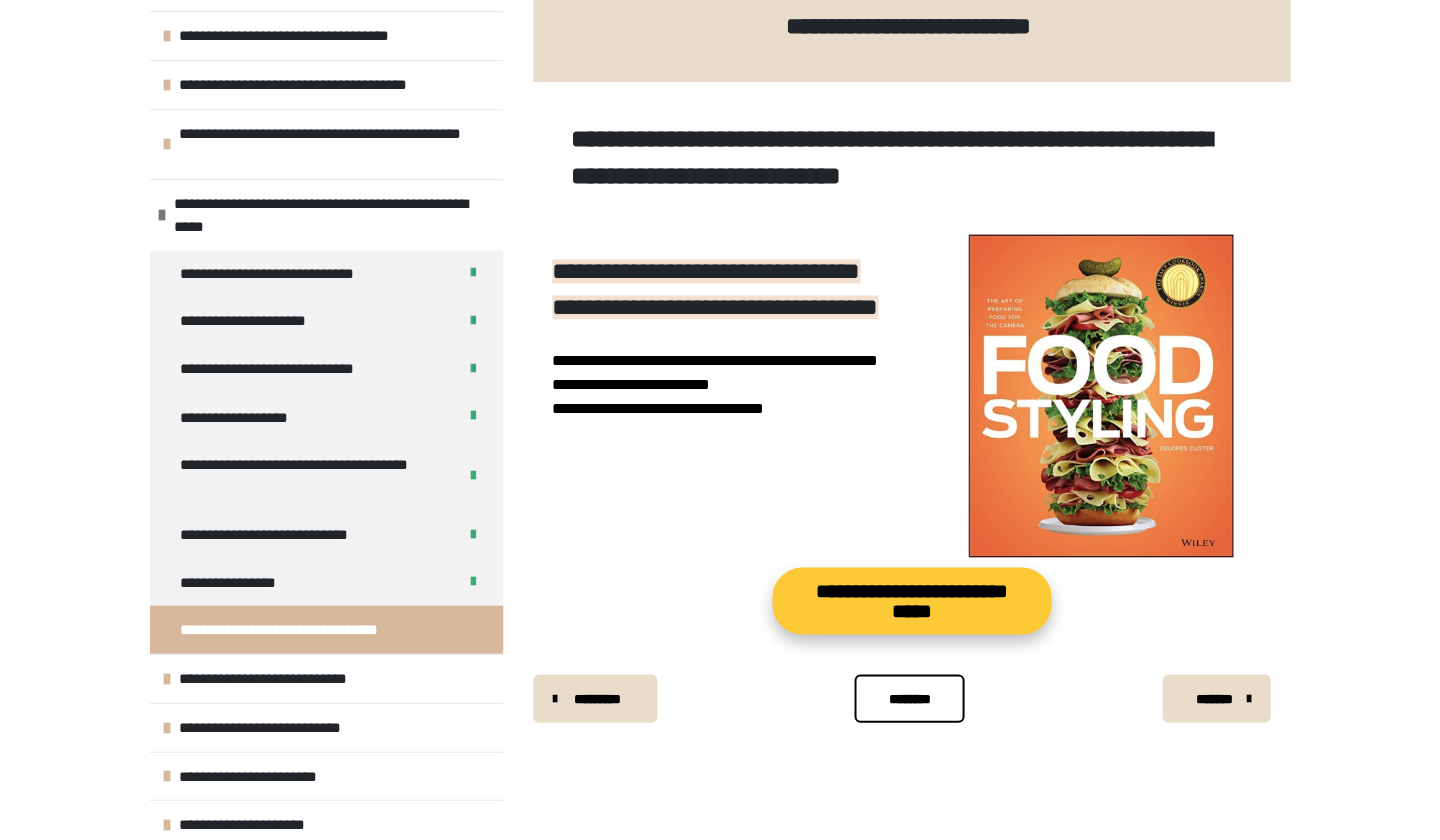 click on "**********" at bounding box center [911, 600] 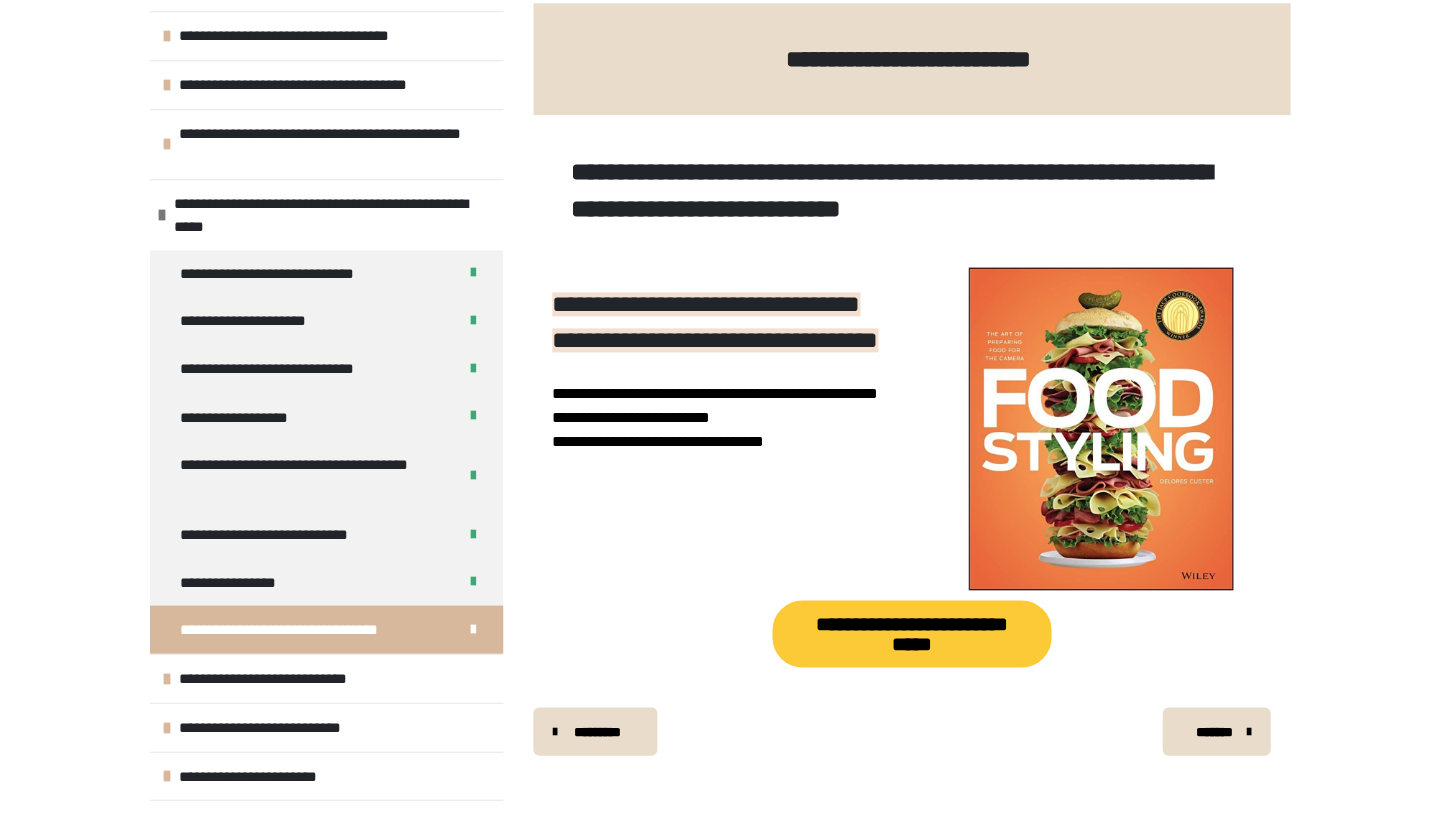 scroll, scrollTop: 256, scrollLeft: 0, axis: vertical 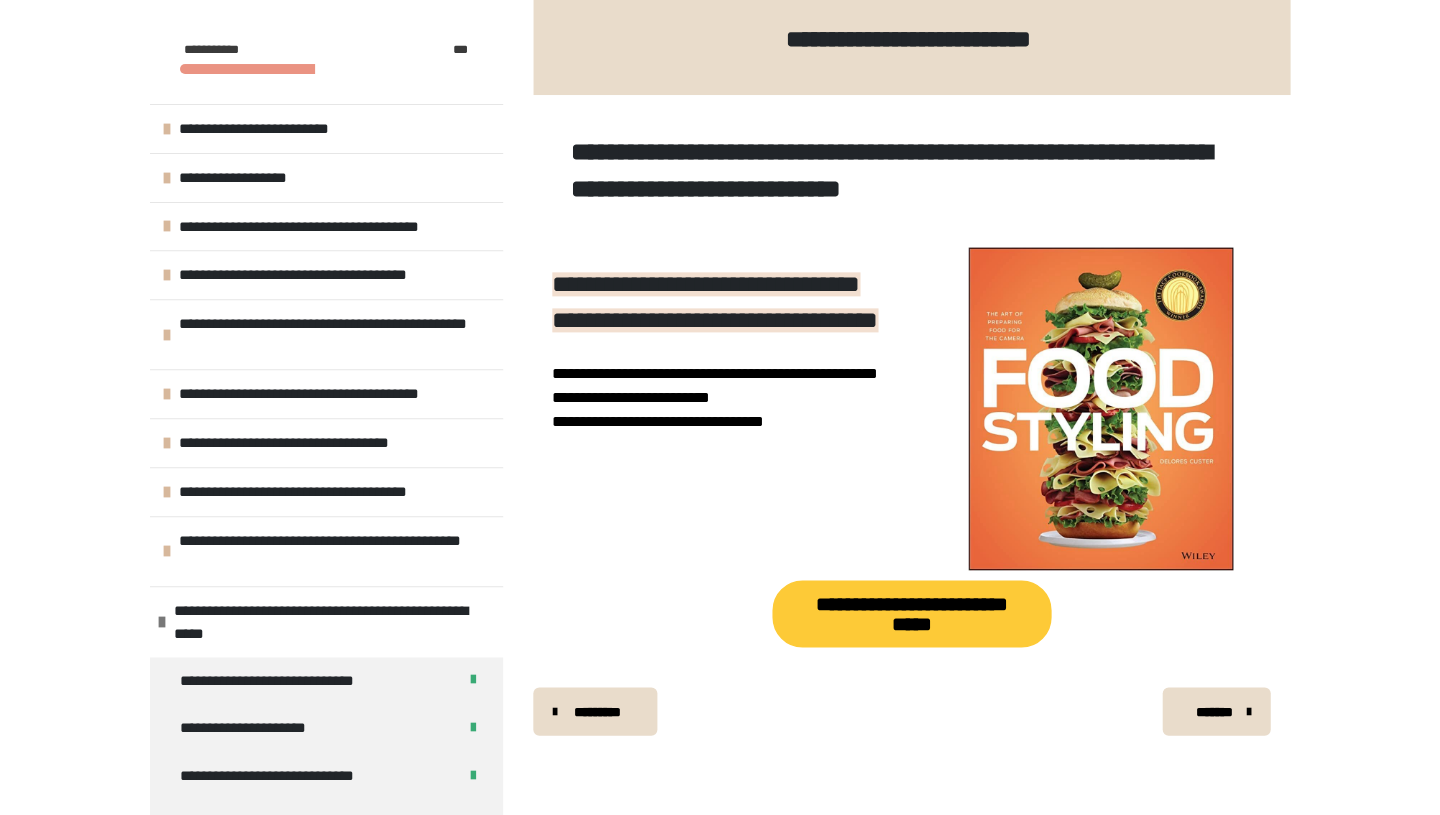 click on "**********" at bounding box center (715, 302) 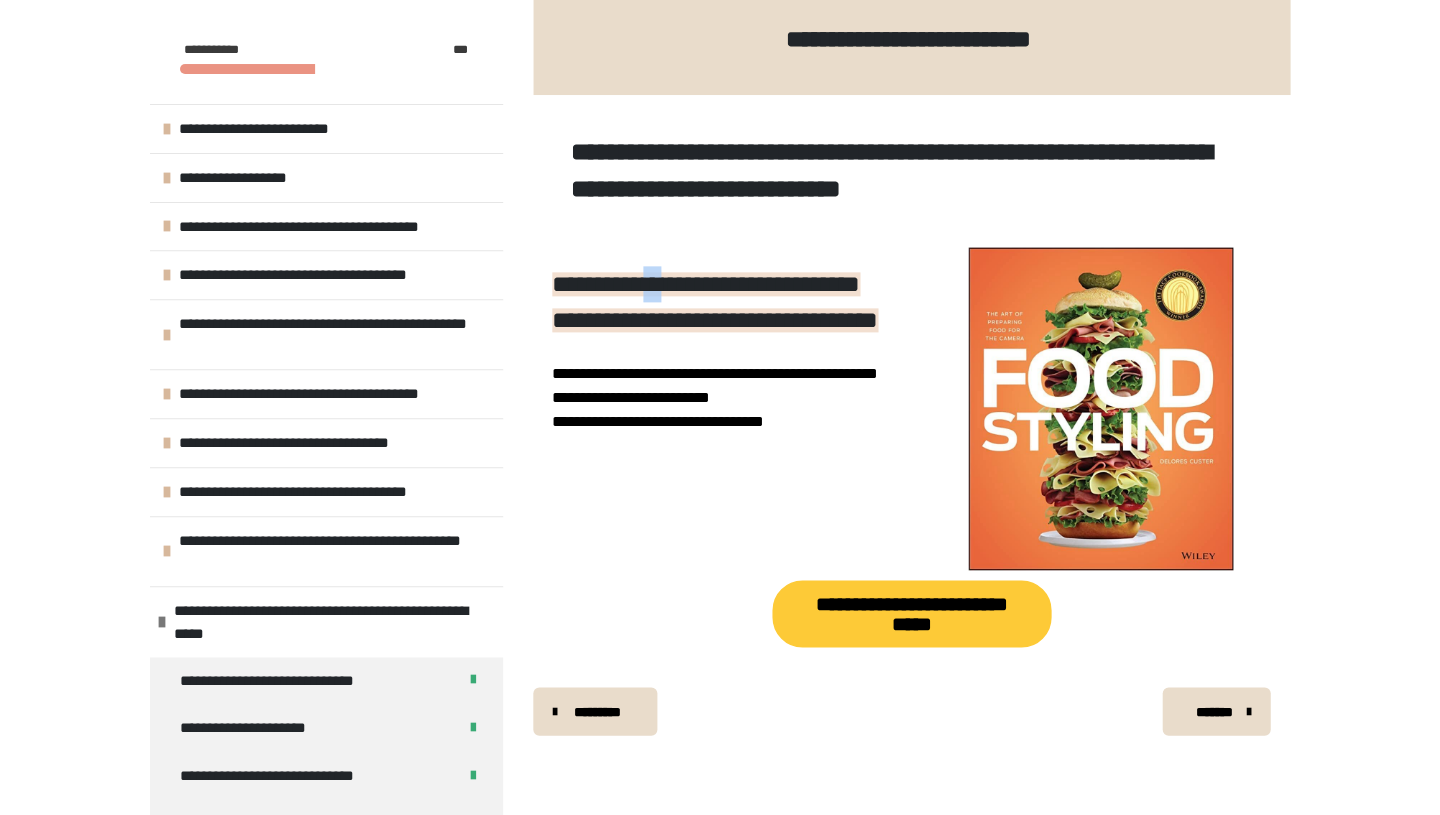 drag, startPoint x: 700, startPoint y: 279, endPoint x: 677, endPoint y: 283, distance: 23.345236 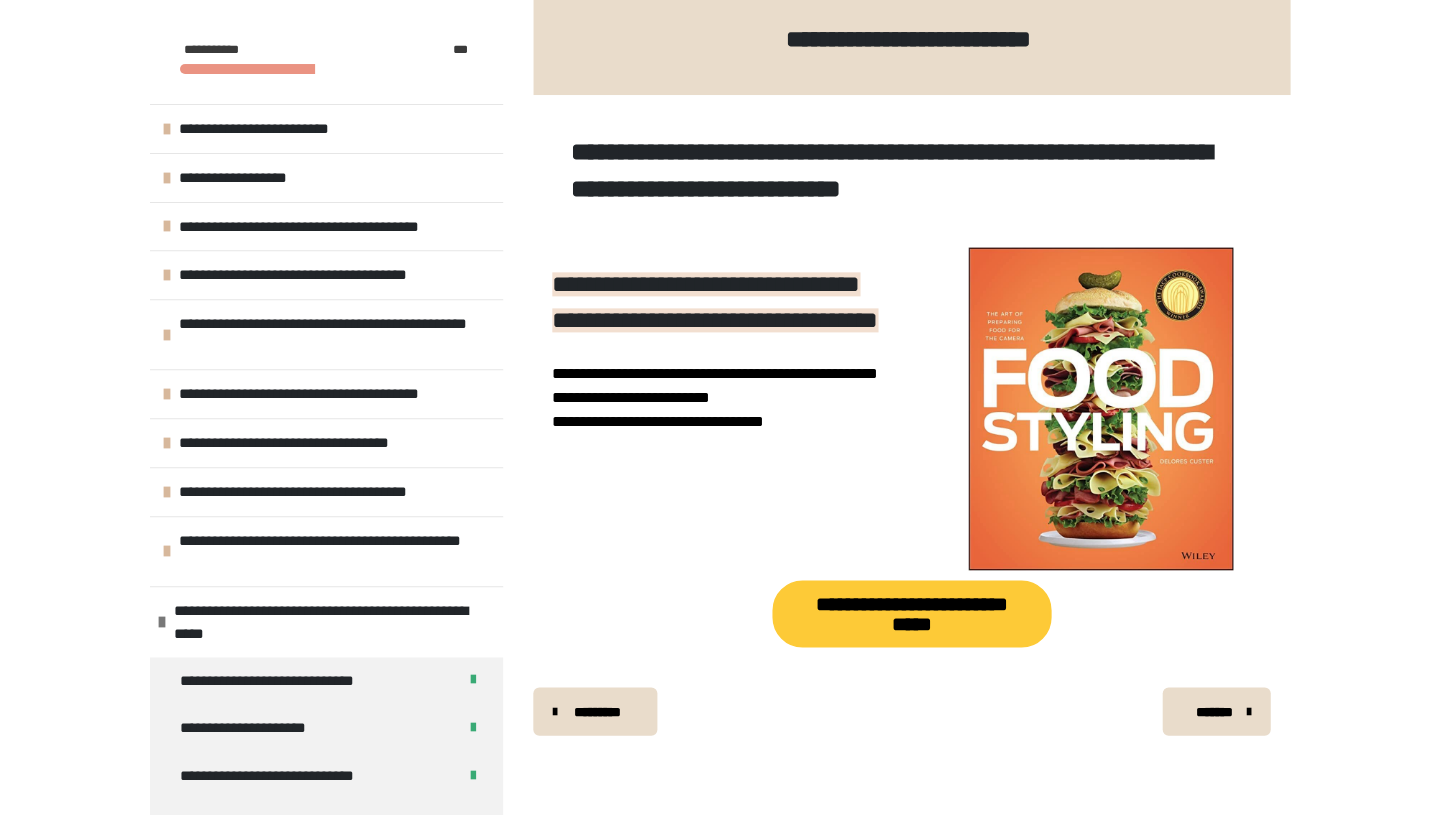 click on "**********" at bounding box center [891, 170] 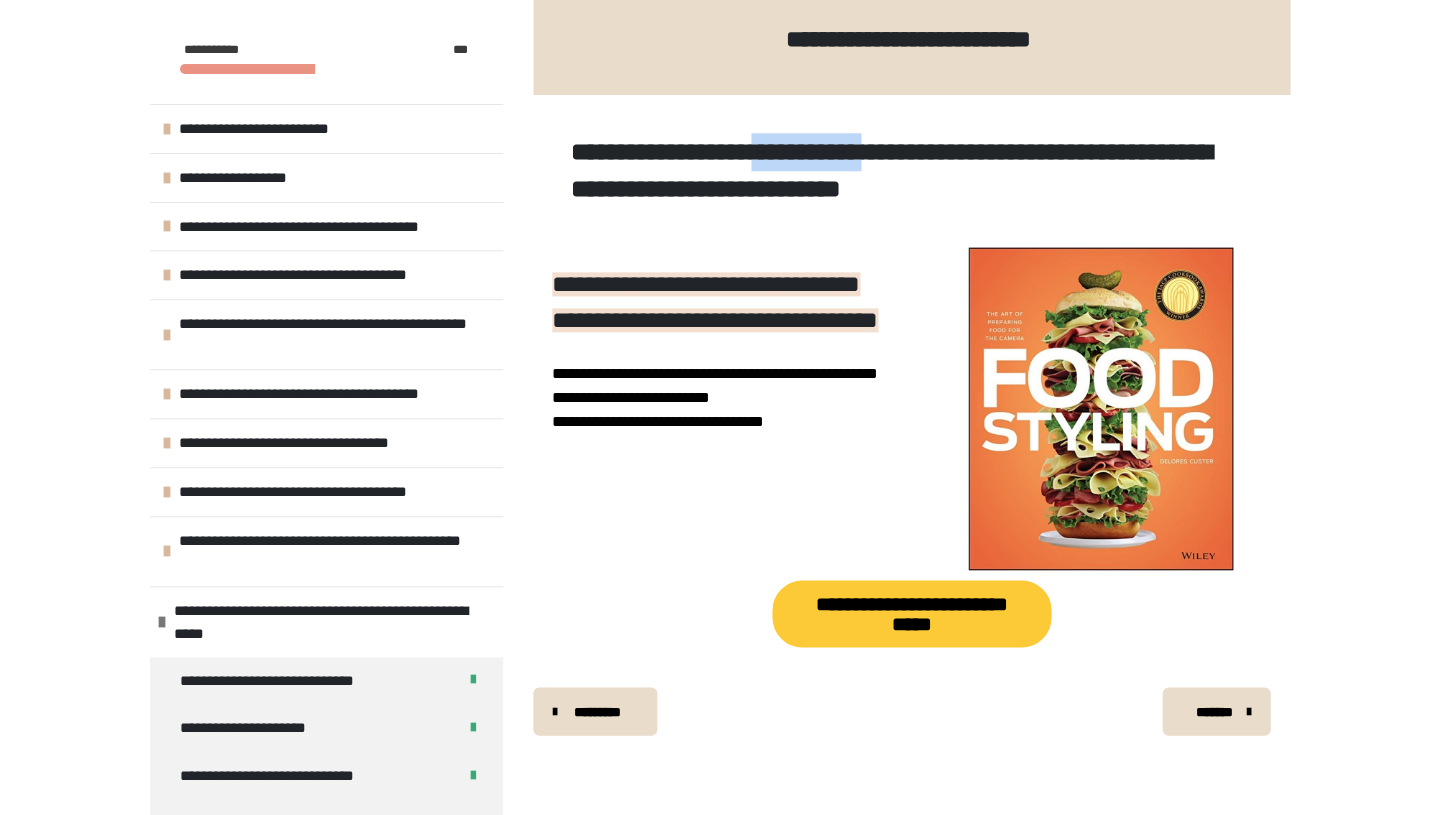 drag, startPoint x: 805, startPoint y: 149, endPoint x: 948, endPoint y: 154, distance: 143.08739 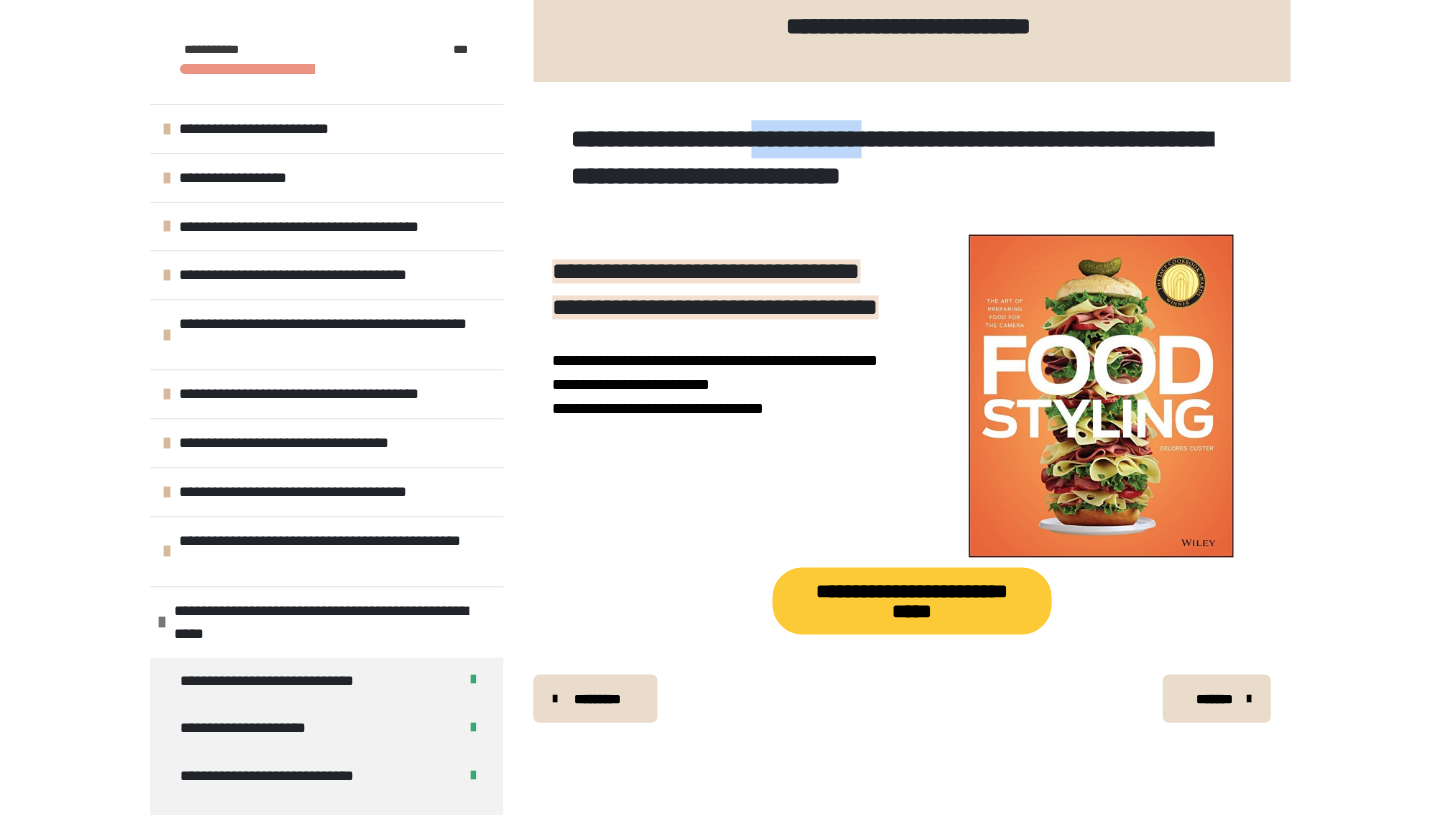 scroll, scrollTop: 340, scrollLeft: 0, axis: vertical 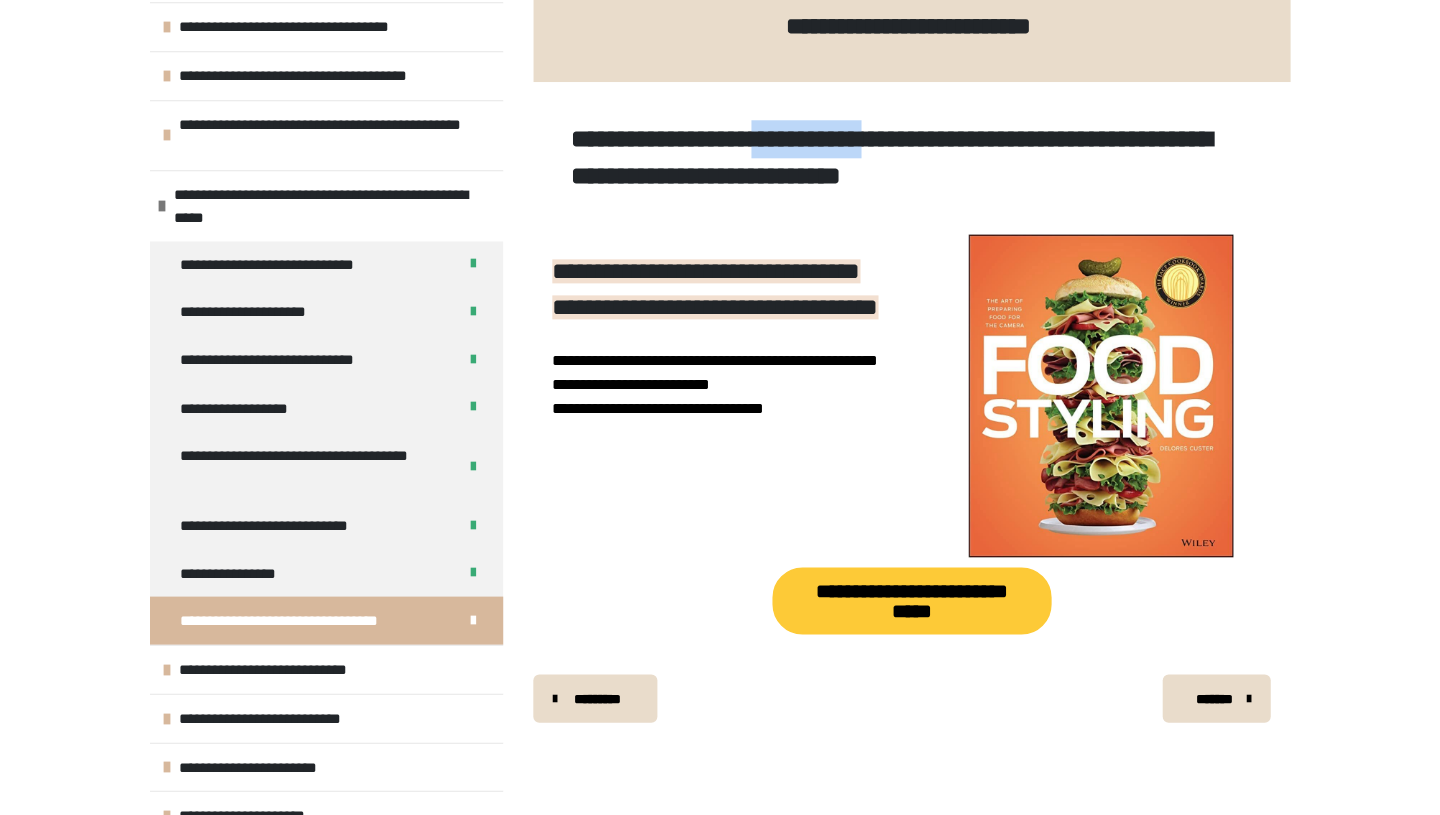 click on "*******" at bounding box center [1216, 698] 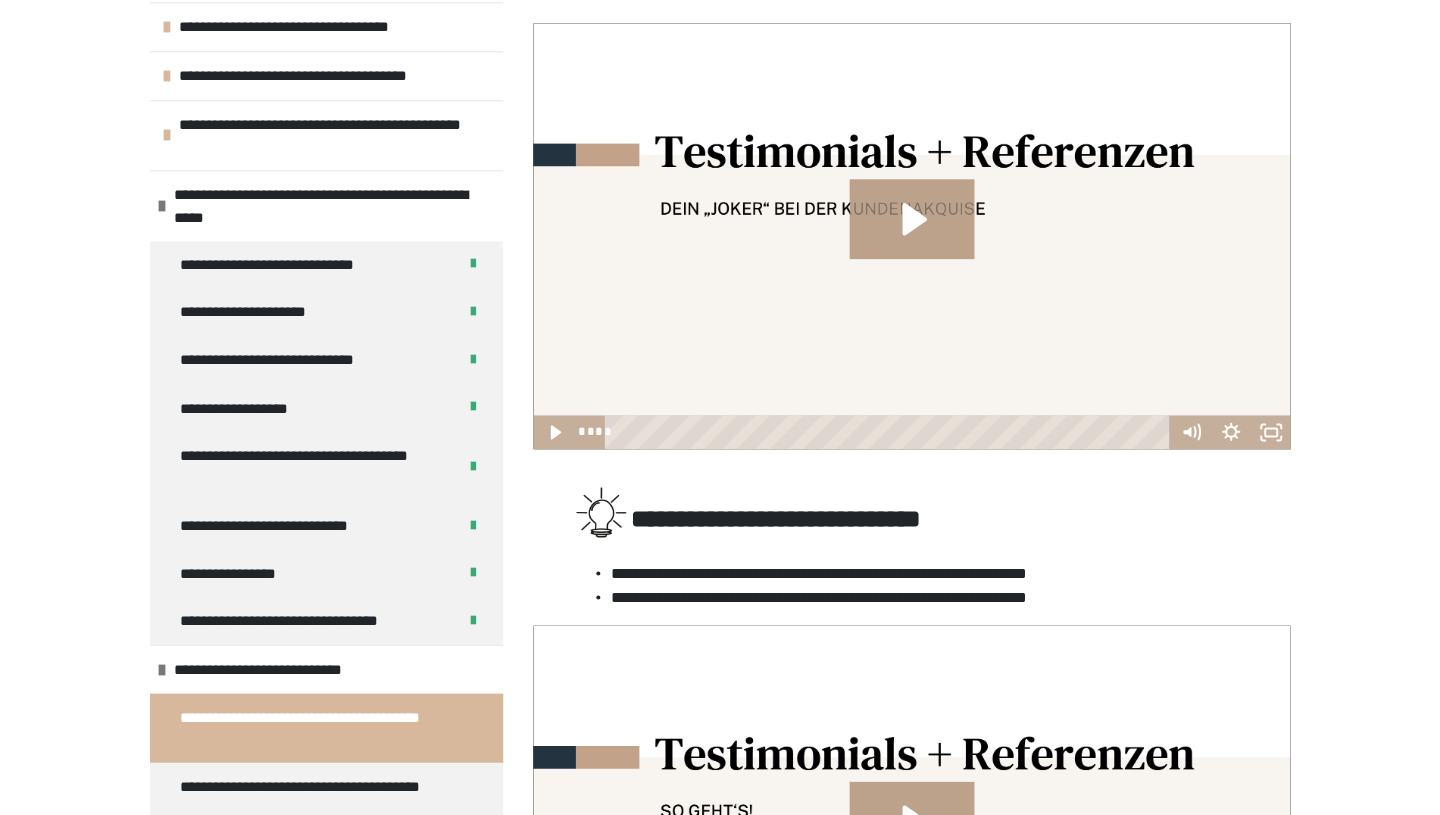 scroll, scrollTop: 211, scrollLeft: 0, axis: vertical 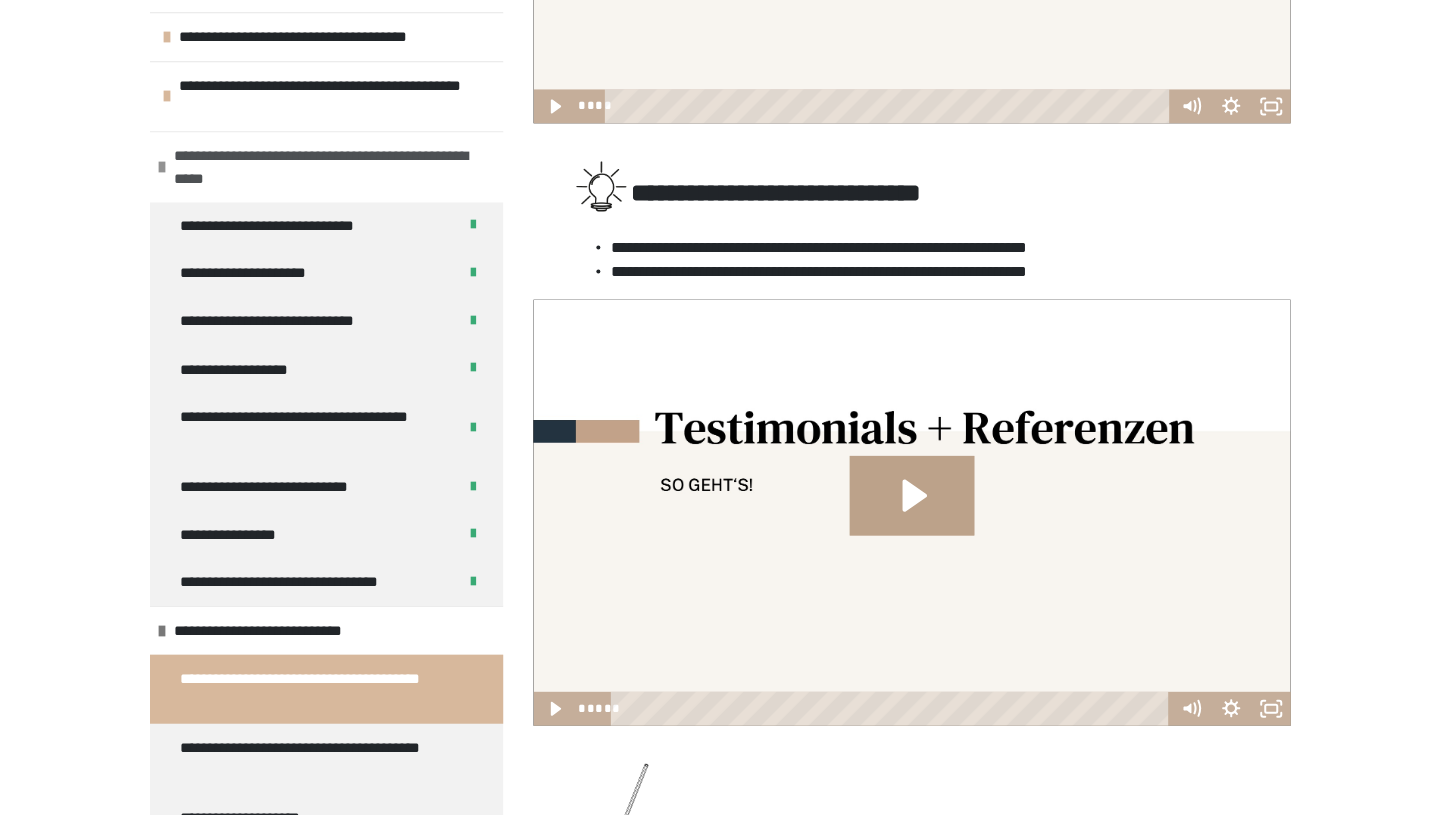 click on "**********" at bounding box center [330, 166] 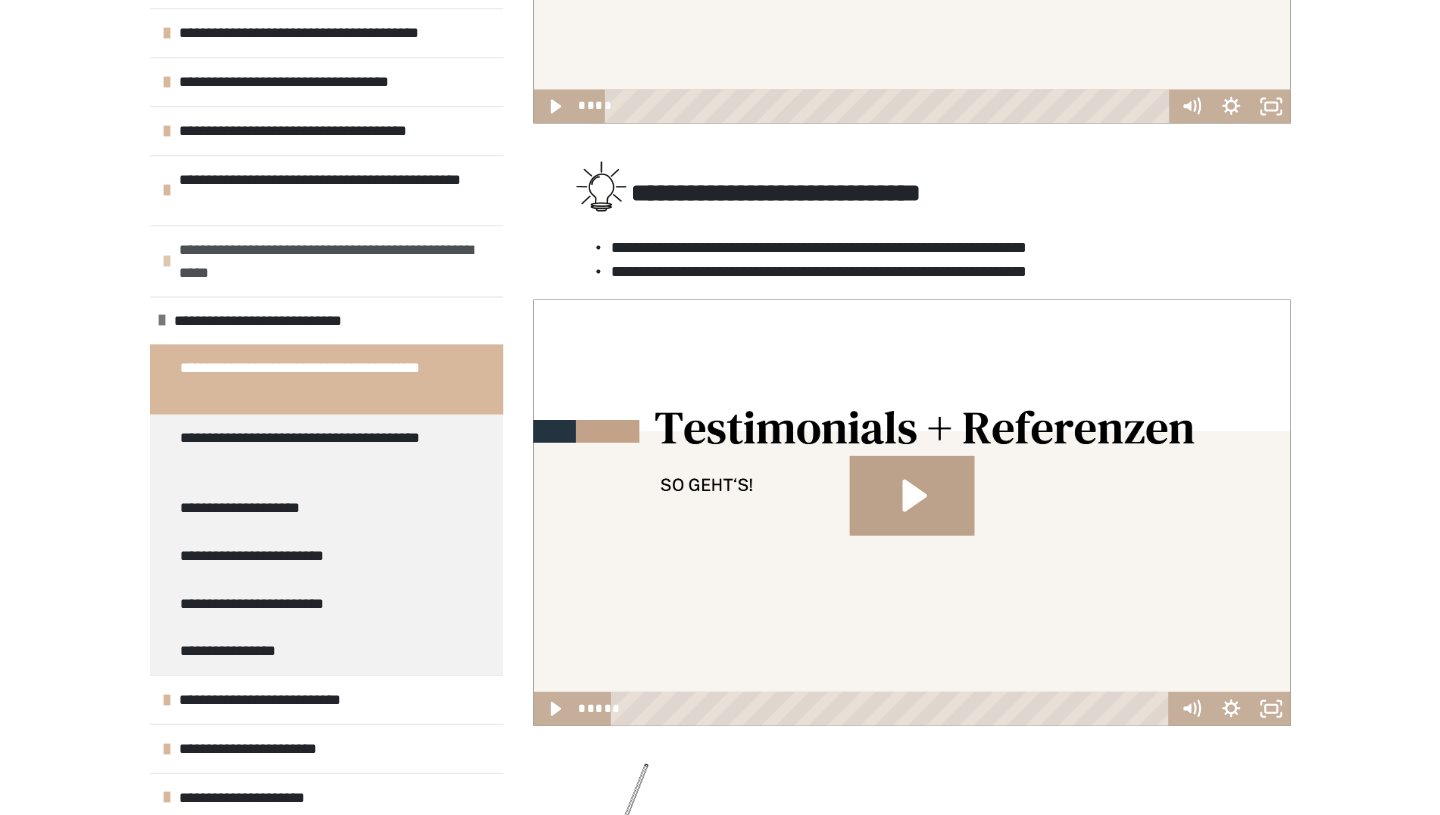 scroll, scrollTop: 360, scrollLeft: 0, axis: vertical 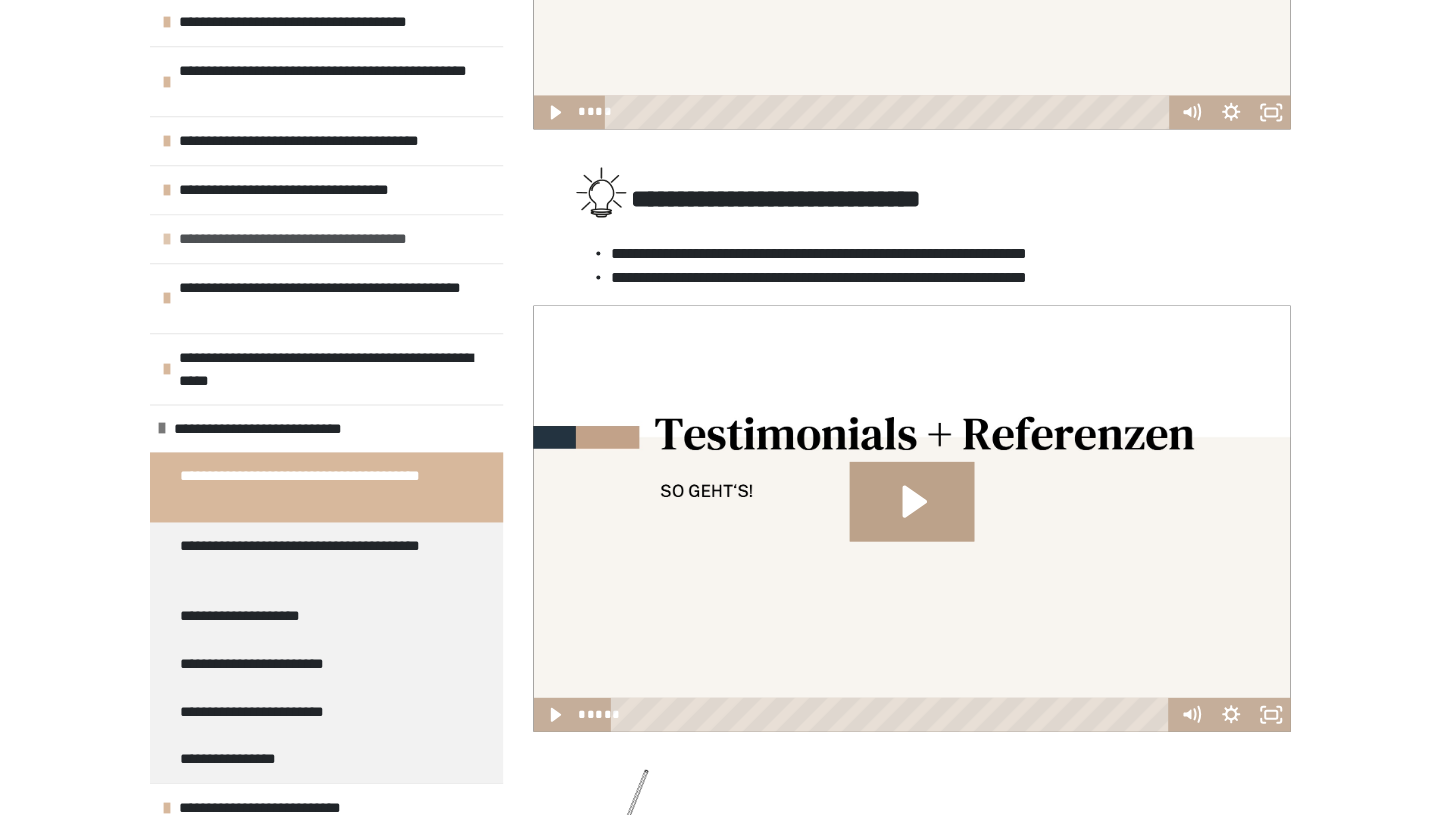 click on "**********" at bounding box center (305, 239) 